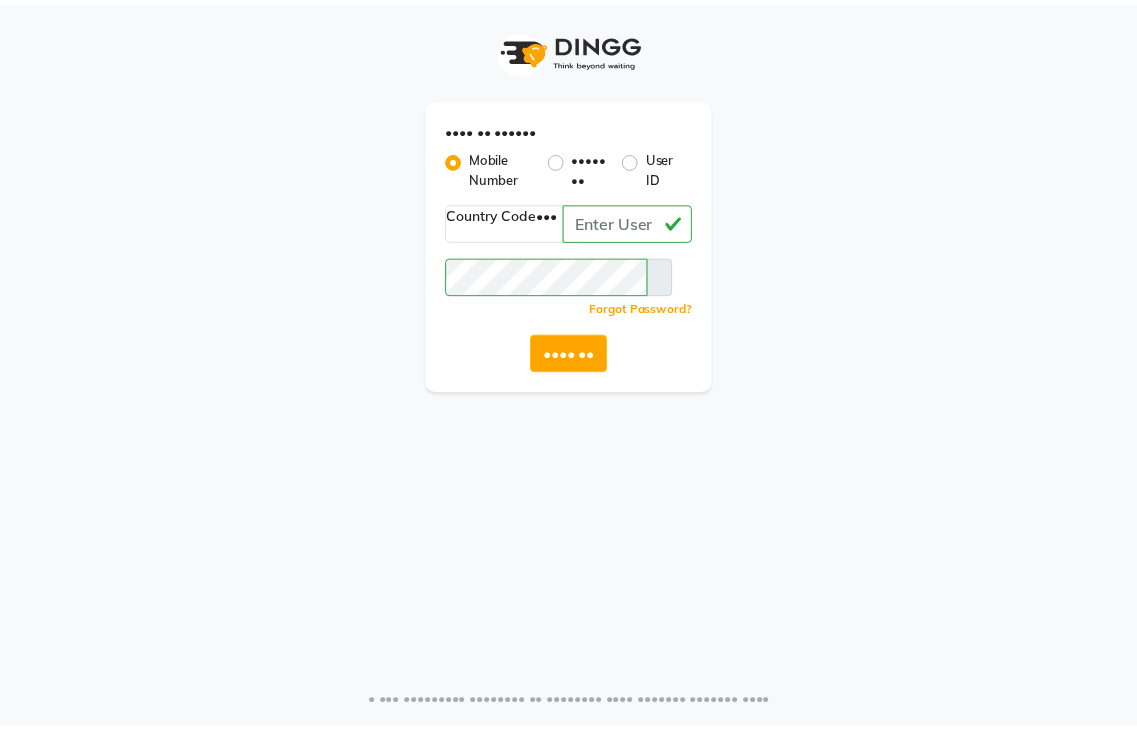 scroll, scrollTop: 0, scrollLeft: 0, axis: both 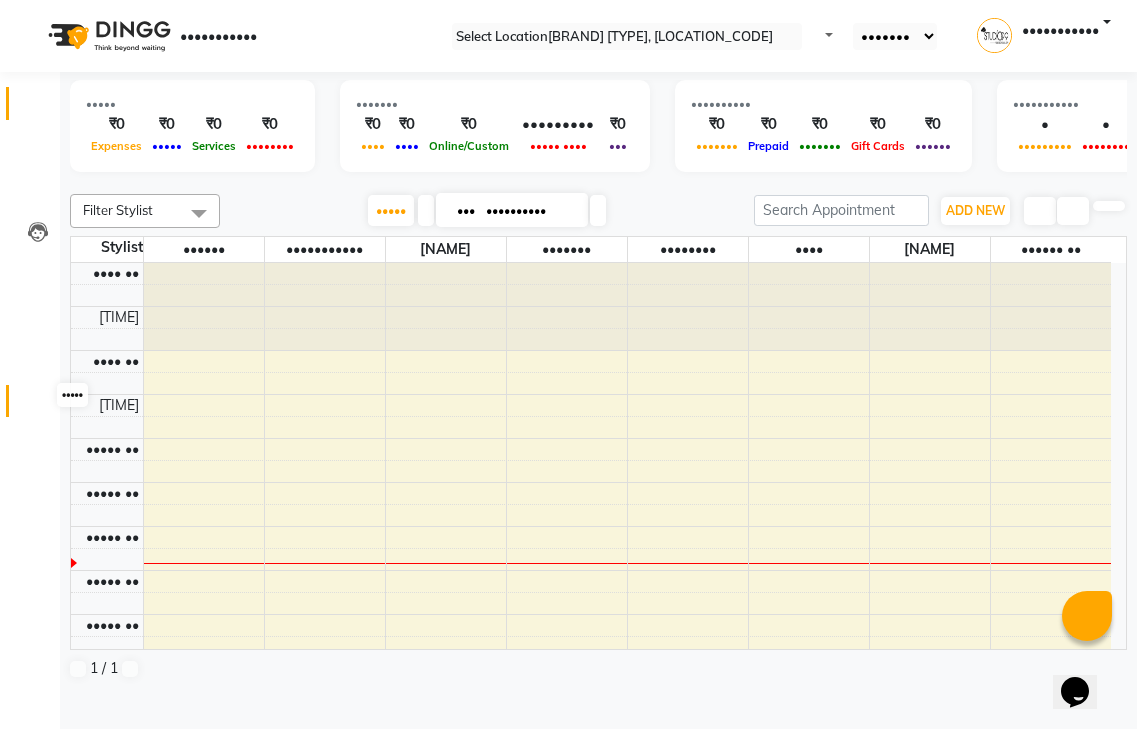 click at bounding box center [37, 406] 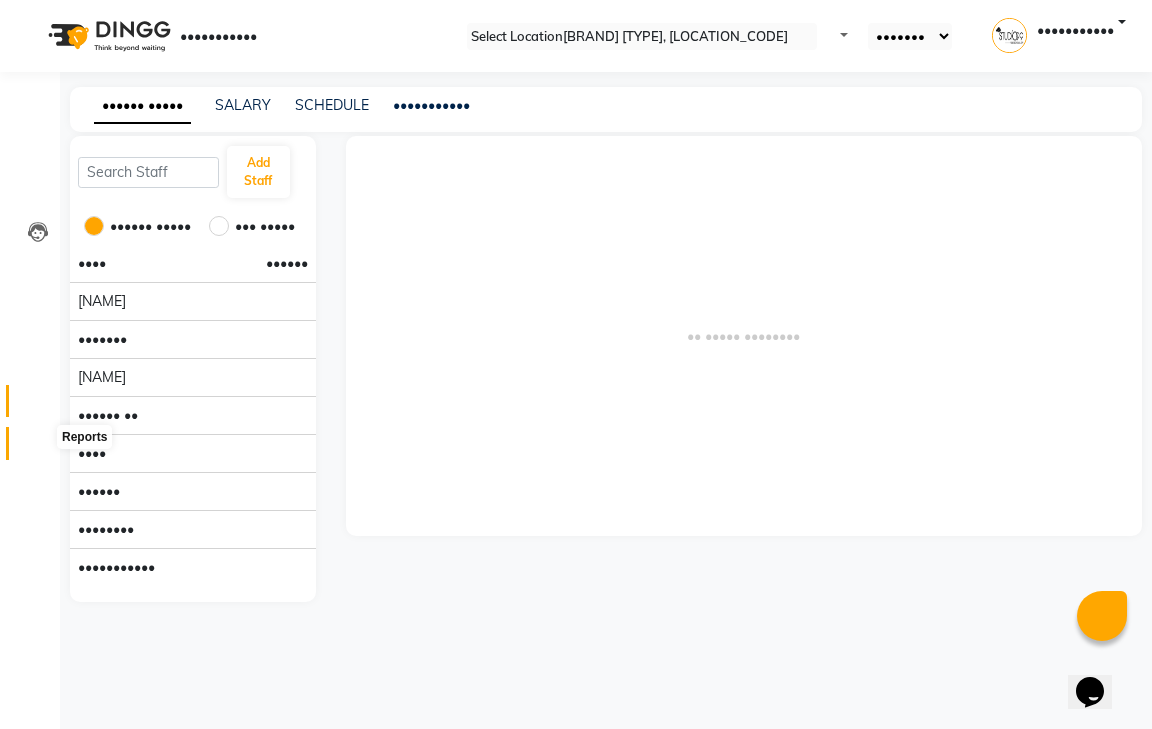 click at bounding box center (38, 448) 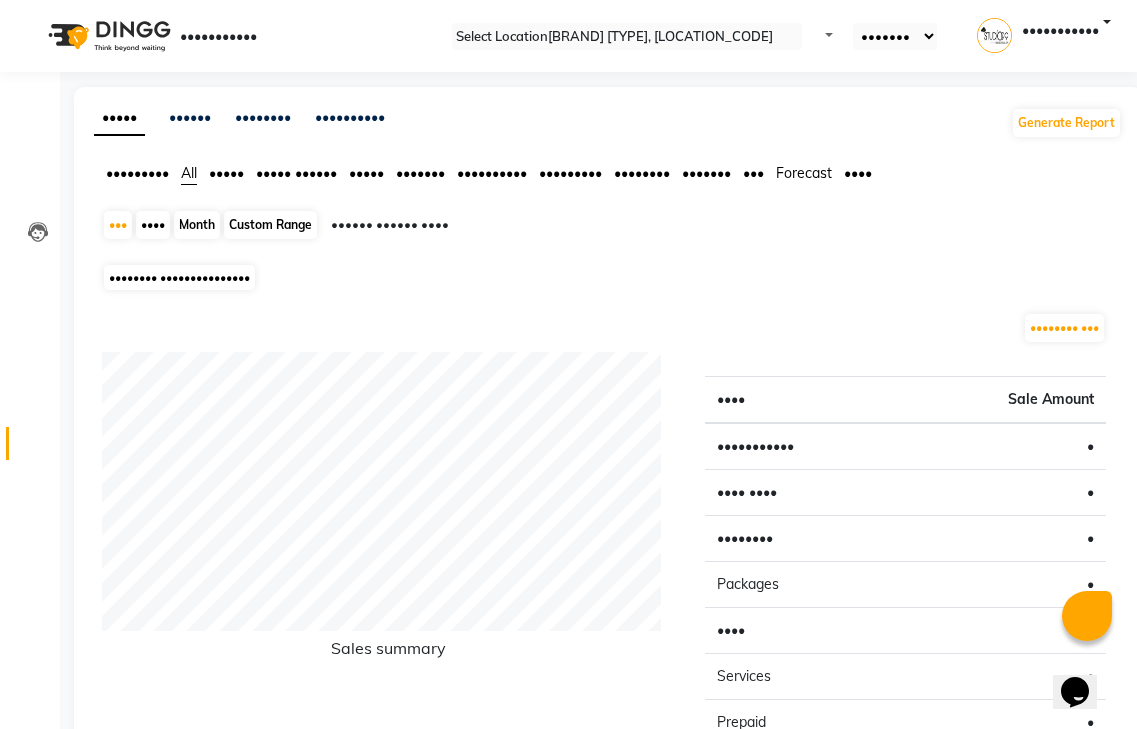 click on "••••• ••••••" at bounding box center [137, 173] 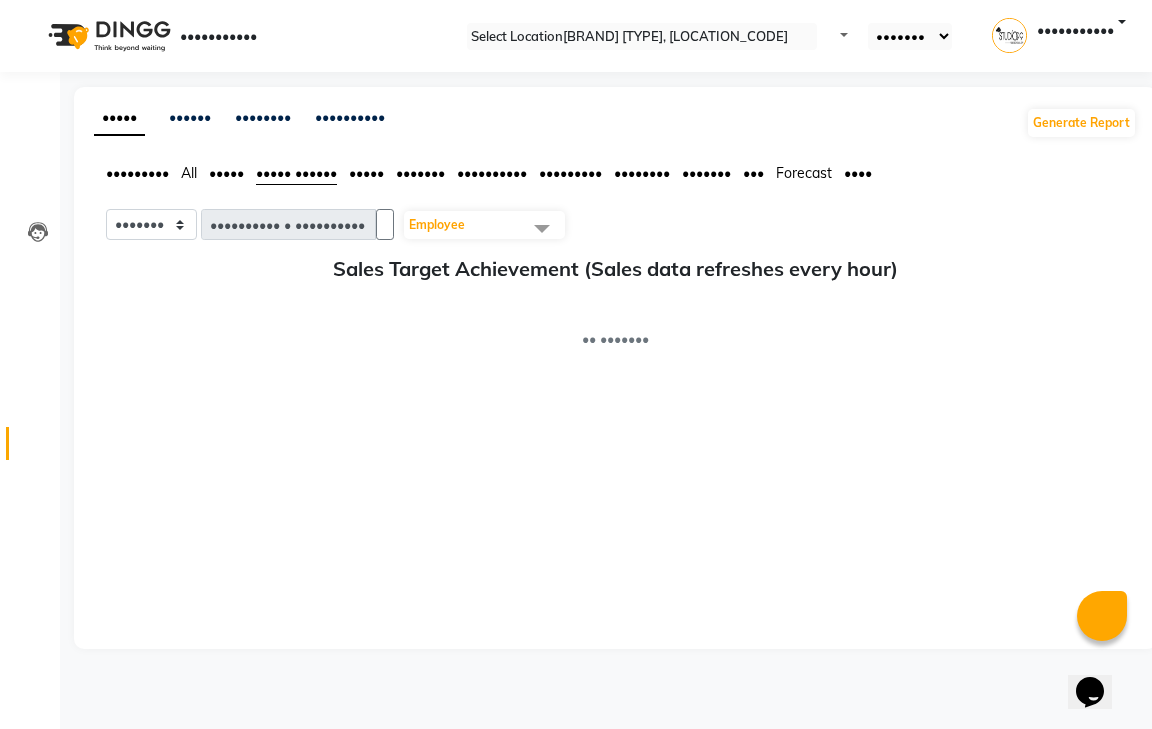 click at bounding box center (542, 228) 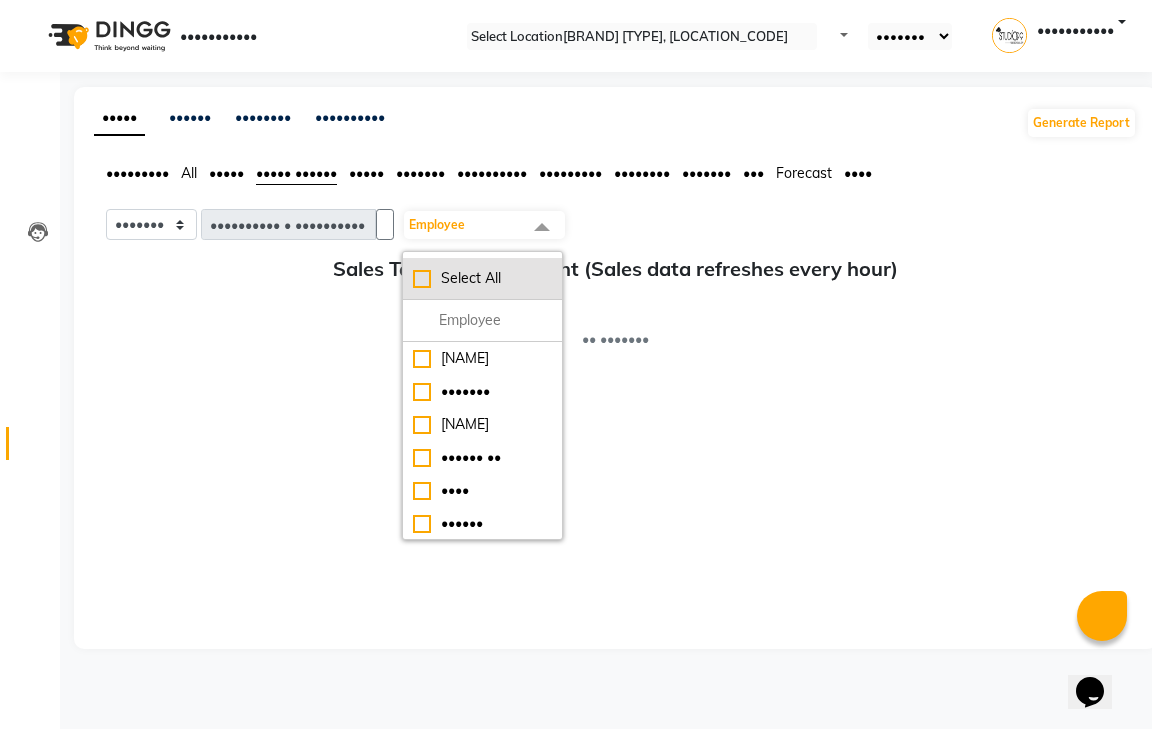 click on "Select All" at bounding box center [482, 278] 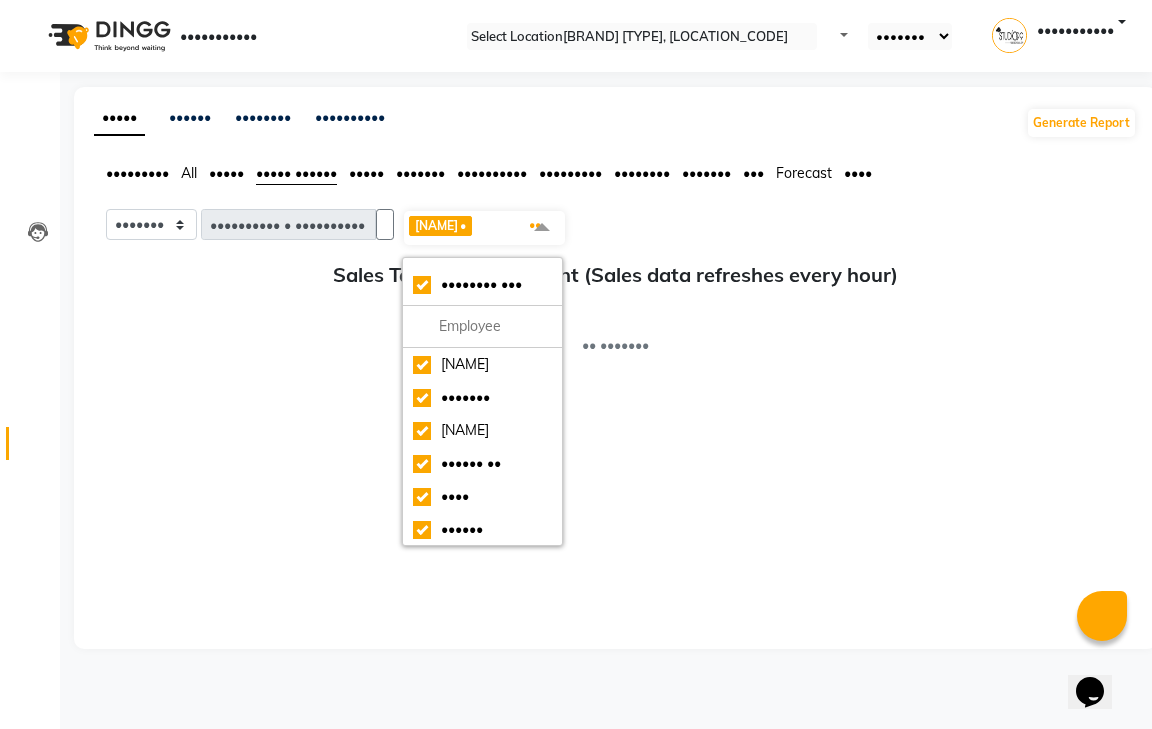 click on "Favorites All Sales Sales Target Staff Invoice Membership Inventory Customer Expense SMS Forecast Misc" at bounding box center [615, 182] 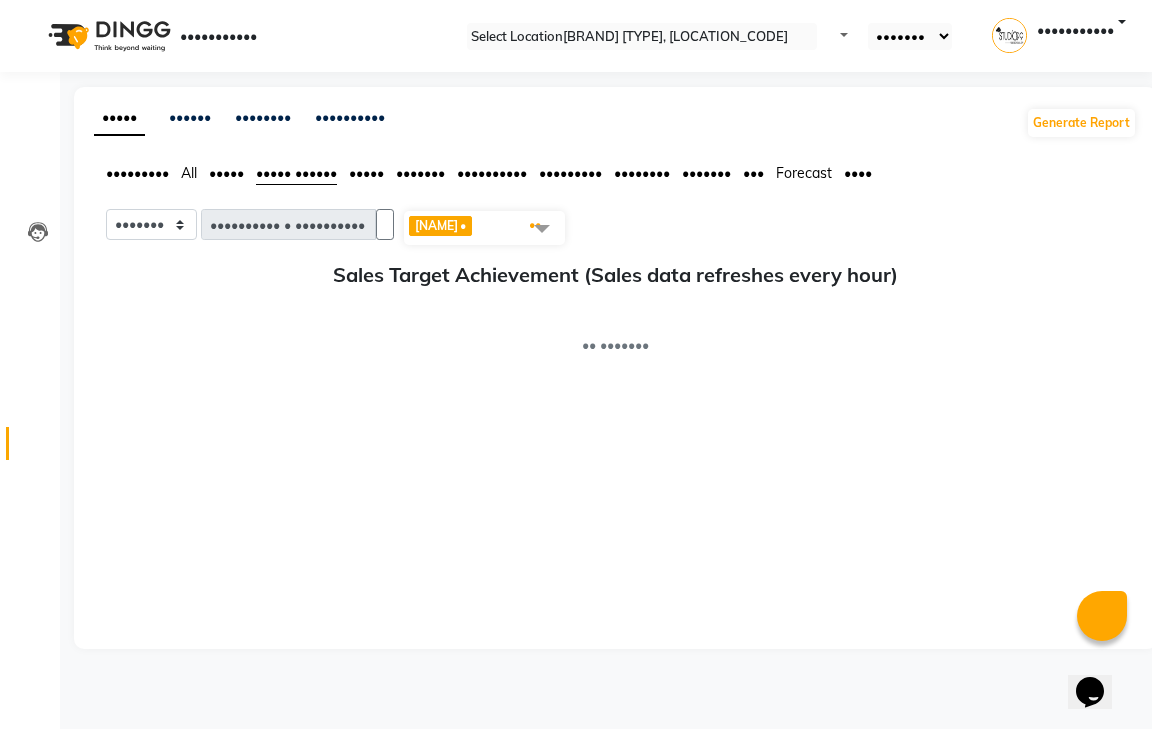 click on "•••••" at bounding box center (137, 173) 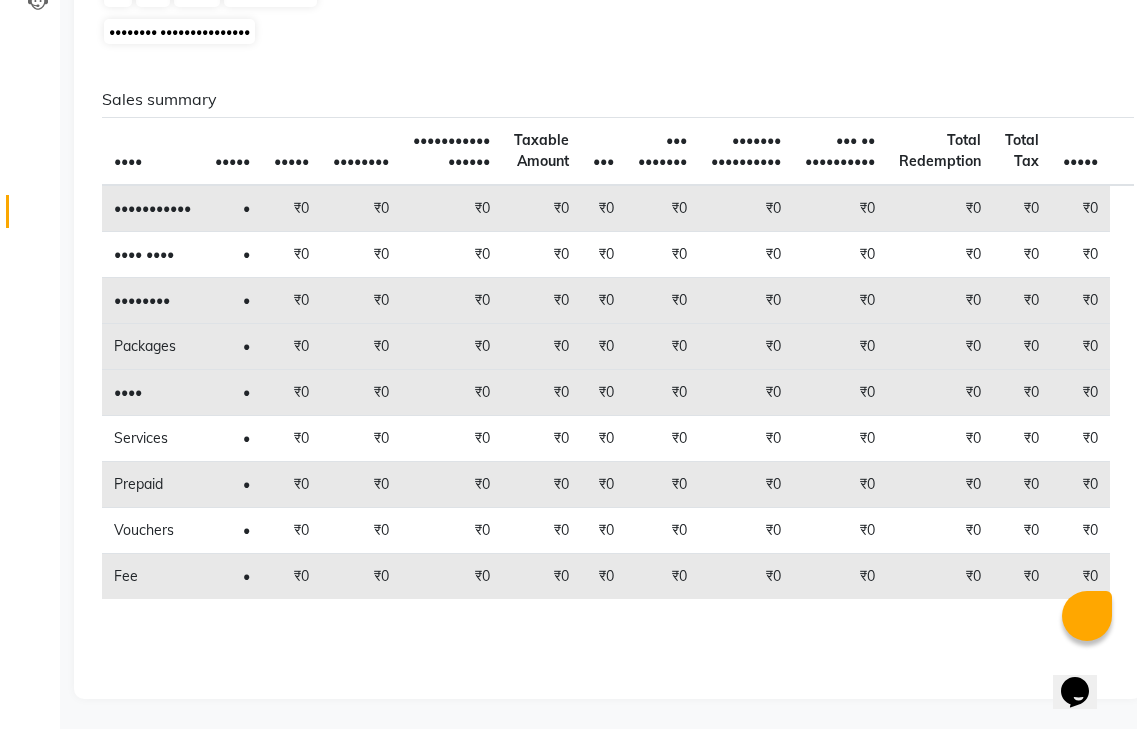 scroll, scrollTop: 0, scrollLeft: 0, axis: both 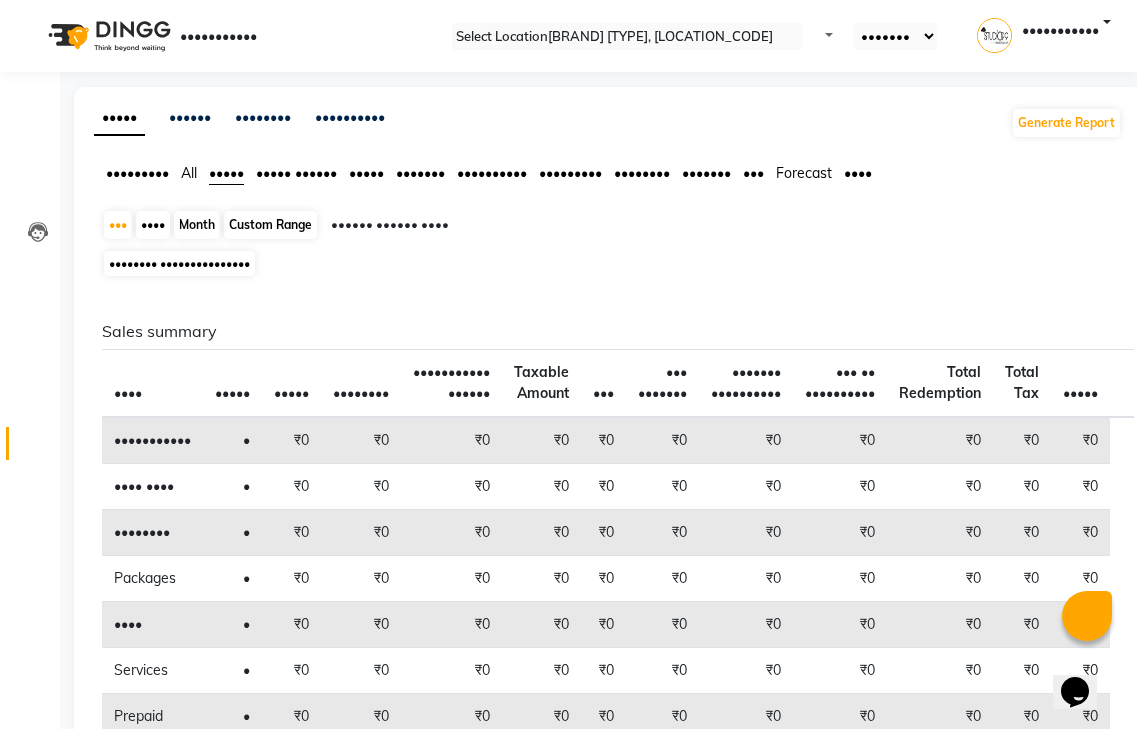 click on "Selected date:  01-07-[YEAR]  Sales summary Type Count Price Discount Non-taxable Amount Taxable Amount Tax Net Revenue Taxable Redemption Tax On Redemption Total Redemption Total Tax Total  Memberships 0 ₹0 ₹0 ₹0 ₹0 ₹0 ₹0 ₹0 ₹0 ₹0 ₹0 ₹0  Gift card 0 ₹0 ₹0 ₹0 ₹0 ₹0 ₹0 ₹0 ₹0 ₹0 ₹0 ₹0  Products 0 ₹0 ₹0 ₹0 ₹0 ₹0 ₹0 ₹0 ₹0 ₹0 ₹0 ₹0  Packages 0 ₹0 ₹0 ₹0 ₹0 ₹0 ₹0 ₹0 ₹0 ₹0 ₹0 ₹0  Tips 0 ₹0 ₹0 ₹0 ₹0 ₹0 ₹0 ₹0 ₹0 ₹0 ₹0 ₹0  Services 0 ₹0 ₹0 ₹0 ₹0 ₹0 ₹0 ₹0 ₹0 ₹0 ₹0 ₹0  Prepaid 0 ₹0 ₹0 ₹0 ₹0 ₹0 ₹0 ₹0 ₹0 ₹0 ₹0 ₹0  Vouchers 0 ₹0 ₹0 ₹0 ₹0 ₹0 ₹0 ₹0 ₹0 ₹0 ₹0 ₹0  Fee 0 ₹0 ₹0 ₹0 ₹0 ₹0 ₹0 ₹0 ₹0 ₹0 ₹0 ₹0 ★ Mark as Favorite" at bounding box center [608, 509] 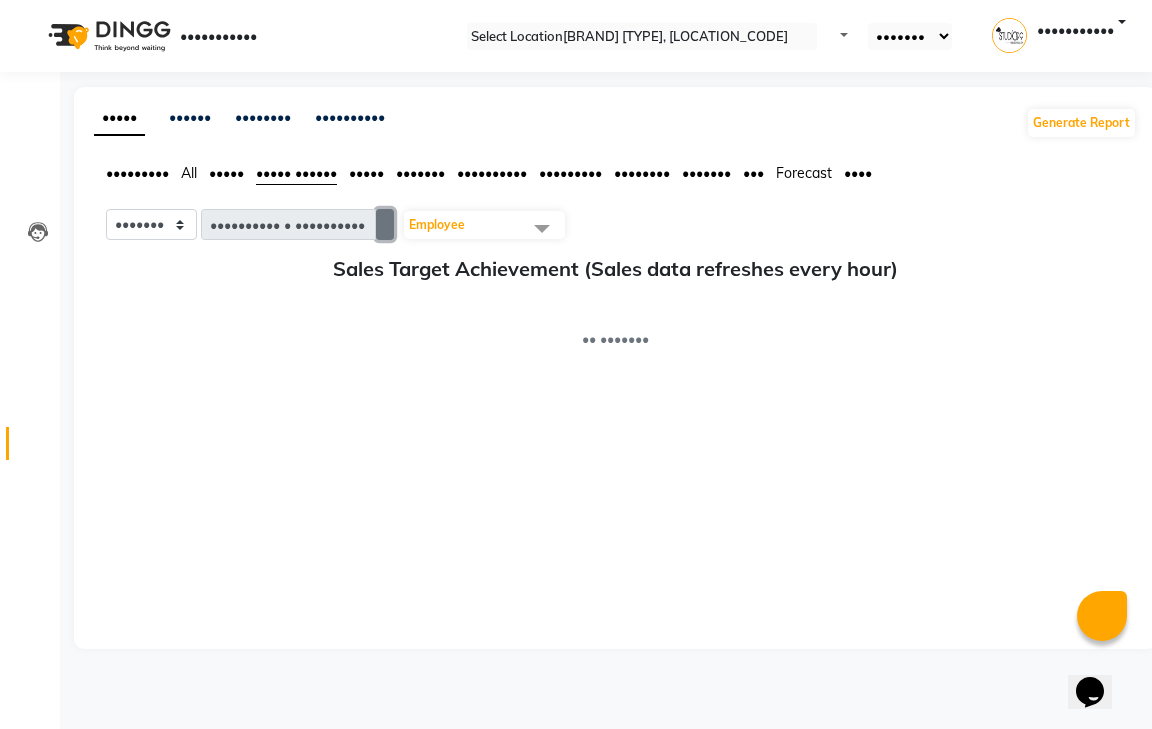 click at bounding box center [385, 225] 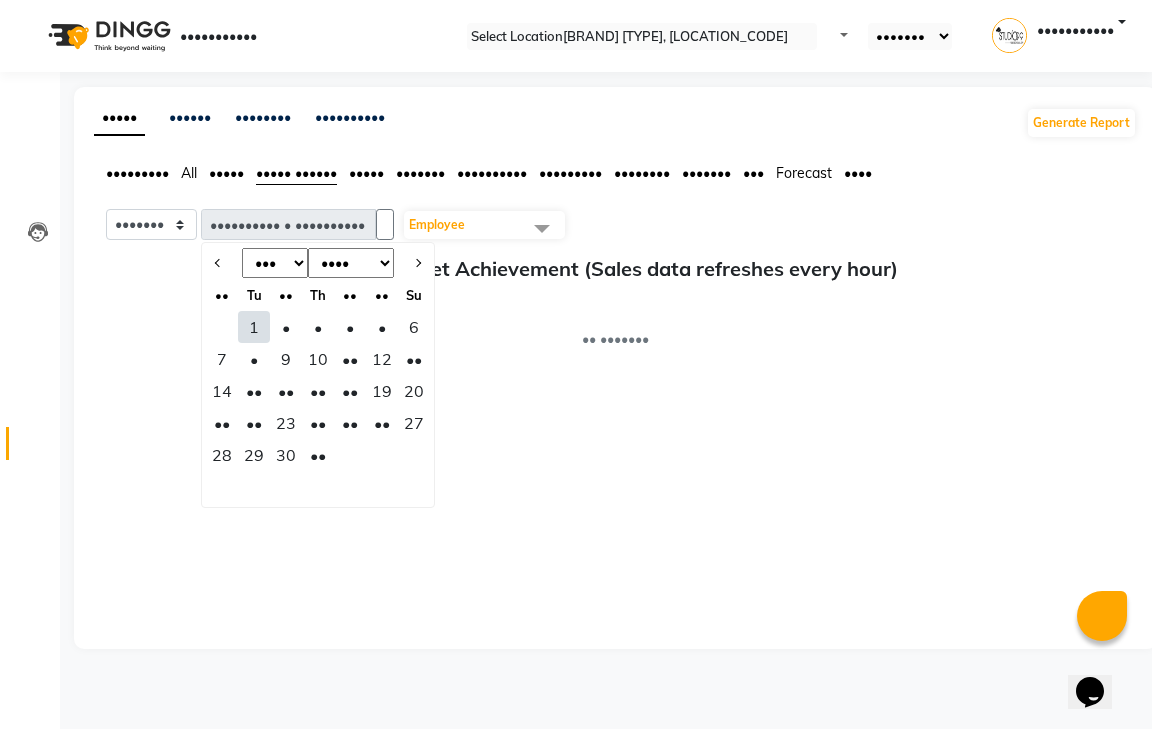 click on "1" at bounding box center (254, 327) 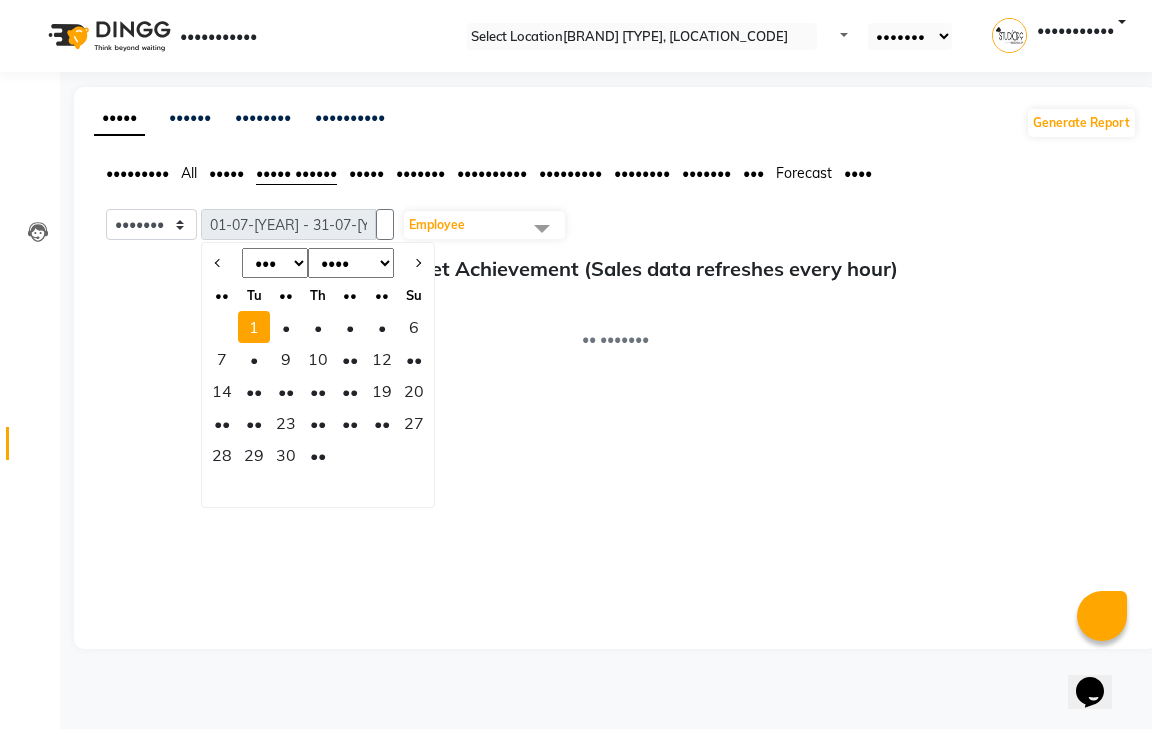 click on "••" at bounding box center [318, 455] 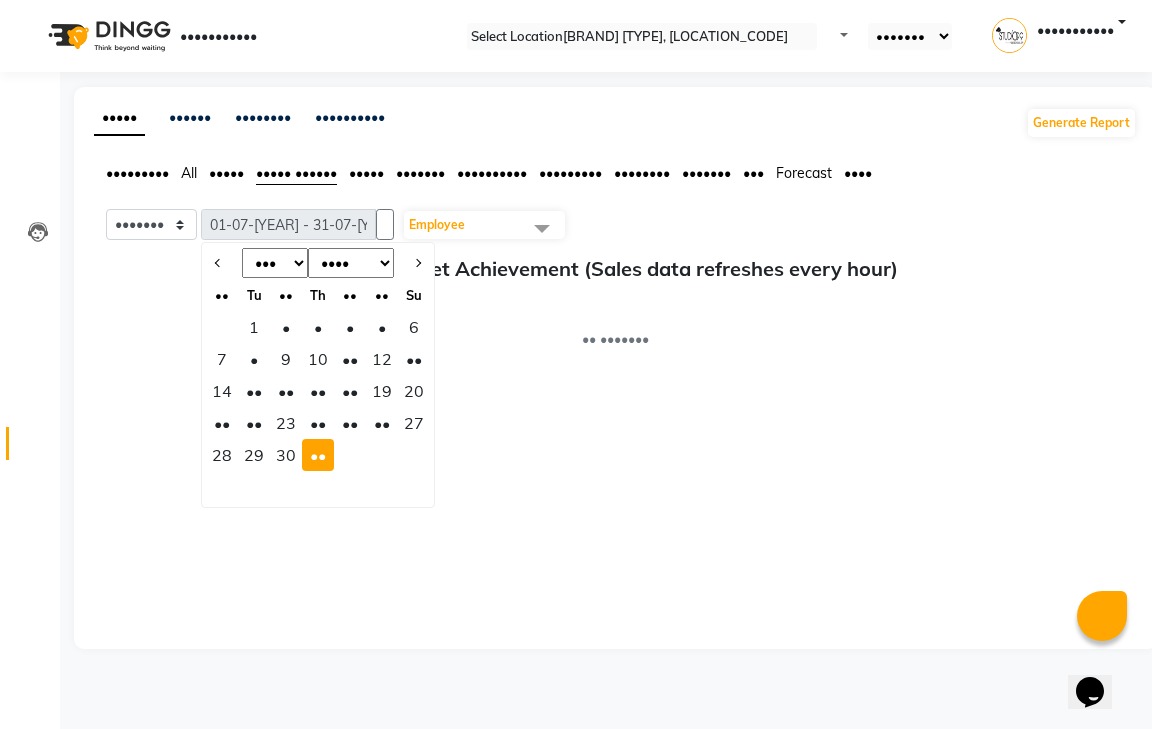 click on "••• ••• ••• ••• ••• ••• ••• ••• ••• ••• ••• •••" at bounding box center (275, 263) 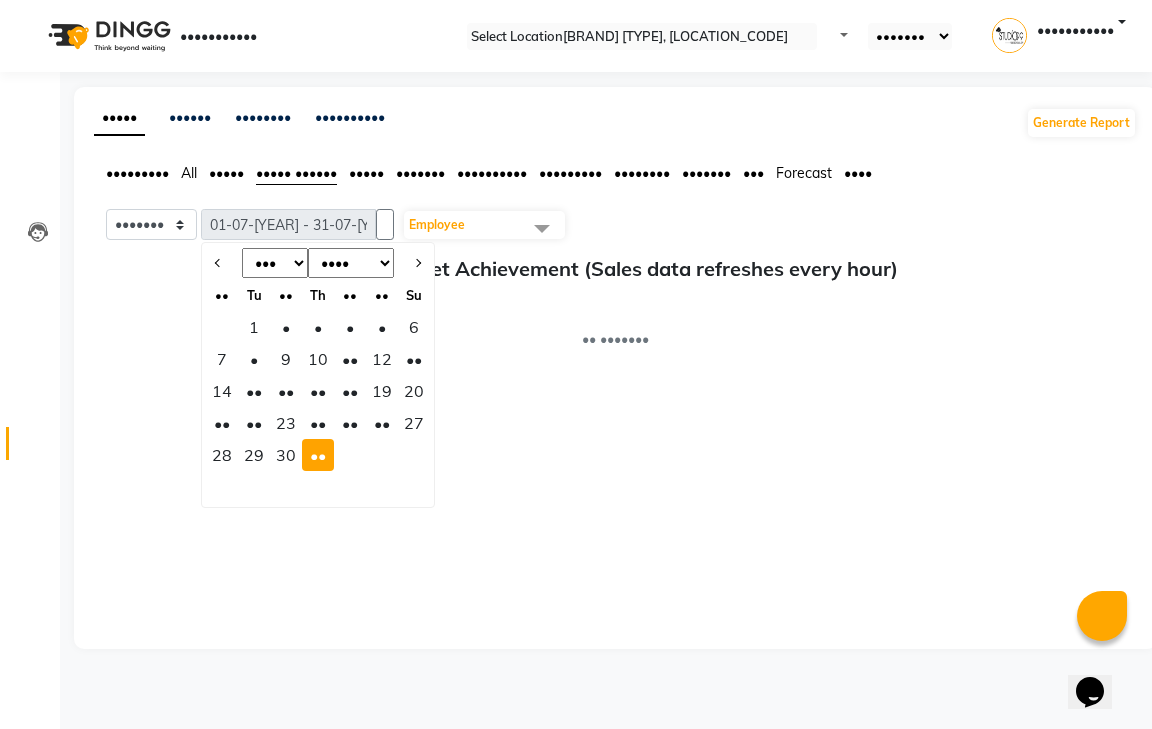 select on "6" 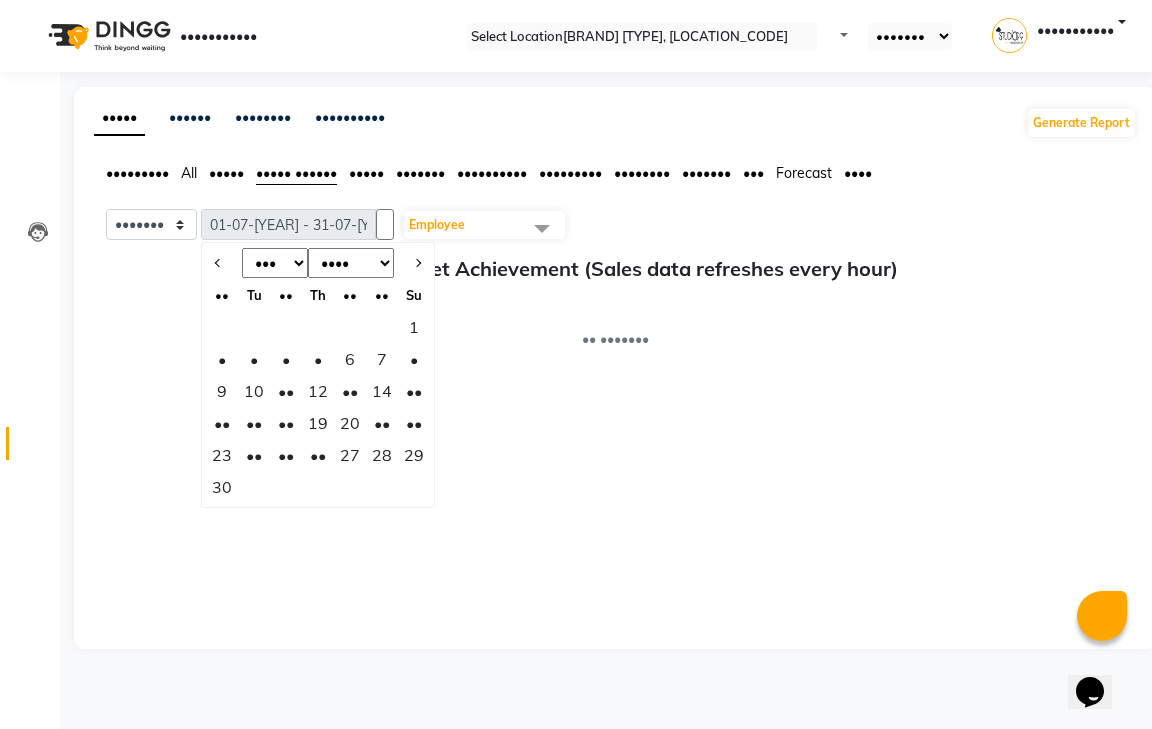 click on "1" at bounding box center [414, 327] 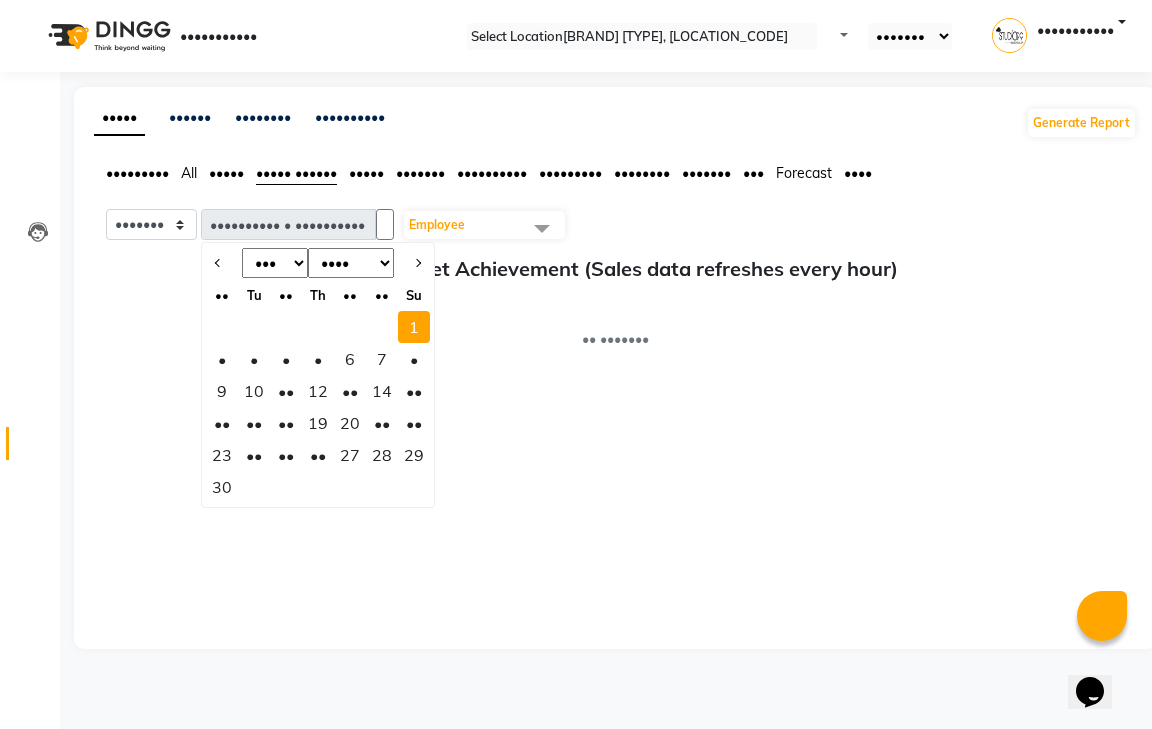 click on "30" at bounding box center [222, 487] 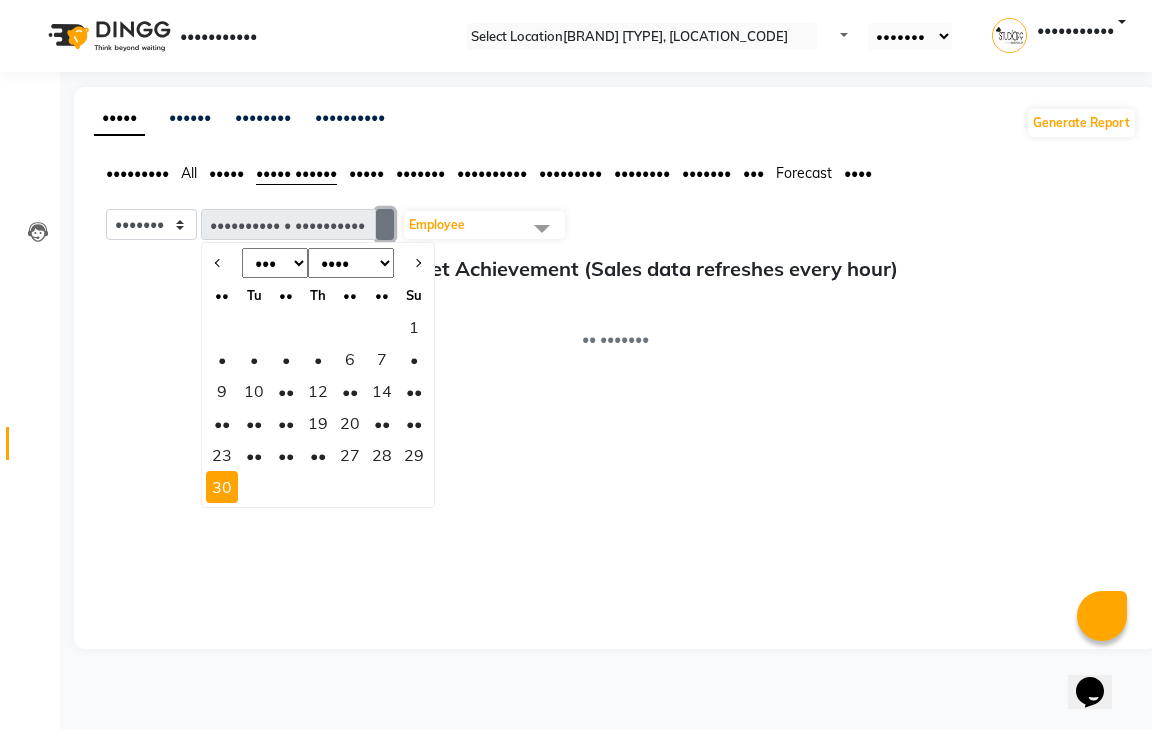 click at bounding box center (385, 224) 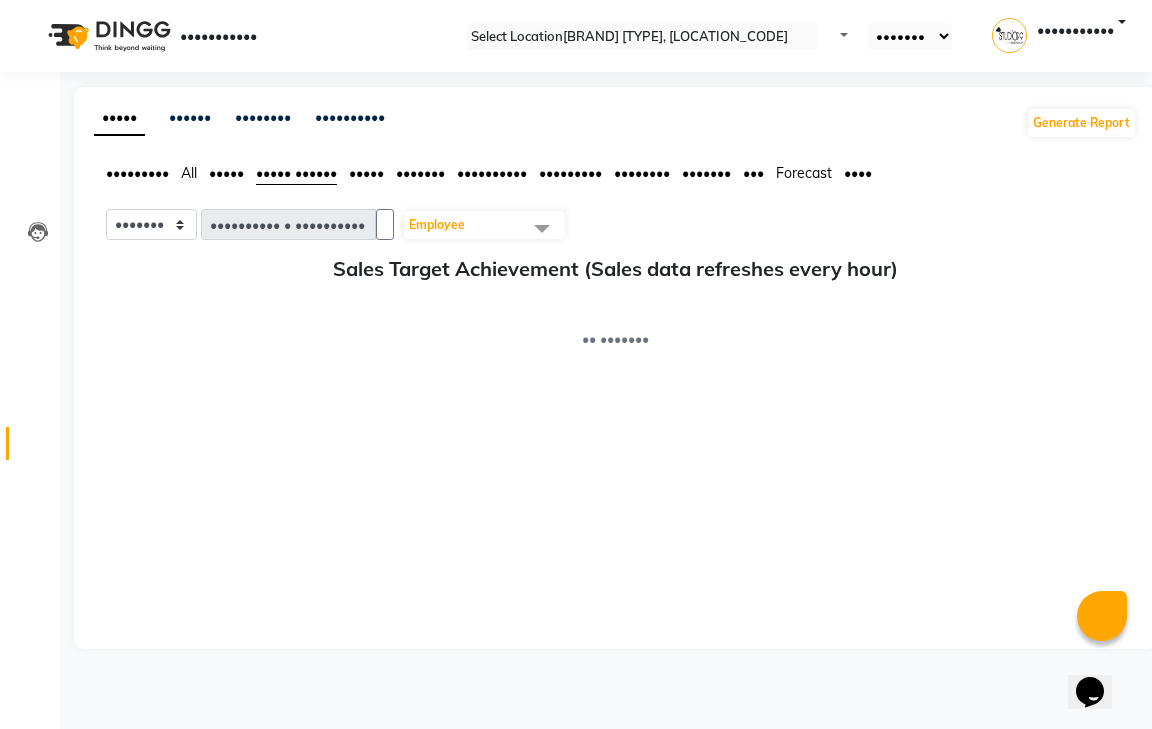click on "Employee" at bounding box center [484, 225] 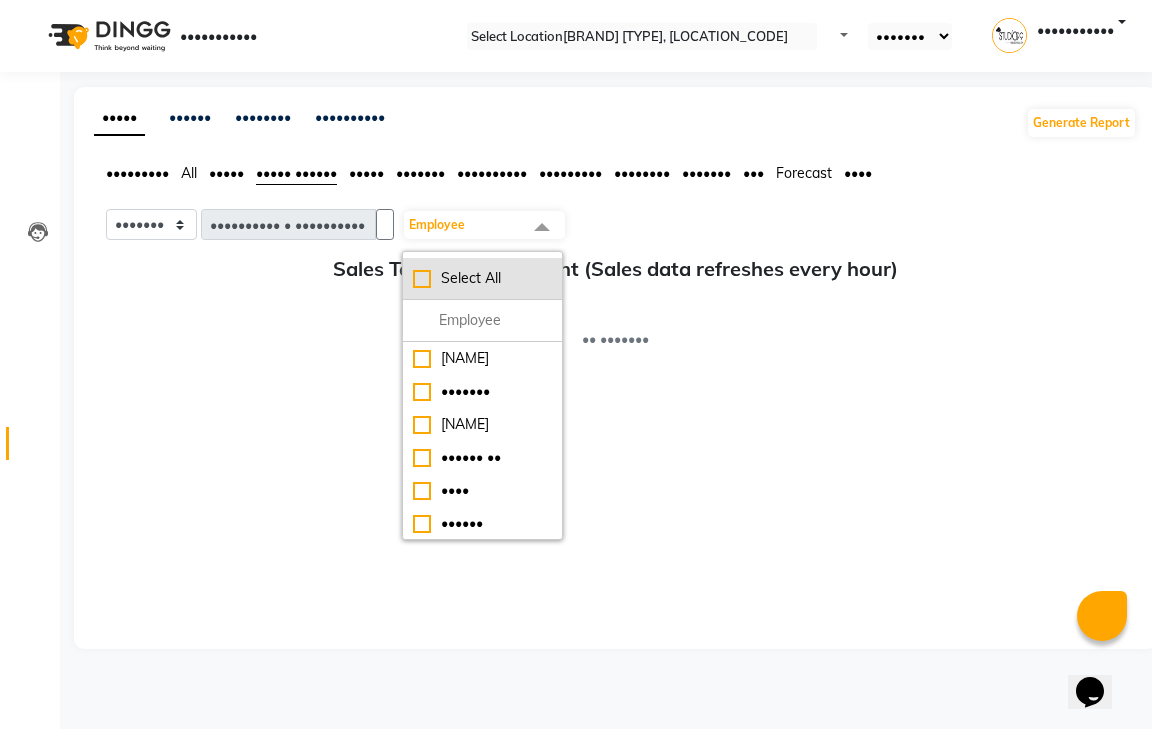 click on "Select All" at bounding box center (482, 278) 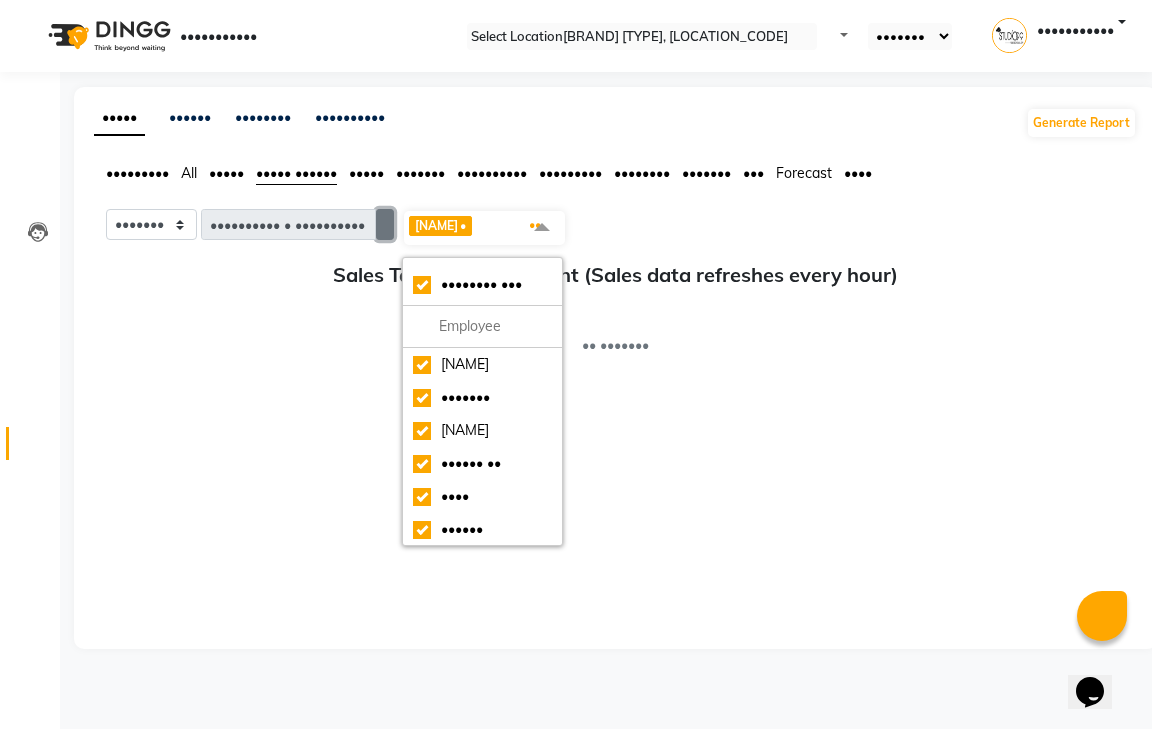 click at bounding box center (385, 225) 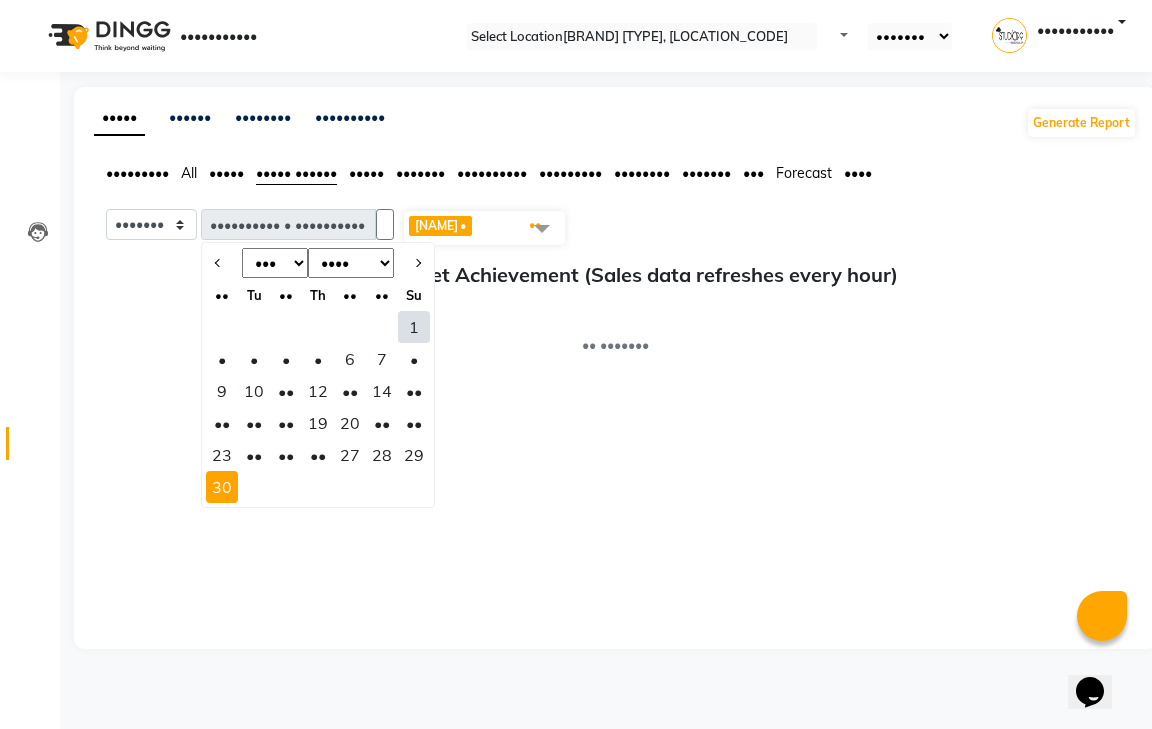 click on "1" at bounding box center [414, 327] 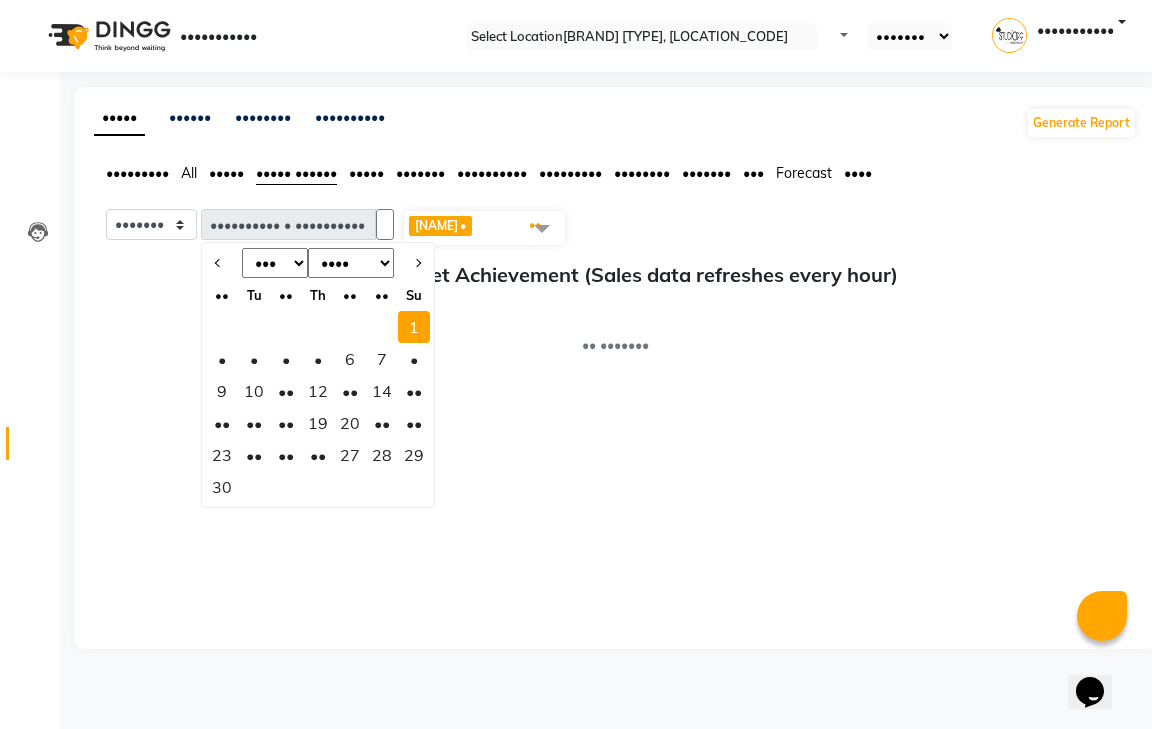 click on "30" at bounding box center (222, 487) 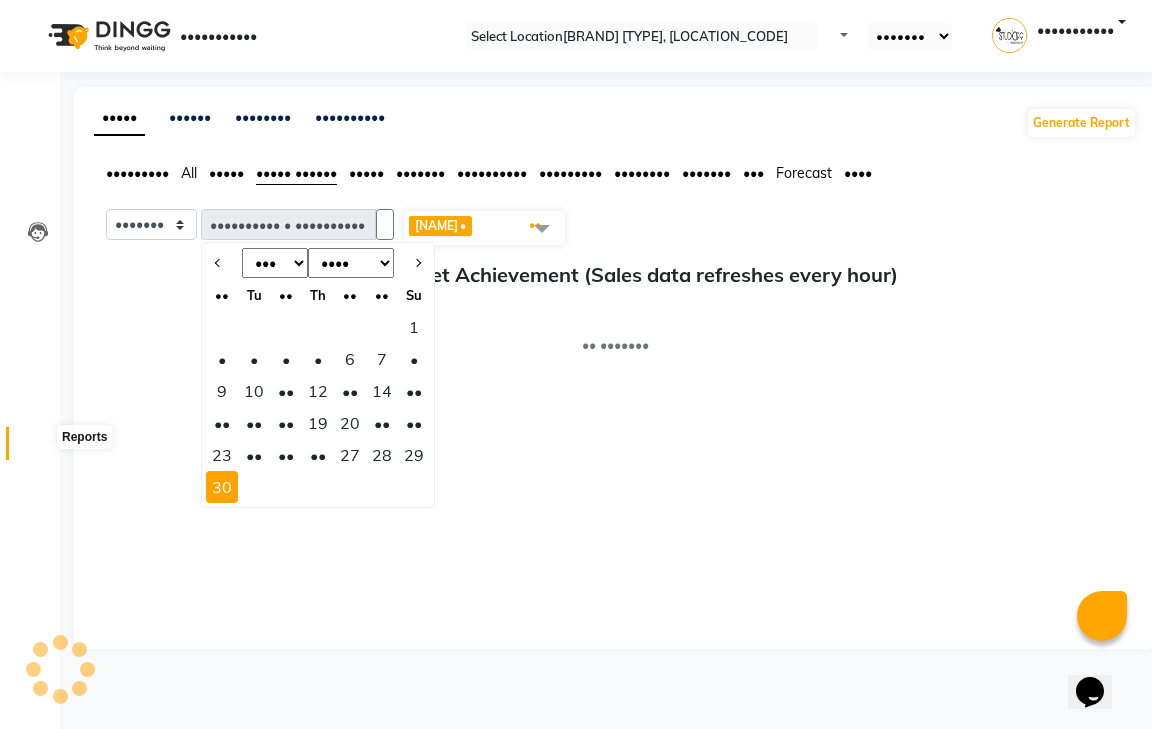 click at bounding box center [37, 448] 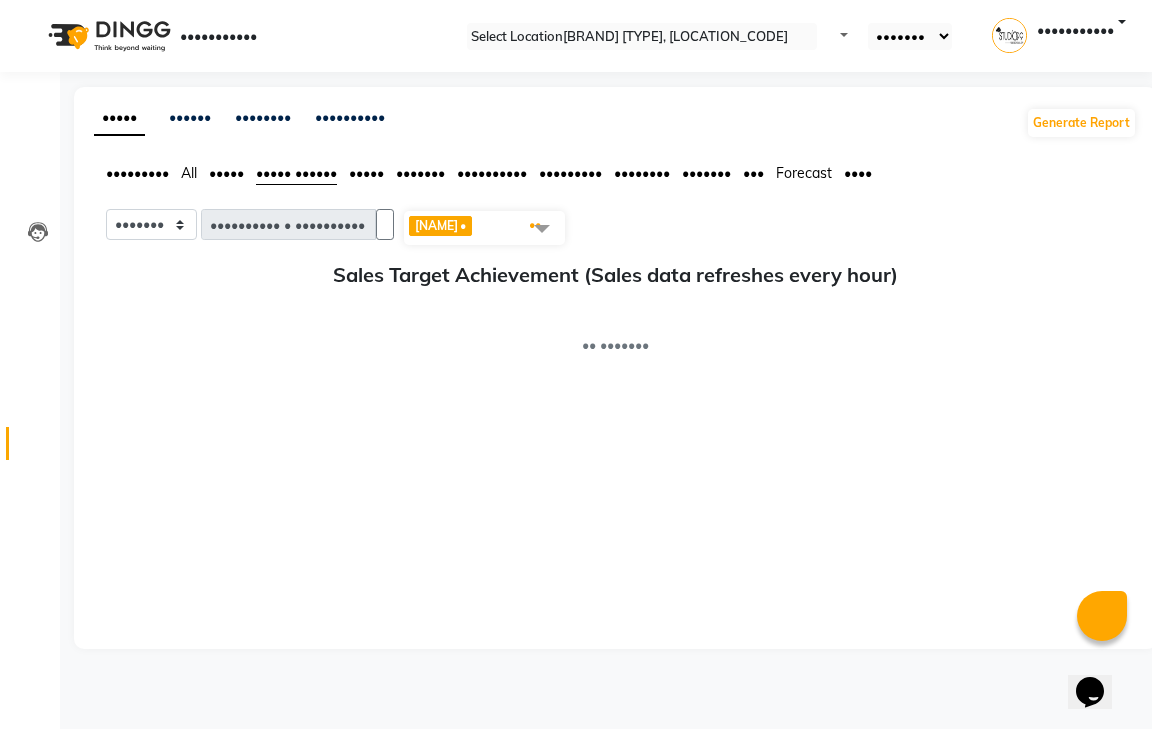 click on "•••••" at bounding box center (137, 173) 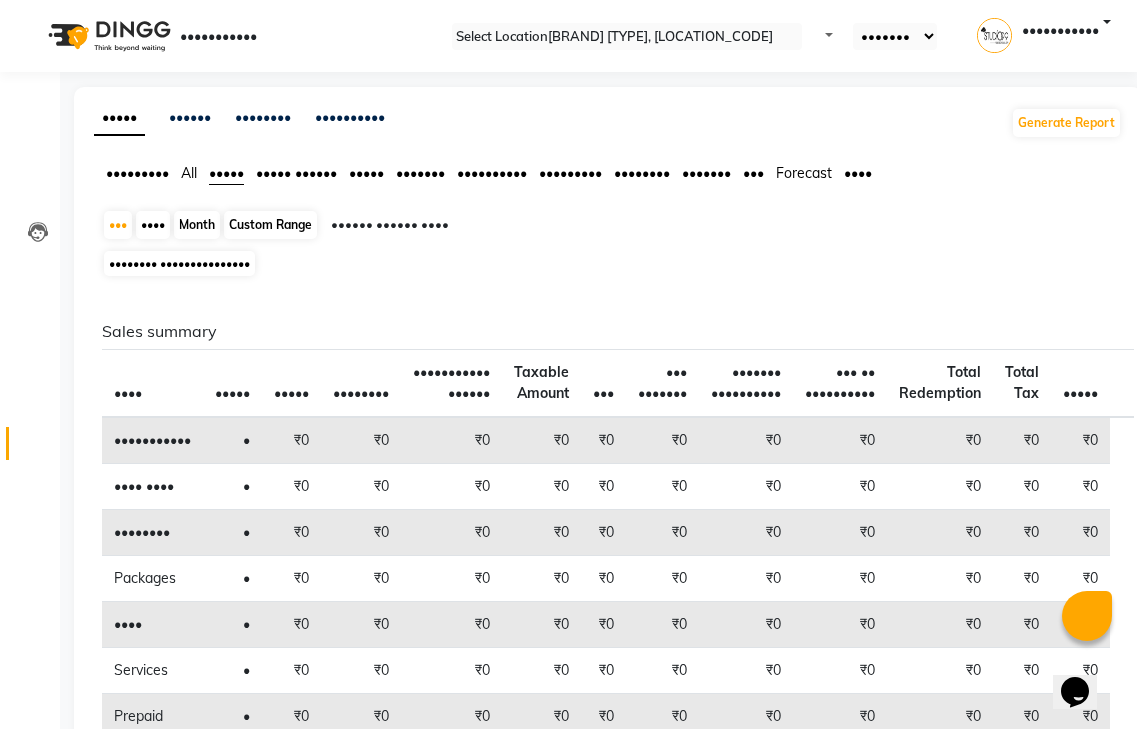 click on "All" at bounding box center (137, 173) 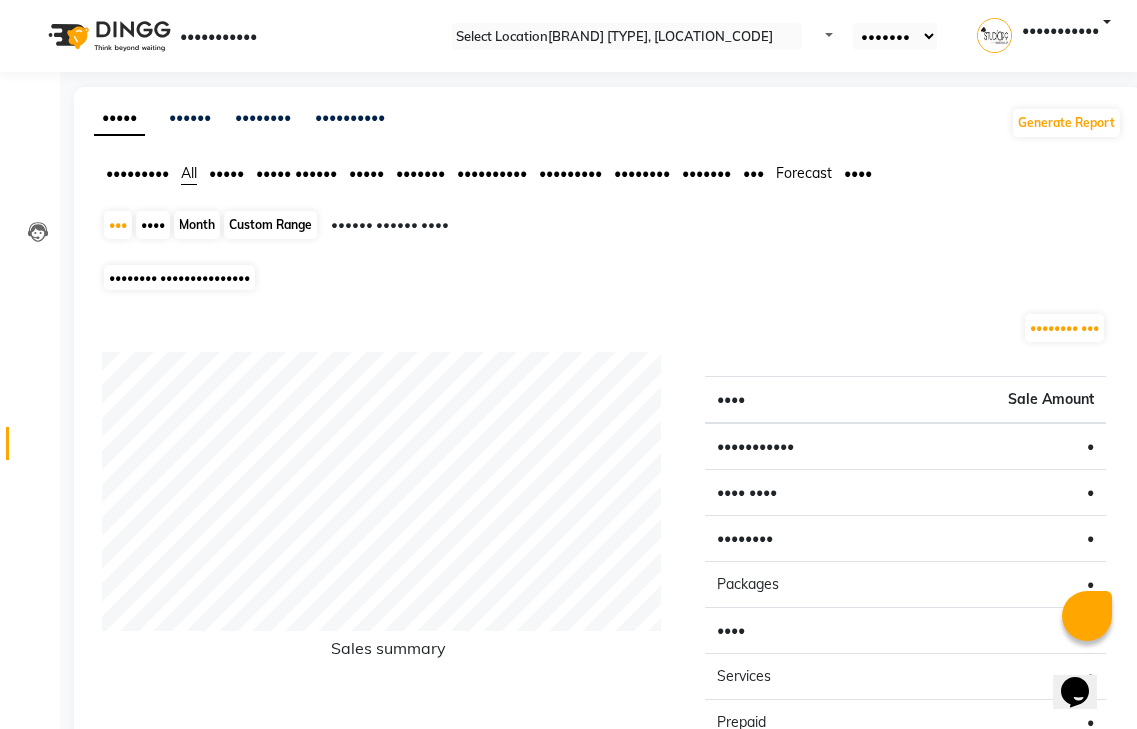 click on "•••••" at bounding box center (137, 173) 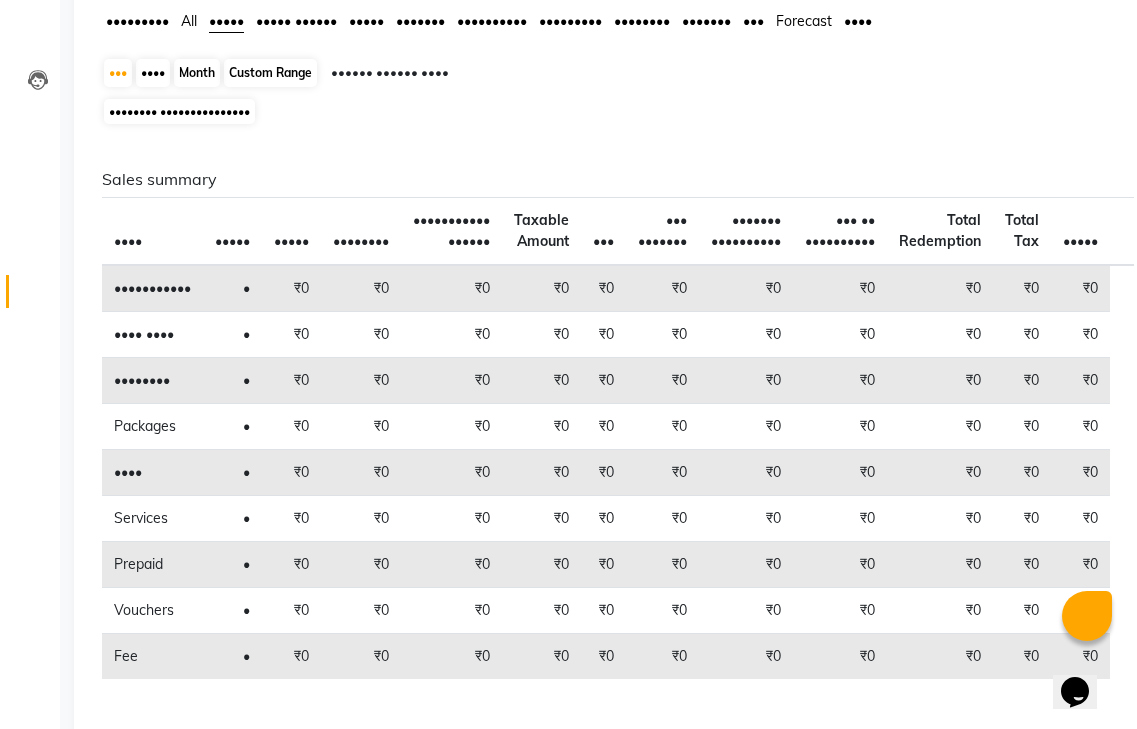 scroll, scrollTop: 0, scrollLeft: 0, axis: both 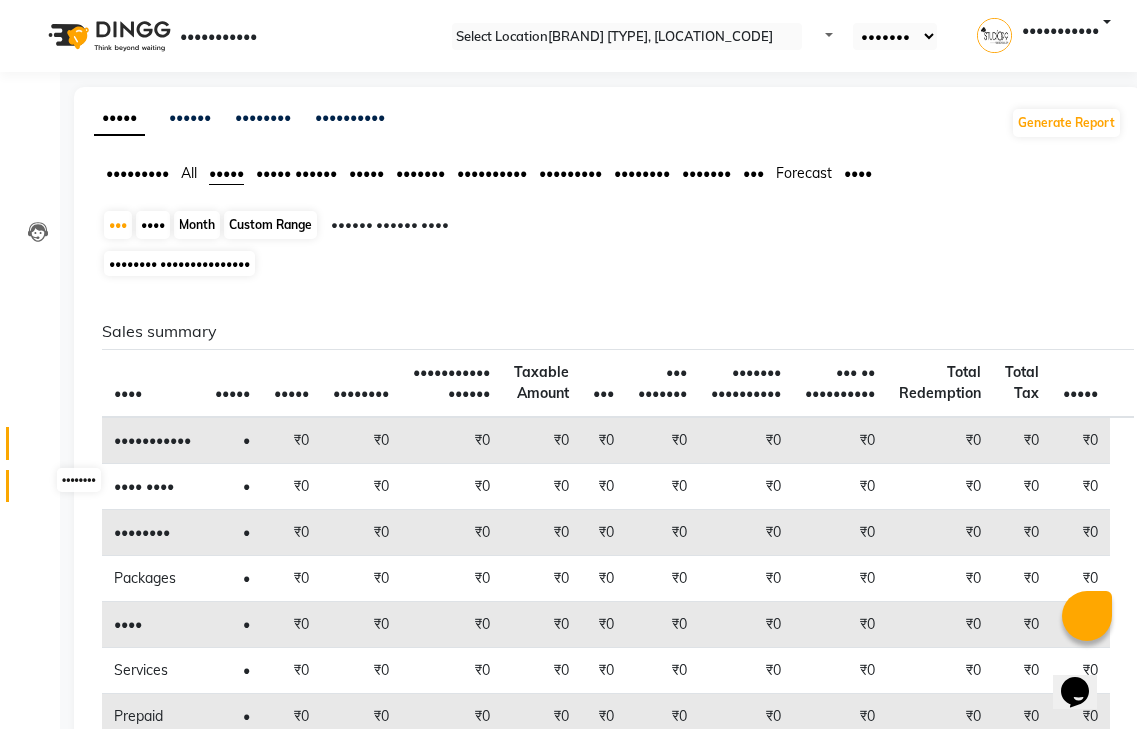 click at bounding box center [37, 491] 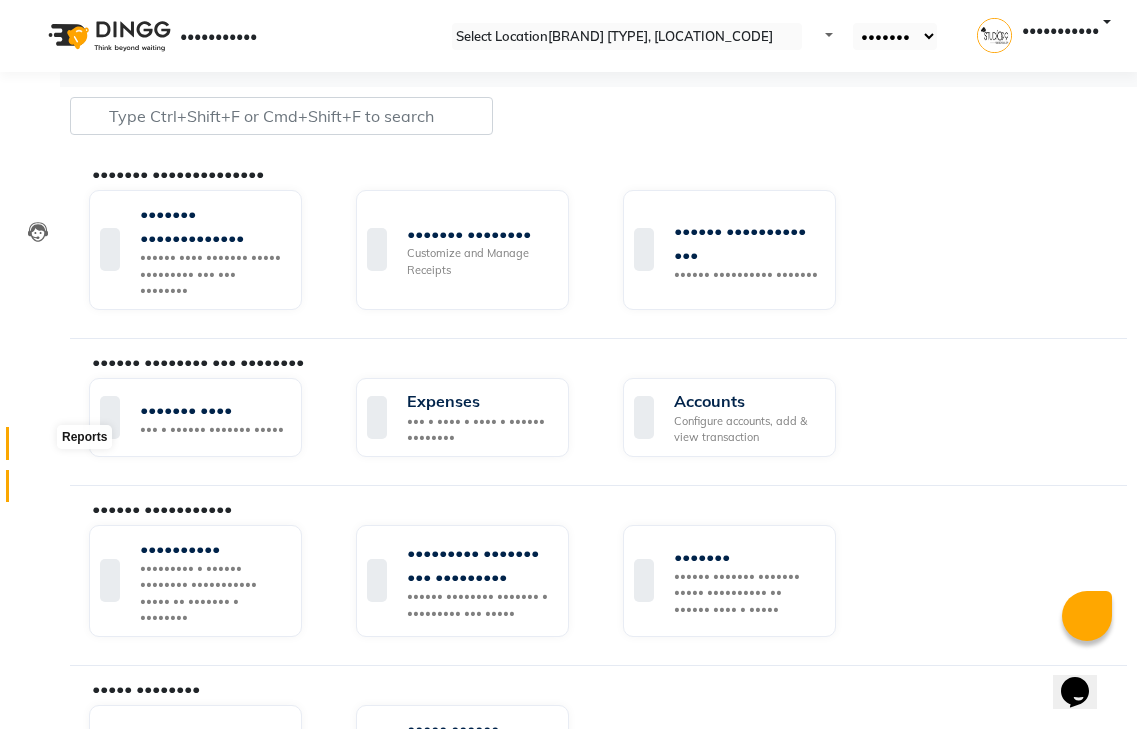 click at bounding box center (38, 448) 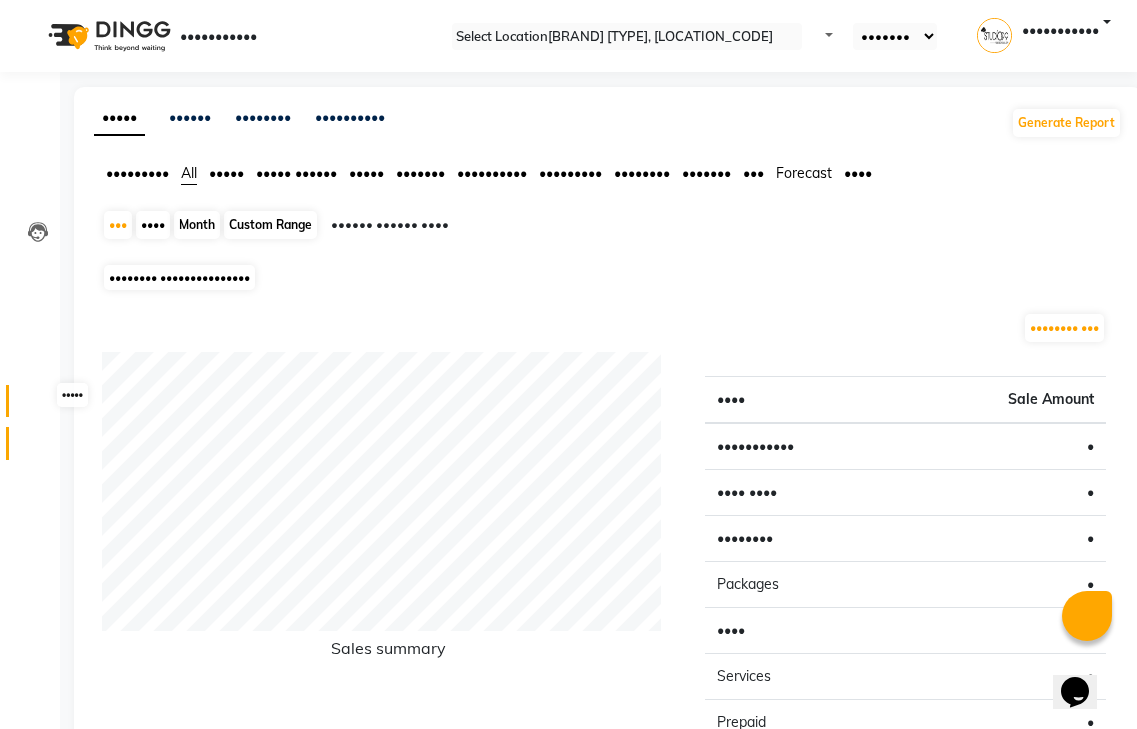 click at bounding box center [37, 406] 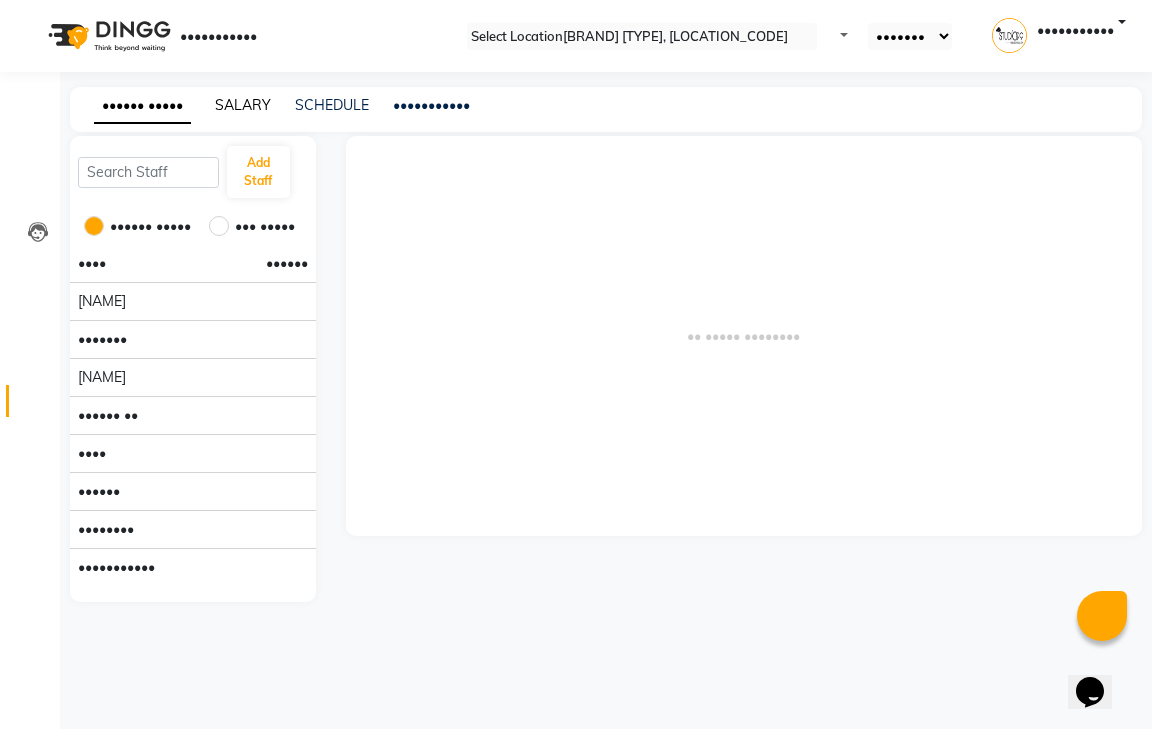 click on "SALARY" at bounding box center (243, 105) 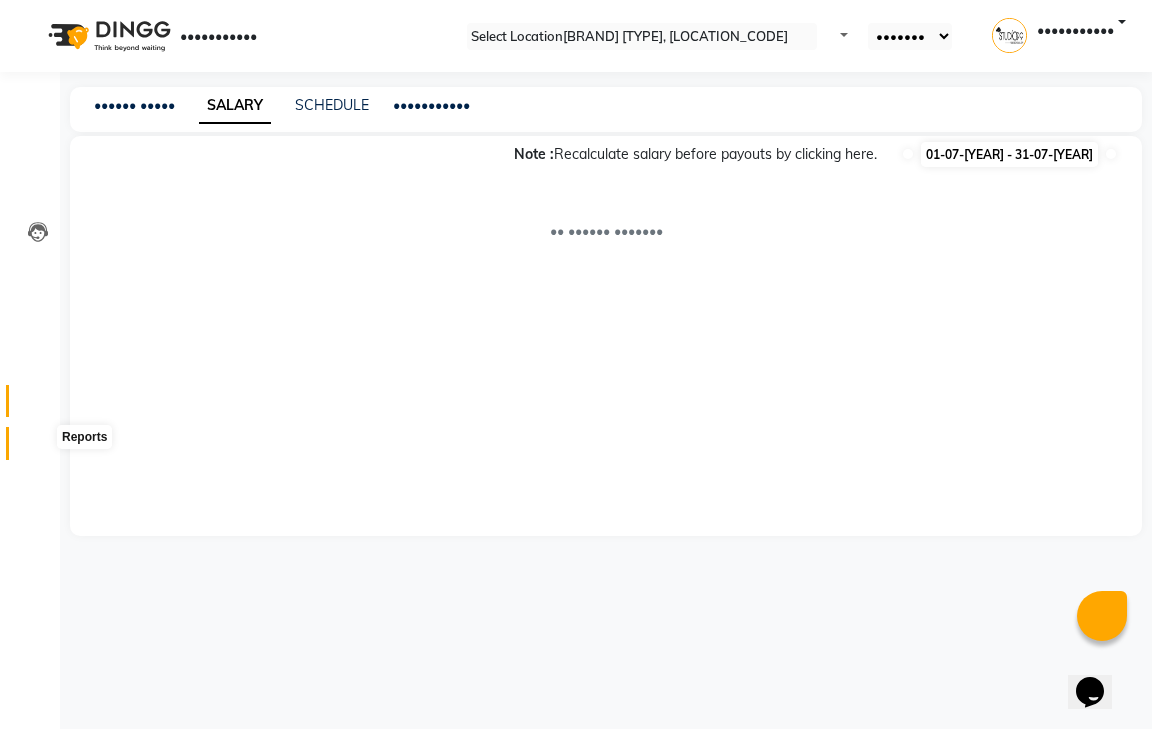 click at bounding box center (38, 448) 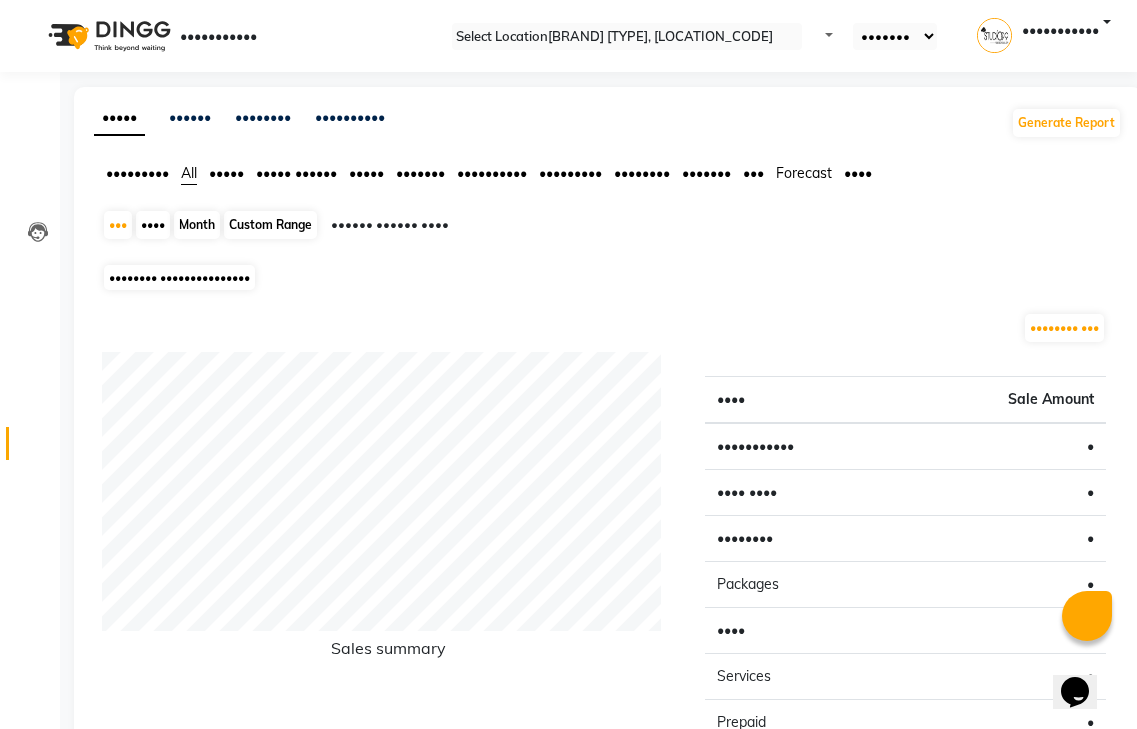 click on "•••••" at bounding box center (137, 173) 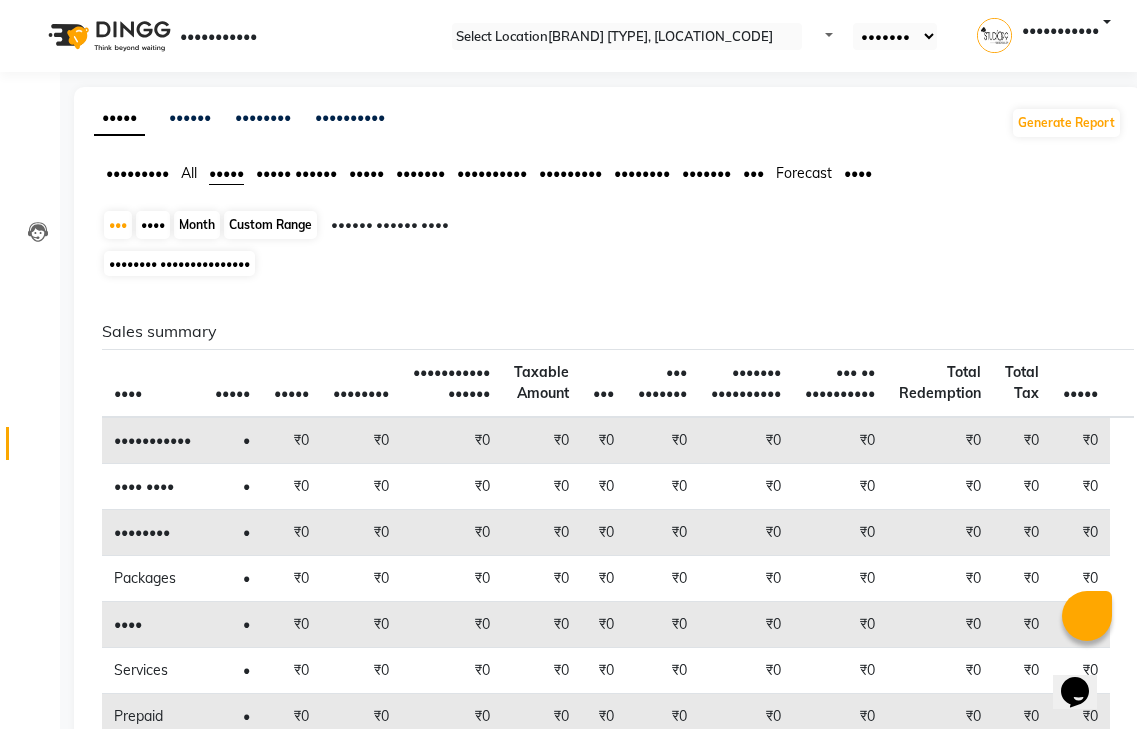click on "••••••••••" at bounding box center [220, 263] 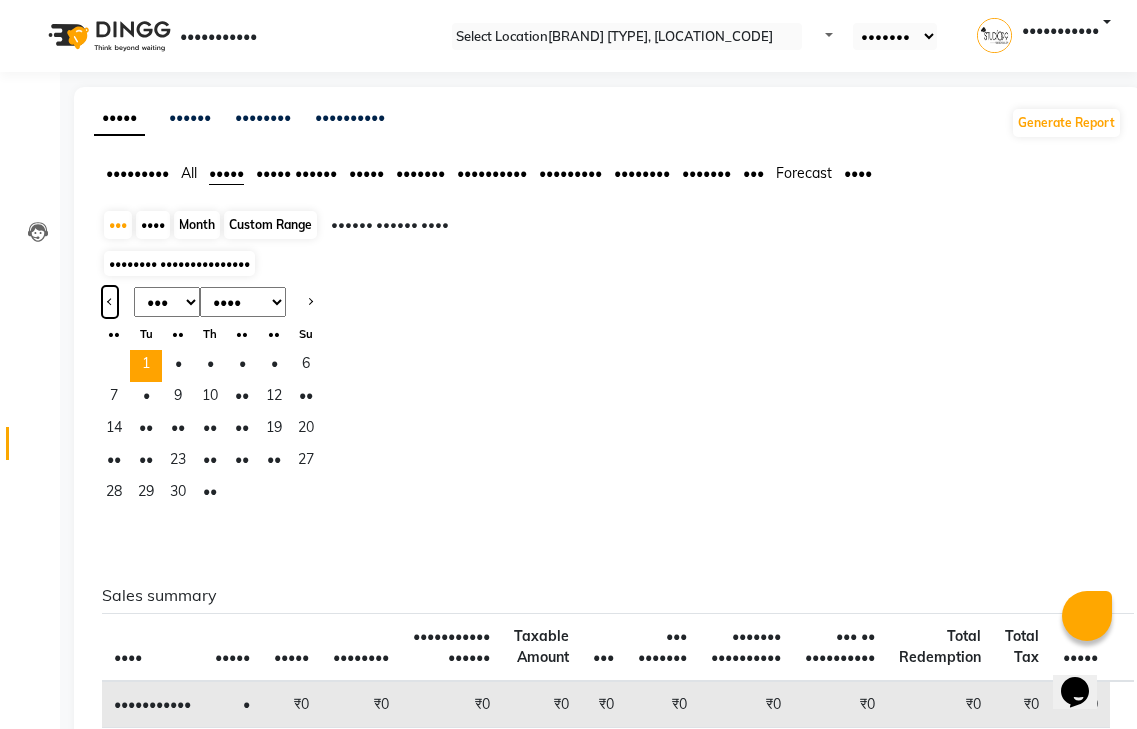 click at bounding box center (110, 302) 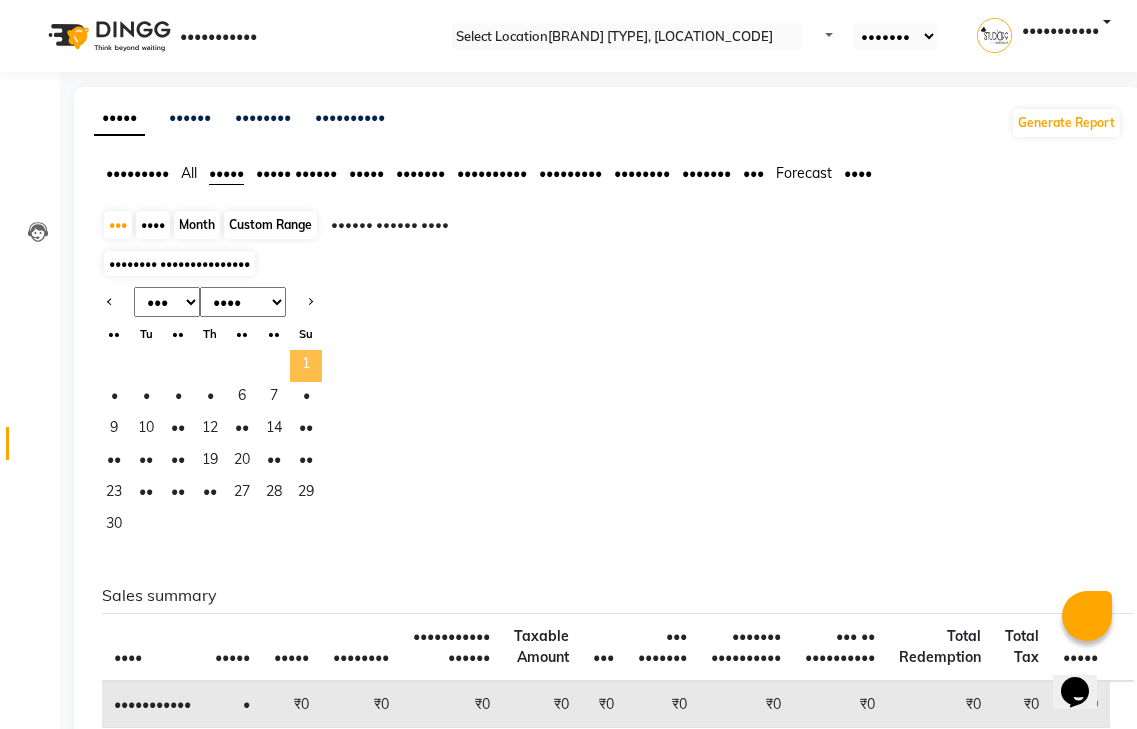 click on "1" at bounding box center [306, 366] 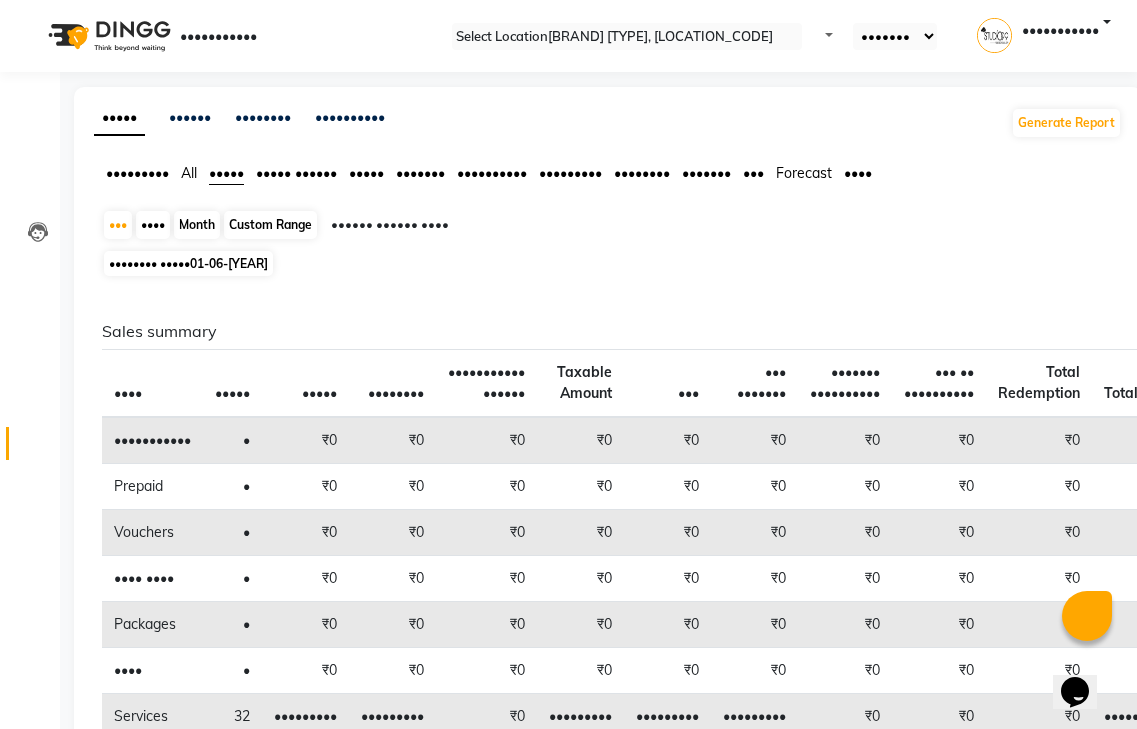 click on "Month" at bounding box center [197, 225] 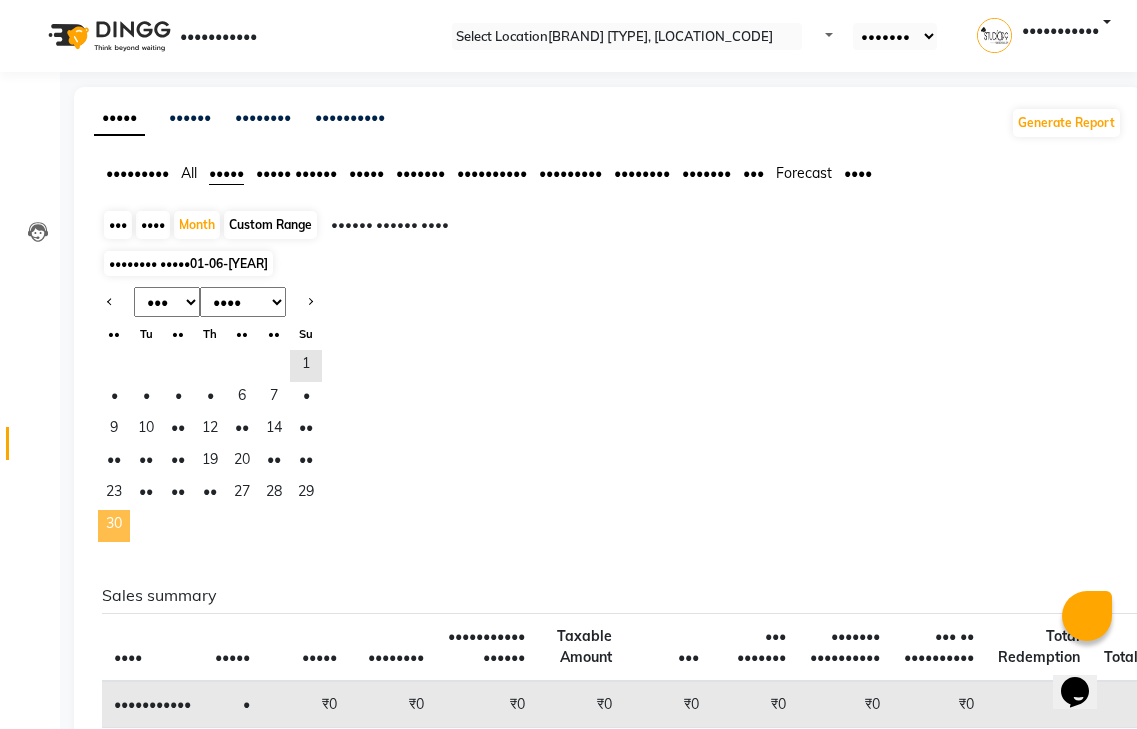 click on "30" at bounding box center (114, 526) 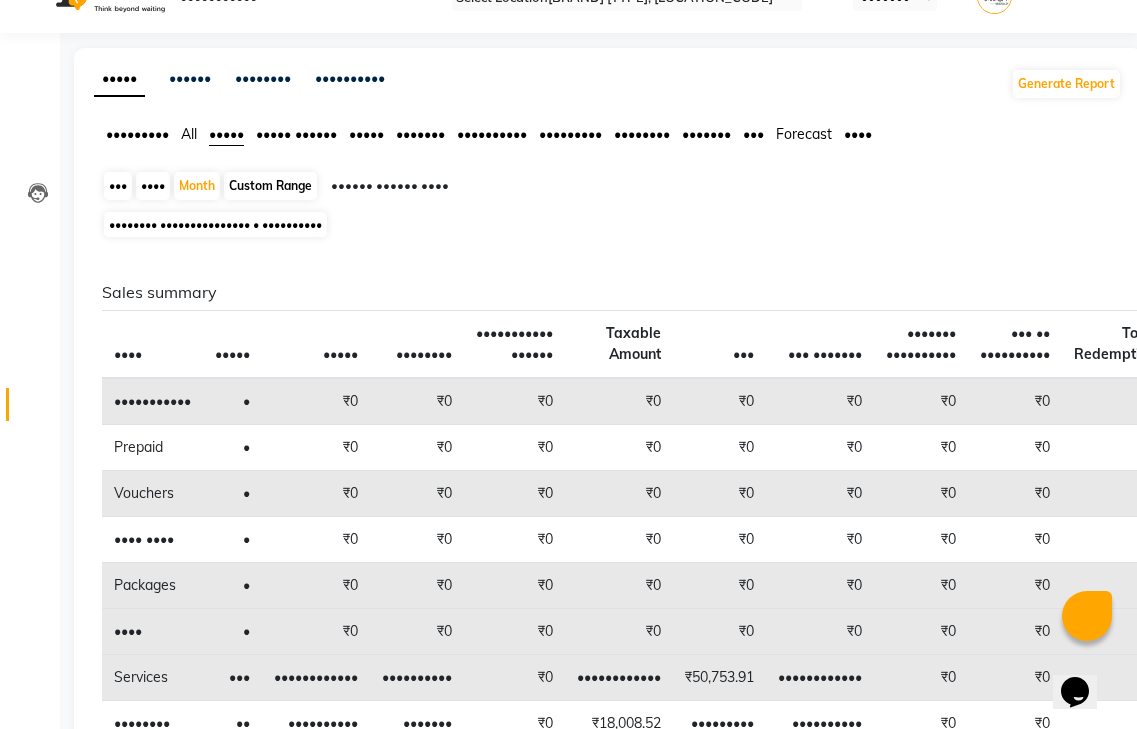 scroll, scrollTop: 38, scrollLeft: 0, axis: vertical 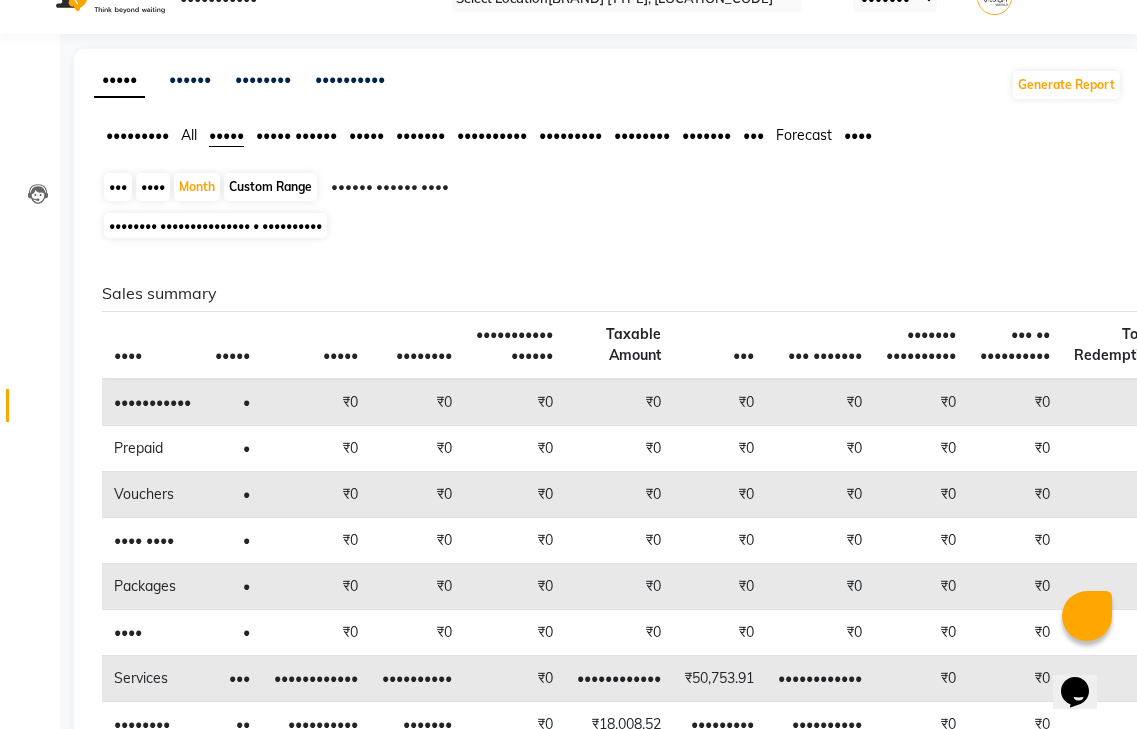 click on "Custom Range" at bounding box center (270, 187) 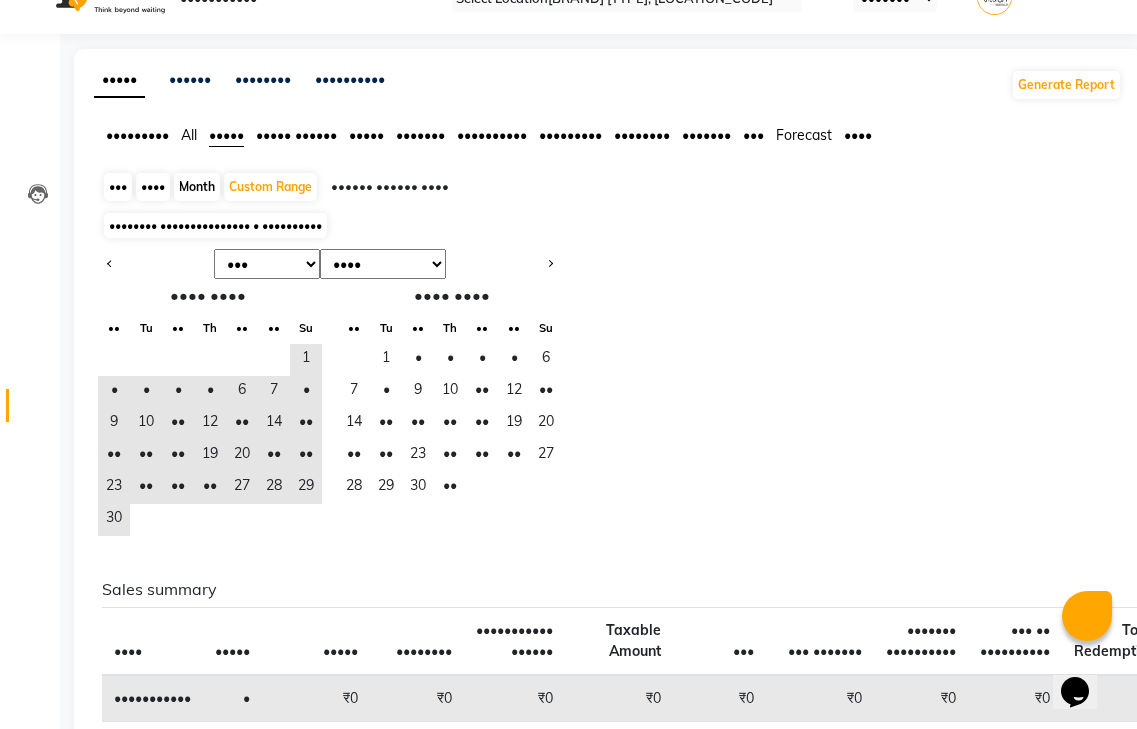 click on "••••• ••••••" at bounding box center [296, 135] 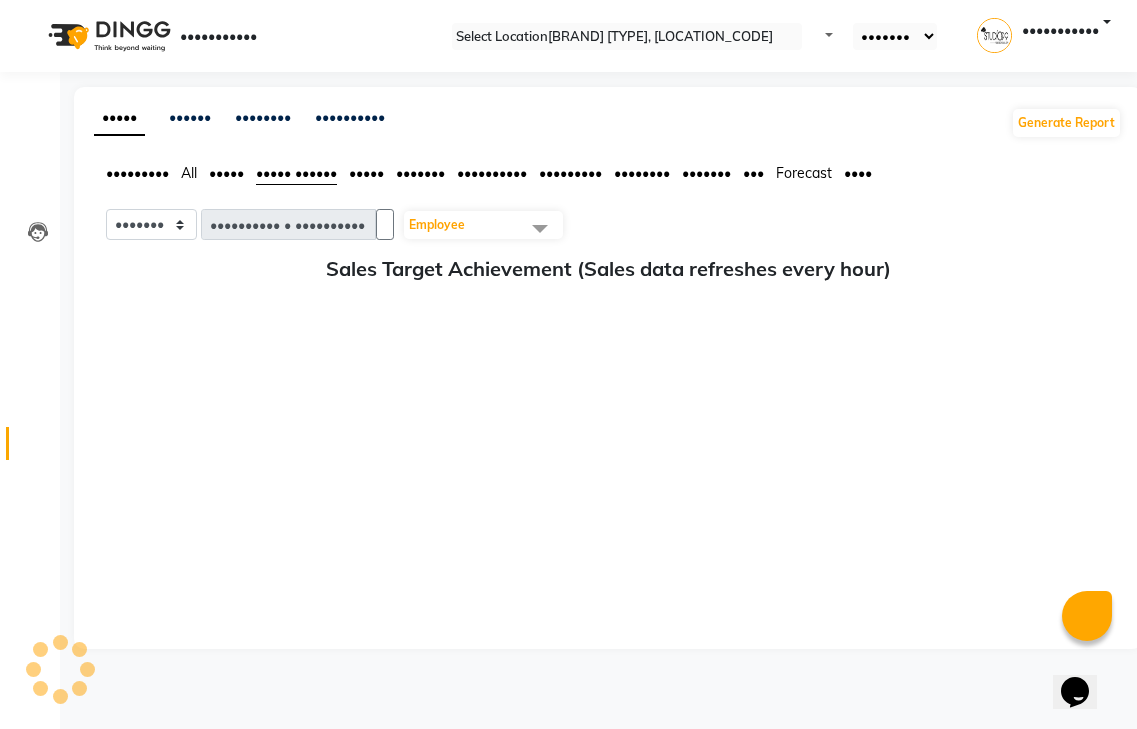 scroll, scrollTop: 0, scrollLeft: 0, axis: both 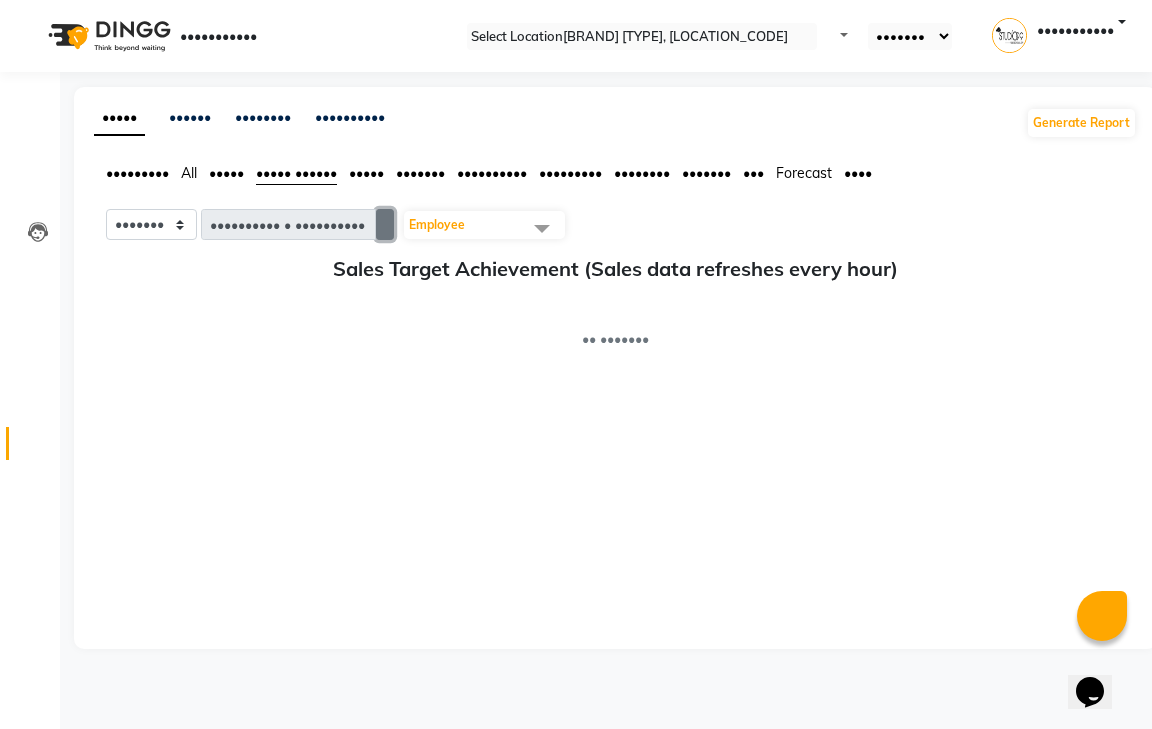 click at bounding box center (385, 225) 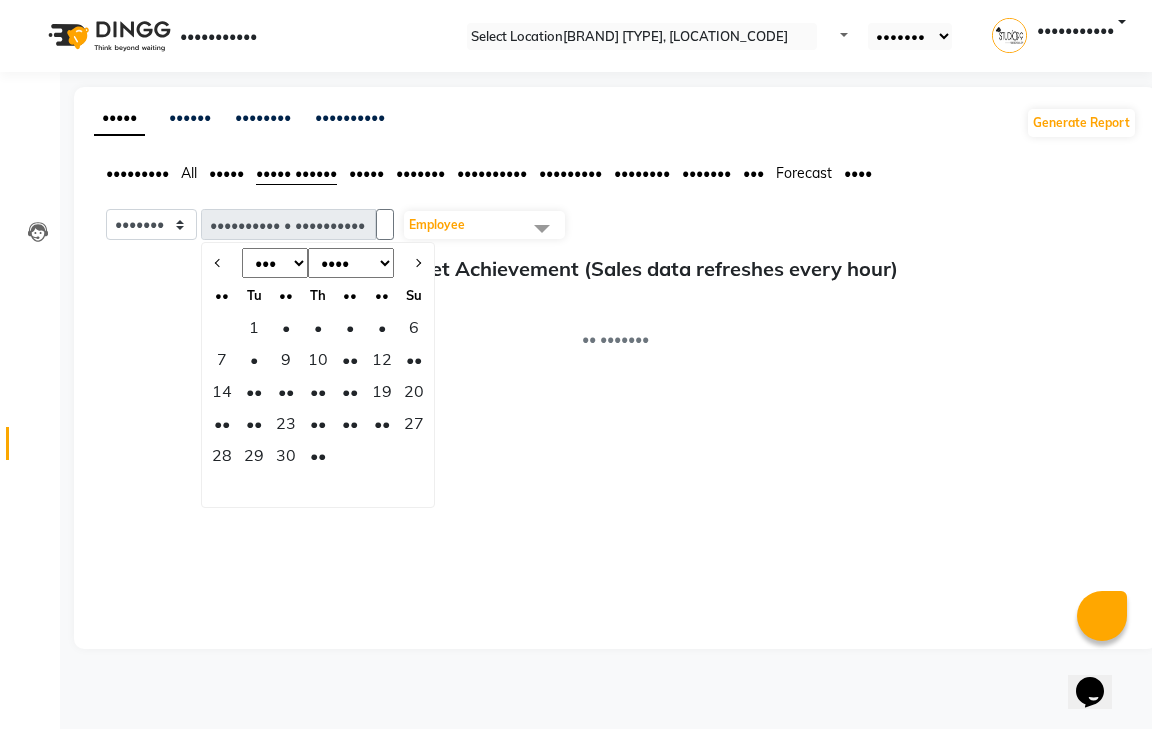 click on "••• ••• ••• ••• ••• ••• ••• ••• ••• ••• ••• •••" at bounding box center (275, 263) 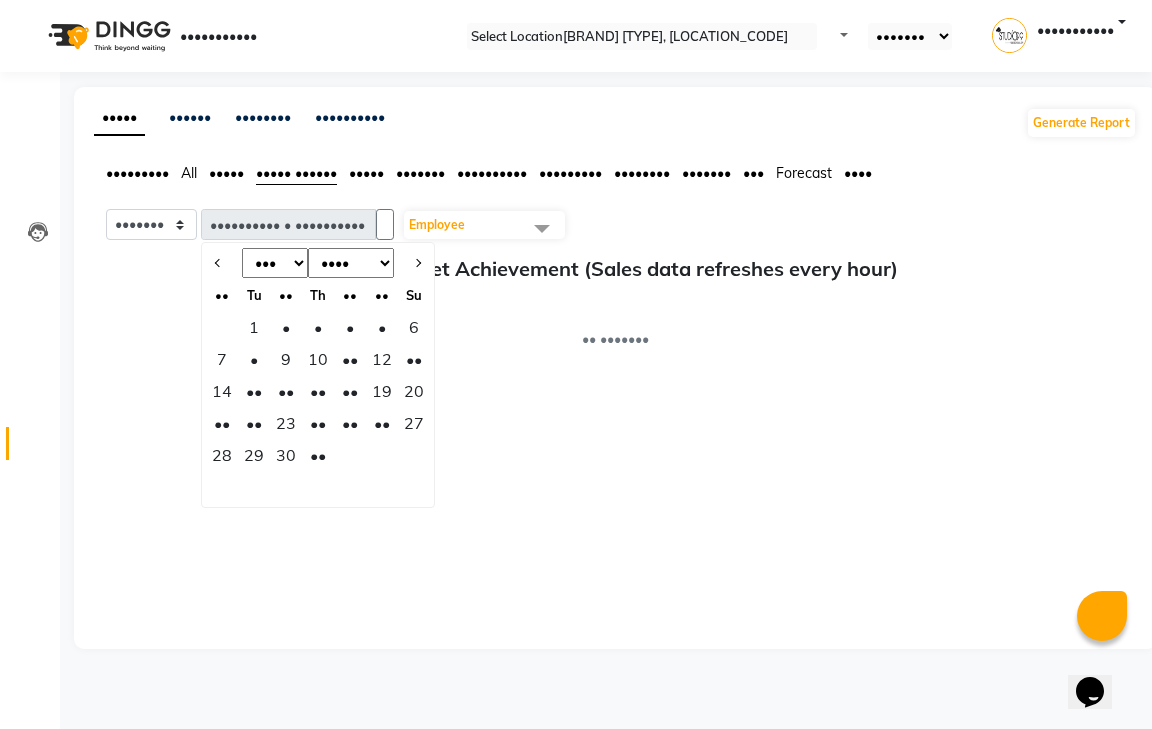 select on "6" 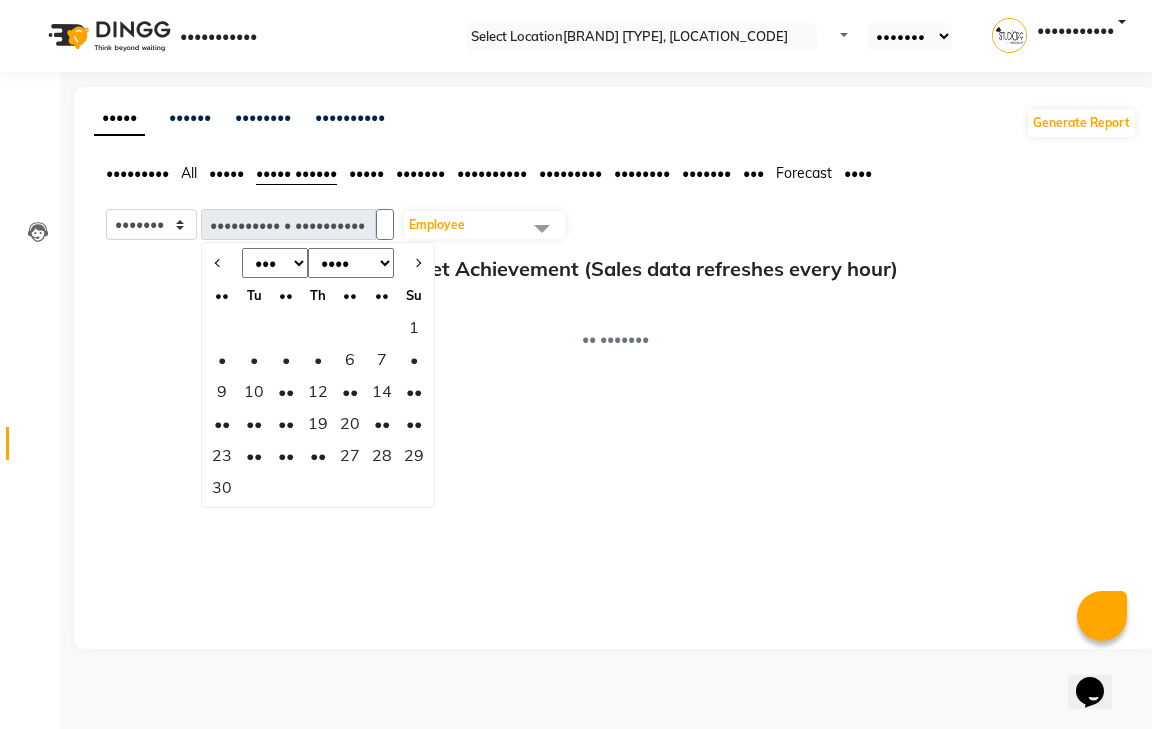 click on "•••• •••• •••• •••• •••• •••• •••• •••• •••• •••• •••• •••• •••• •••• •••• •••• •••• •••• •••• •••• ••••" at bounding box center (351, 263) 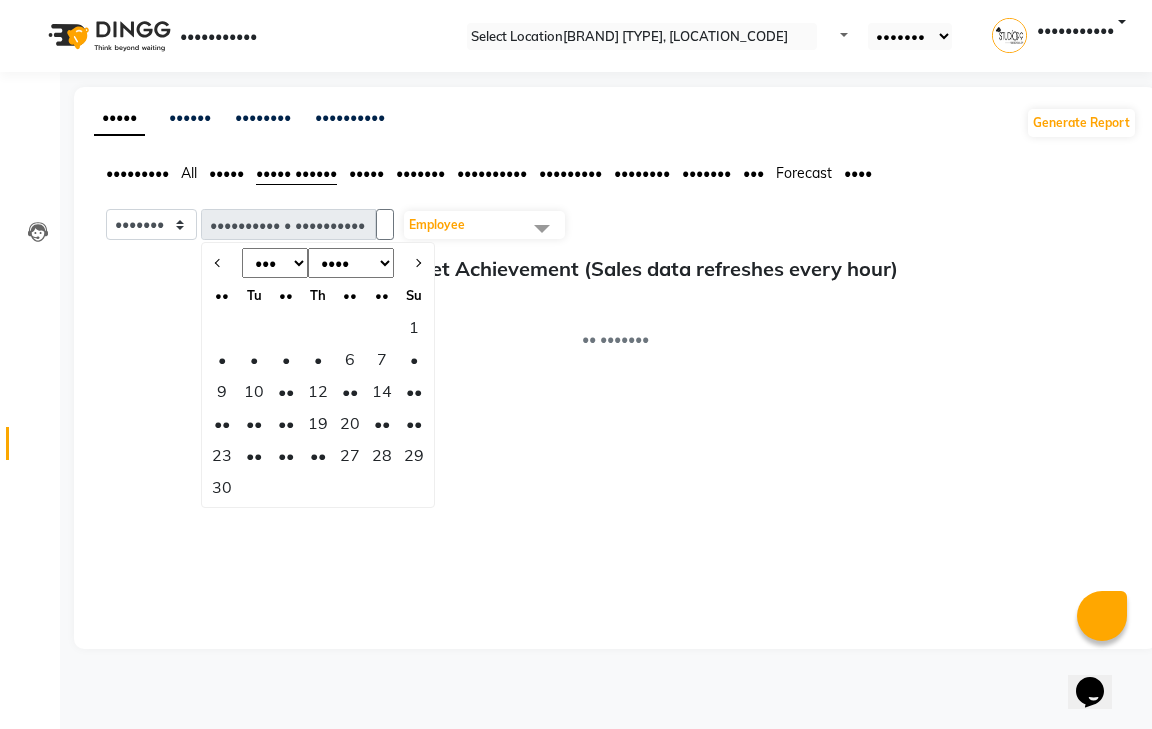 click on "•••• •••• •••• •••• •••• •••• •••• •••• •••• •••• •••• •••• •••• •••• •••• •••• •••• •••• •••• •••• ••••" at bounding box center (351, 263) 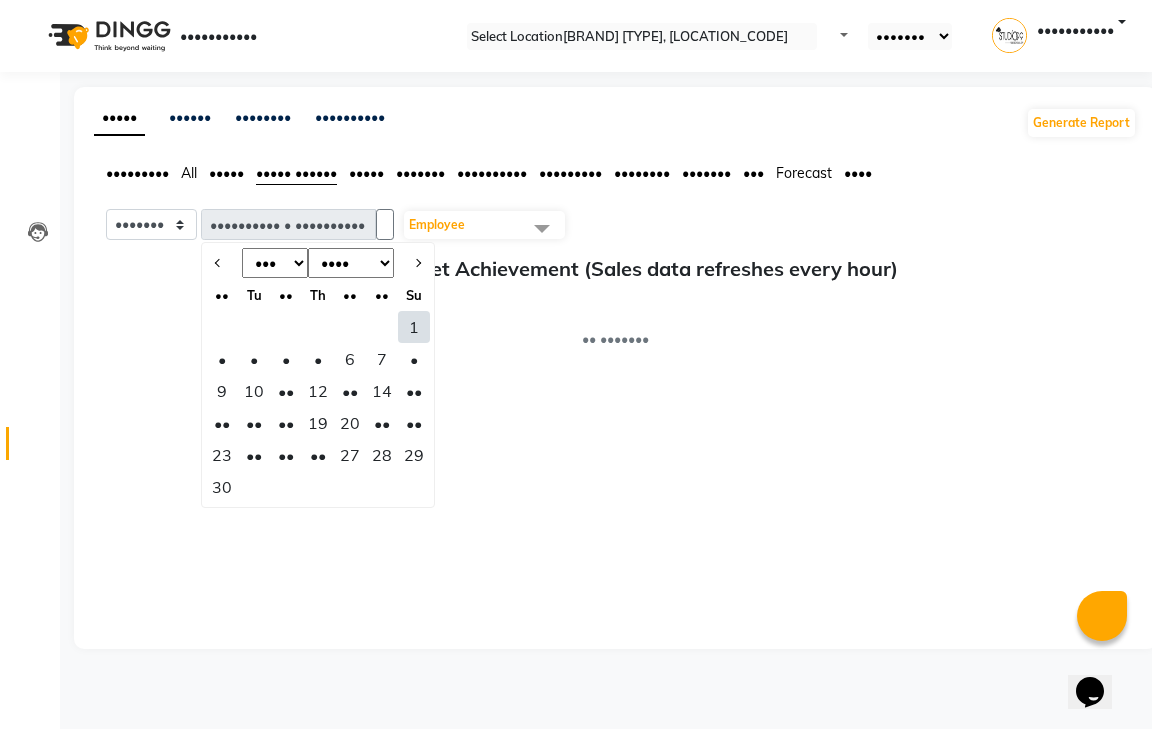 click on "1" at bounding box center (414, 327) 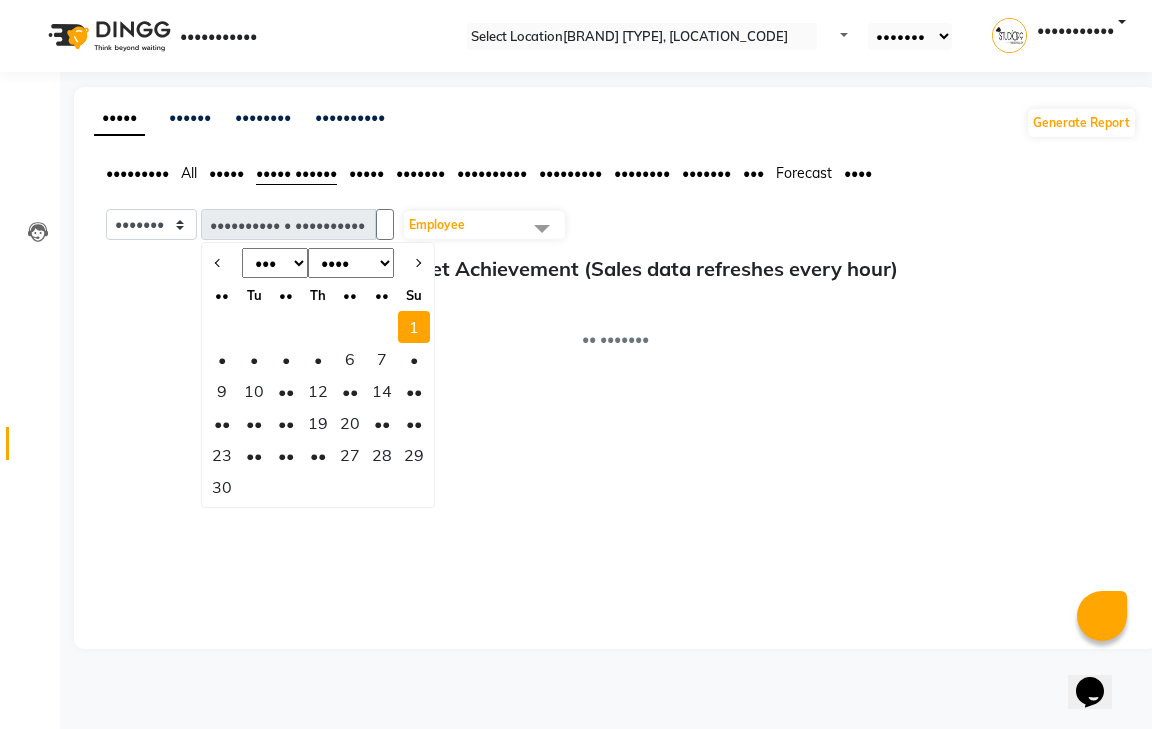 click on "1" at bounding box center [414, 327] 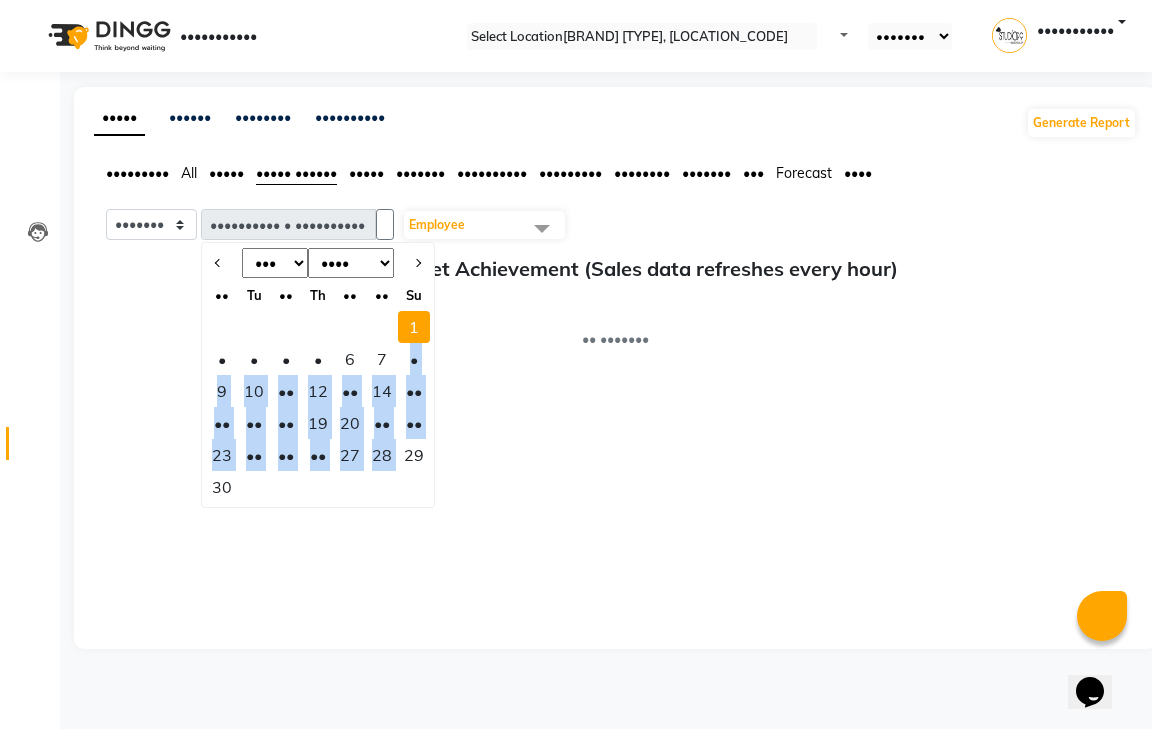 drag, startPoint x: 461, startPoint y: 370, endPoint x: 454, endPoint y: 463, distance: 93.26307 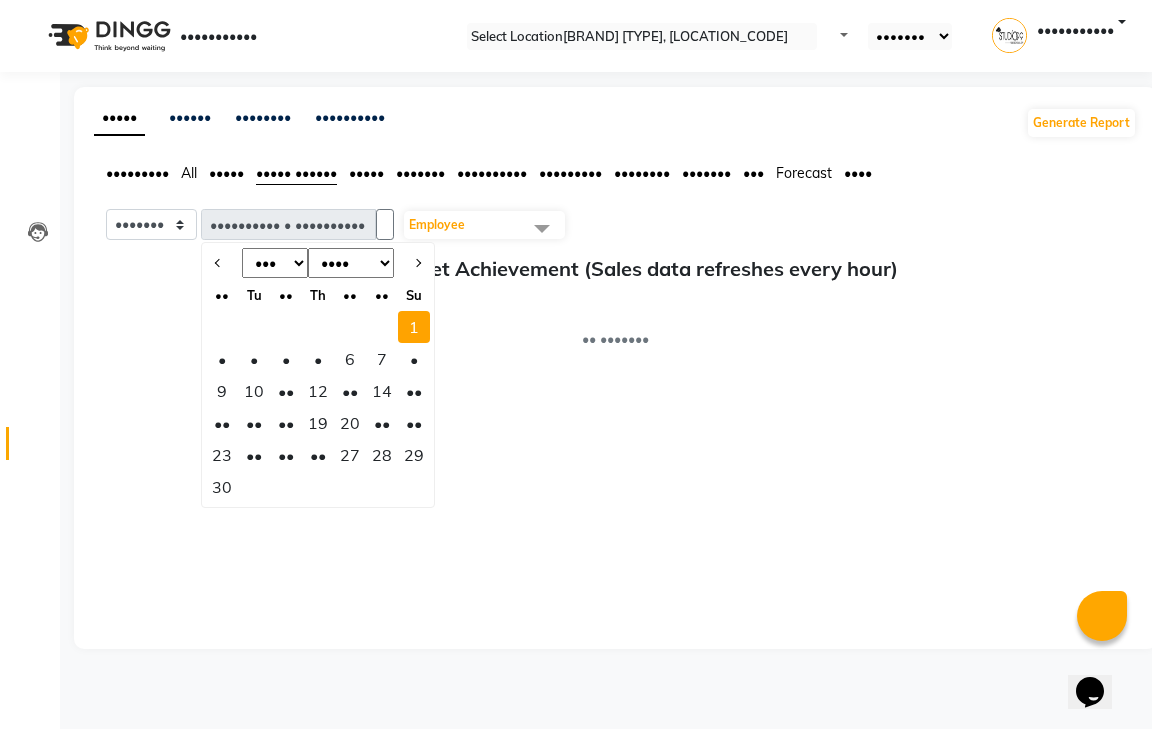 click on "30" at bounding box center (222, 487) 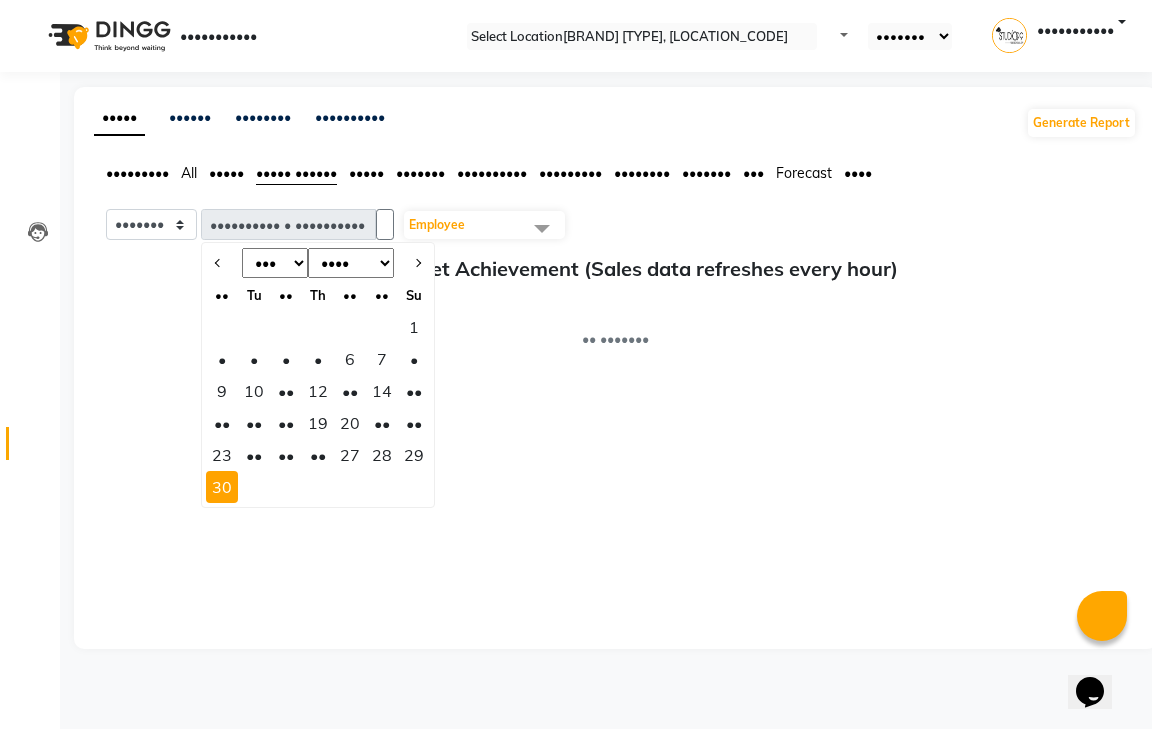 click on "1" at bounding box center [414, 327] 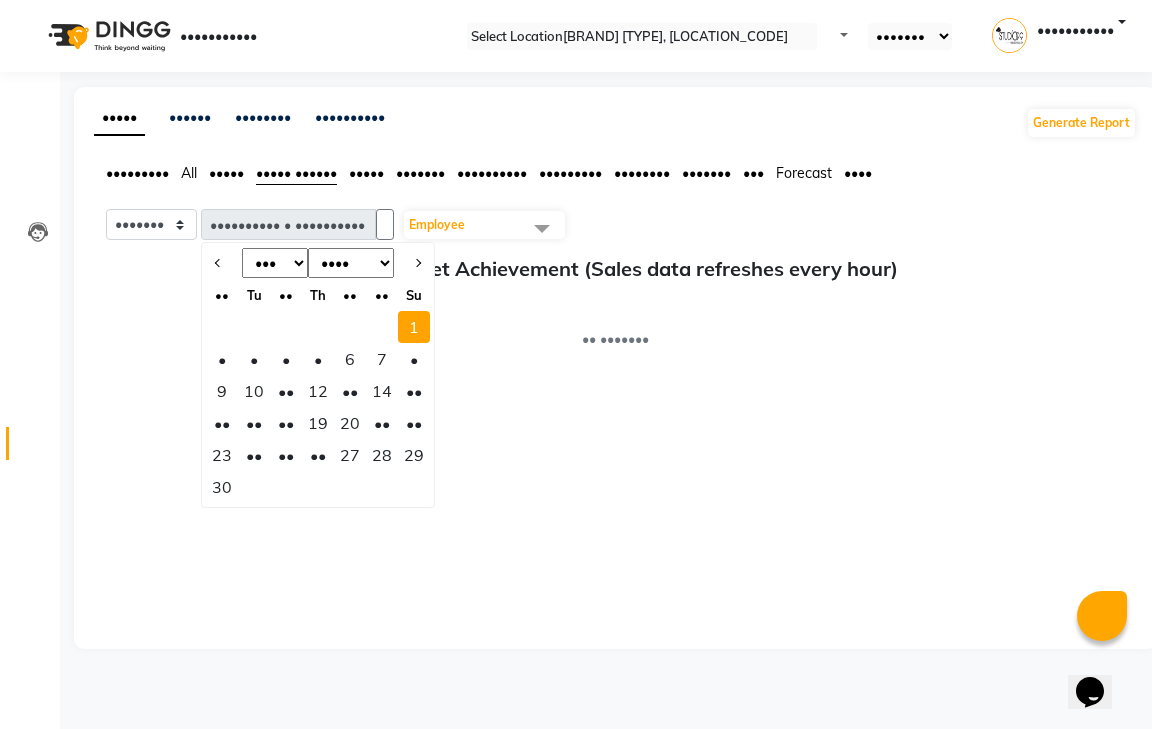 click at bounding box center [542, 228] 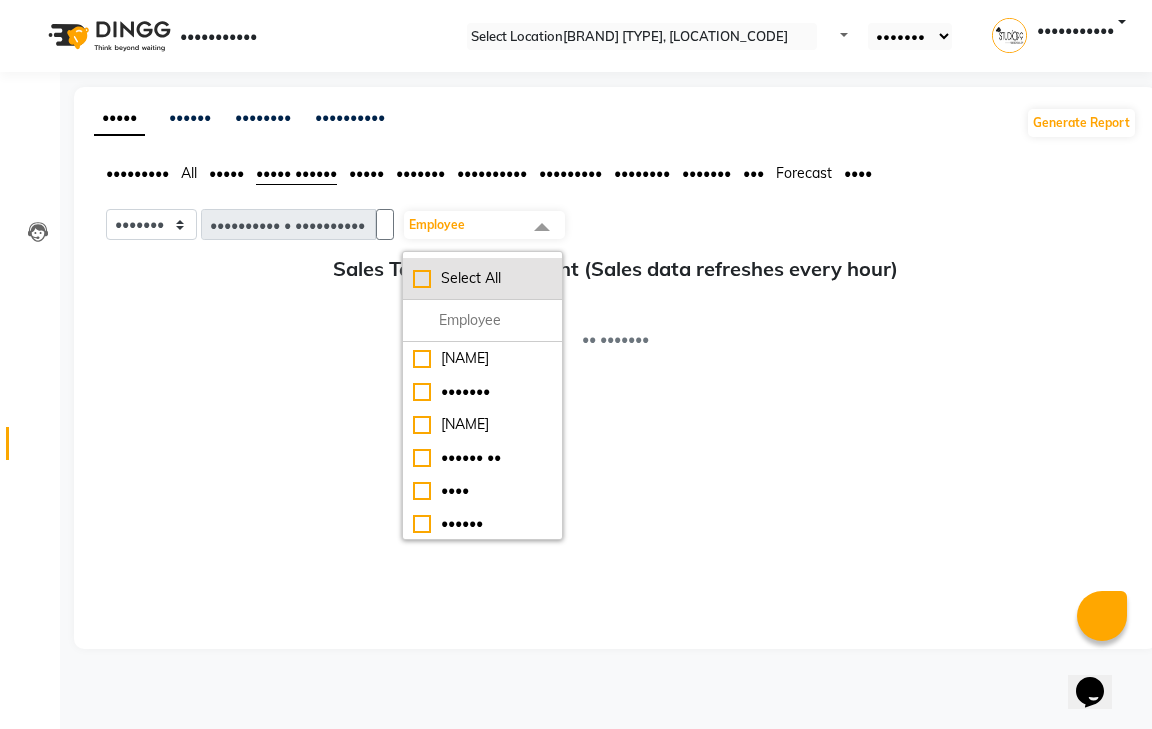 click on "Select All" at bounding box center (482, 279) 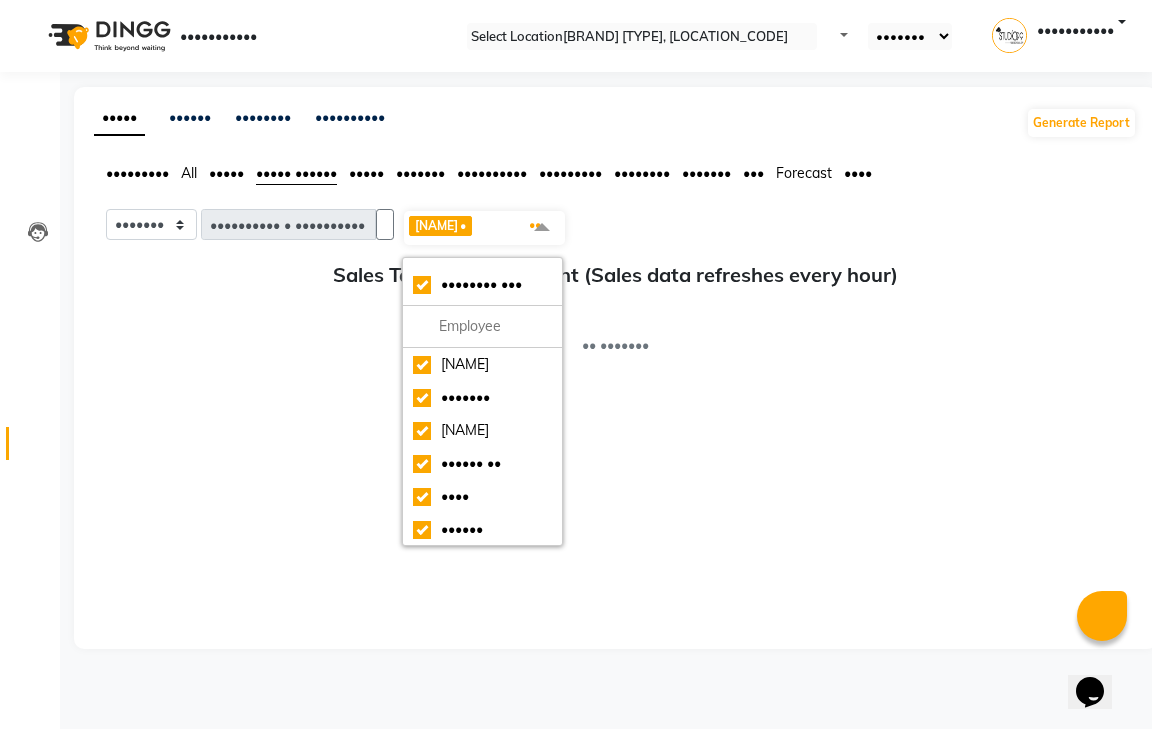 click on "•••••••••• • •••••••••• ••••••••••" at bounding box center (297, 228) 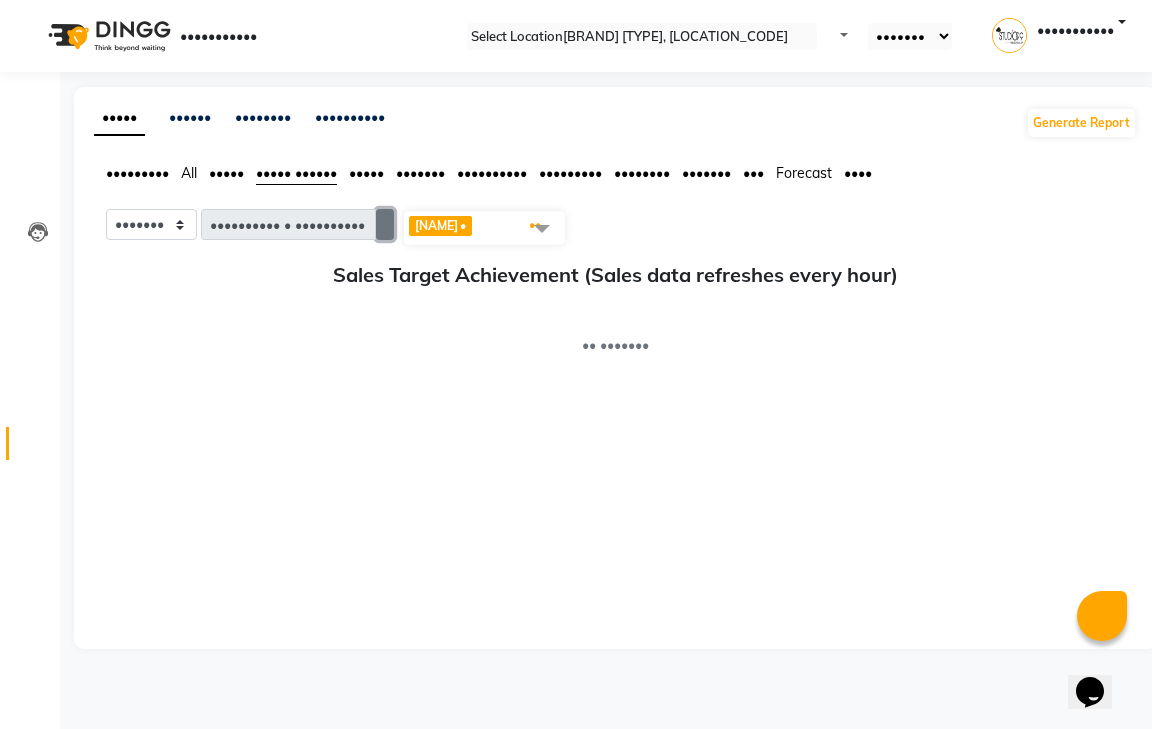 click at bounding box center (385, 225) 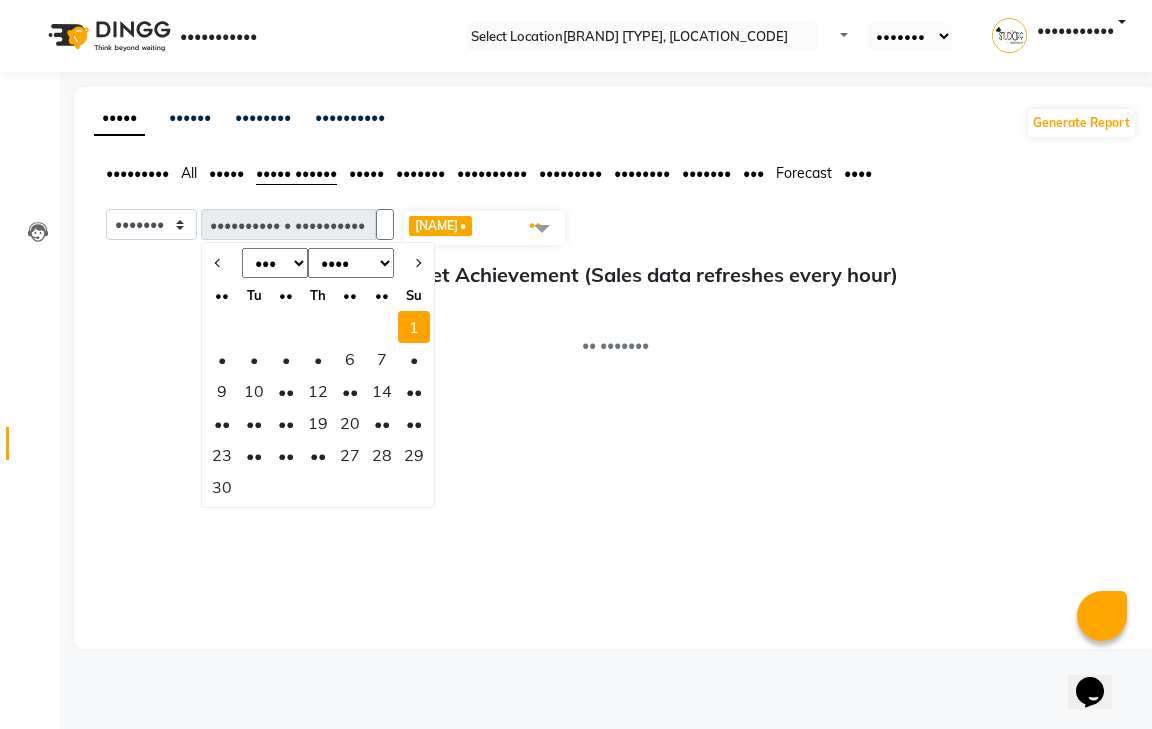 click on "30" at bounding box center [222, 487] 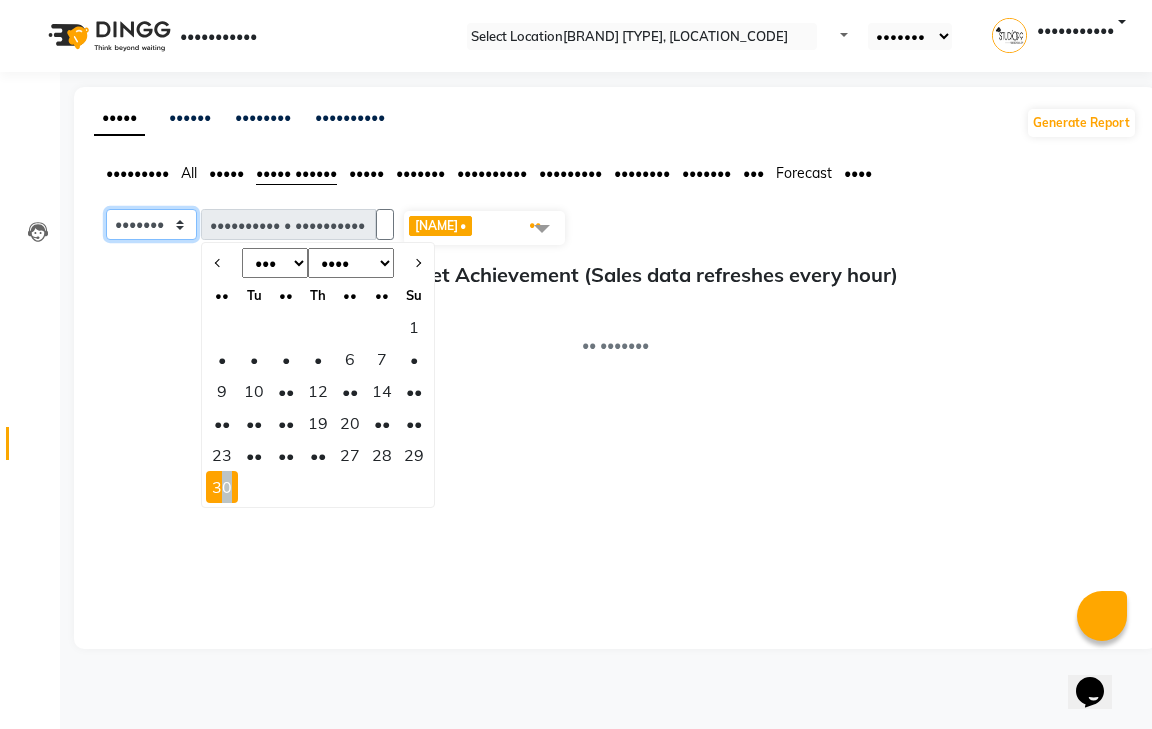click on "••••••• ••••••" at bounding box center [151, 224] 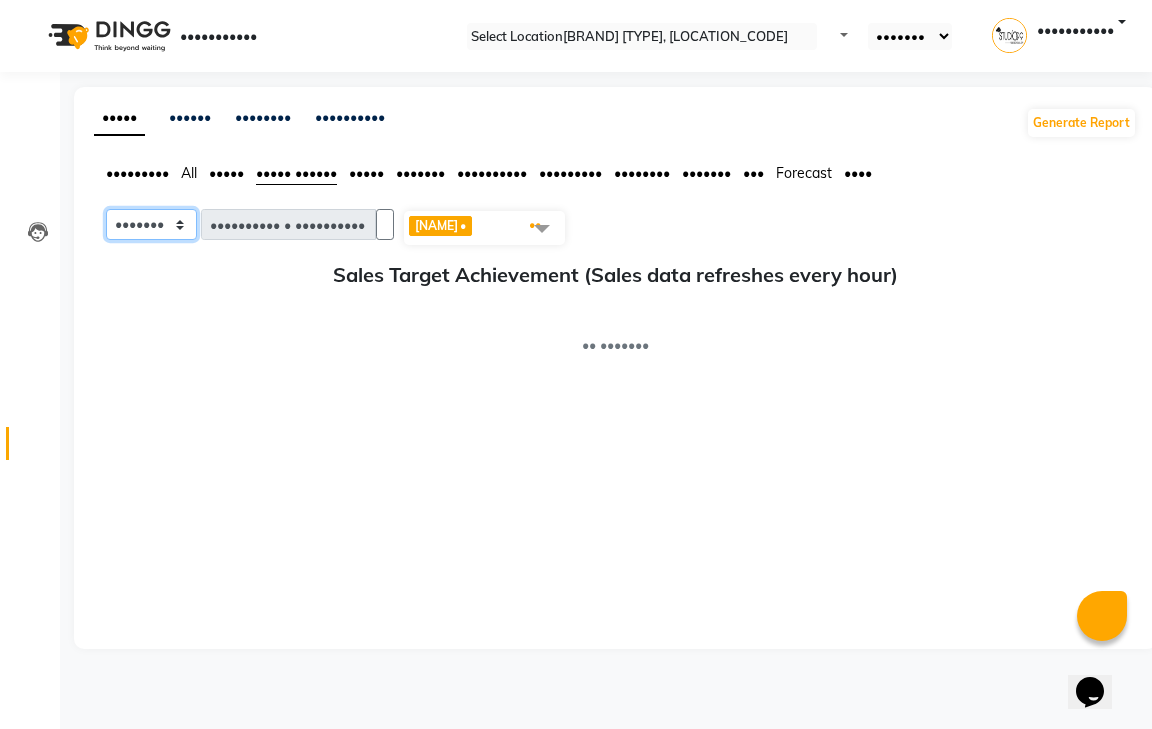 click on "••••••• ••••••" at bounding box center [151, 224] 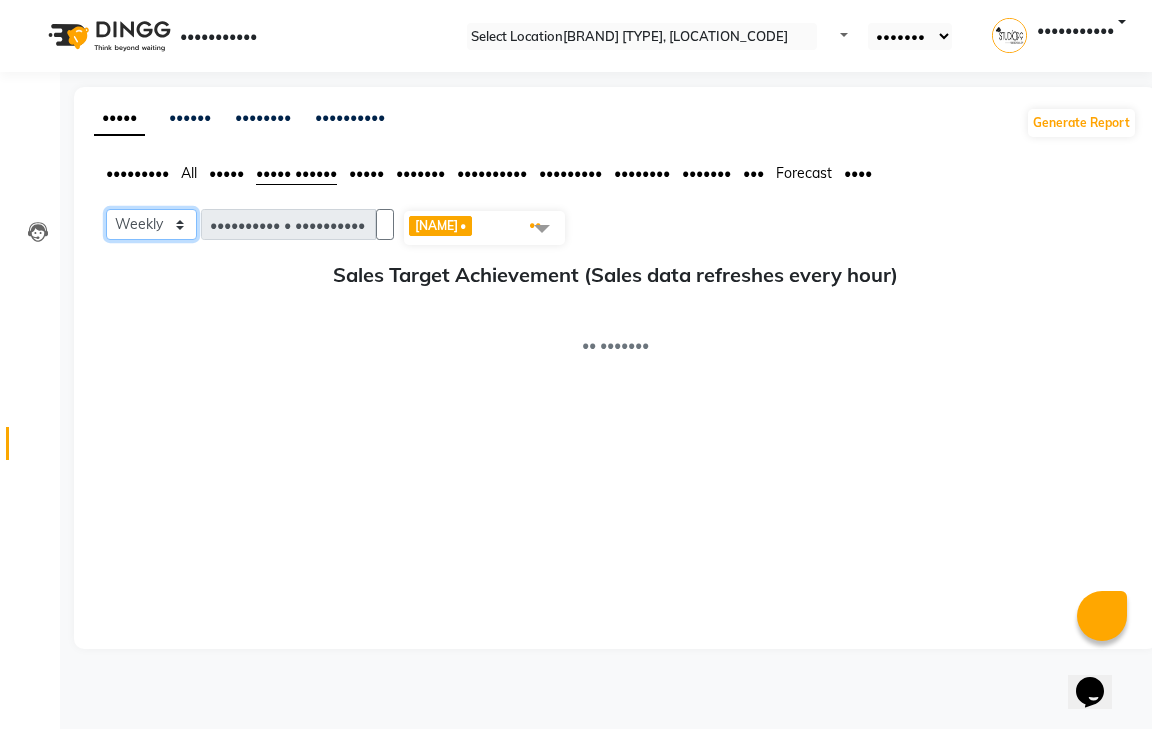 click on "••••••• ••••••" at bounding box center [151, 224] 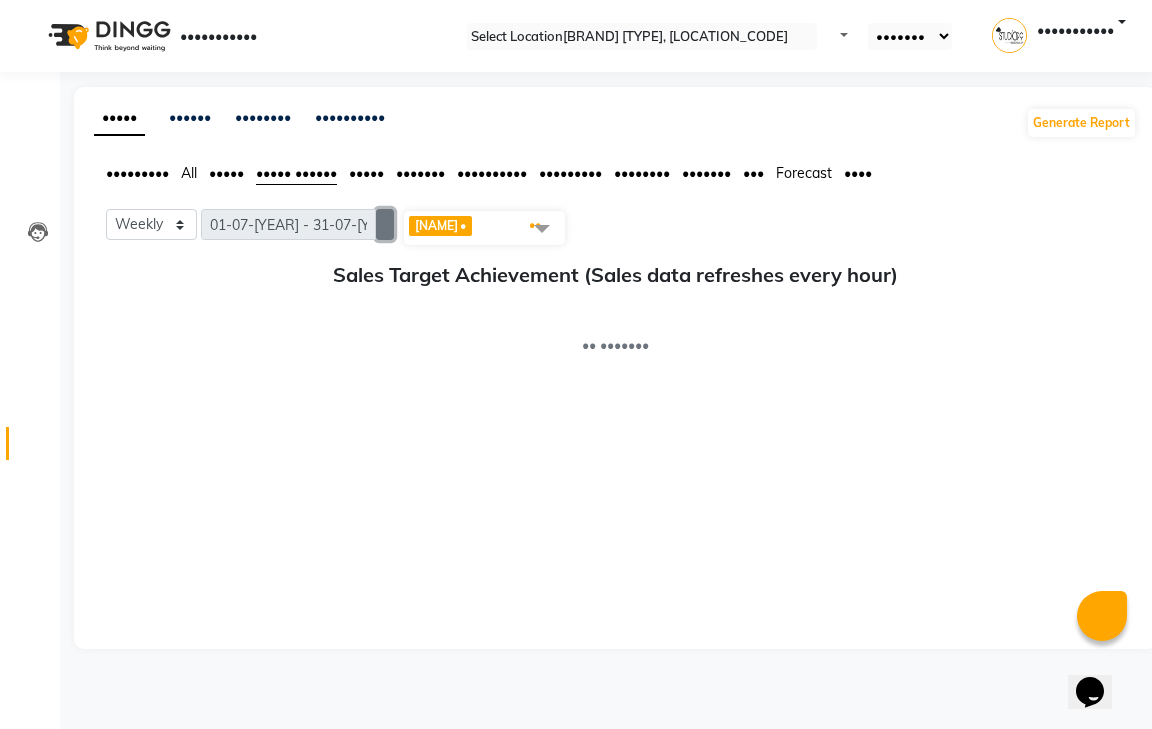 click at bounding box center [385, 224] 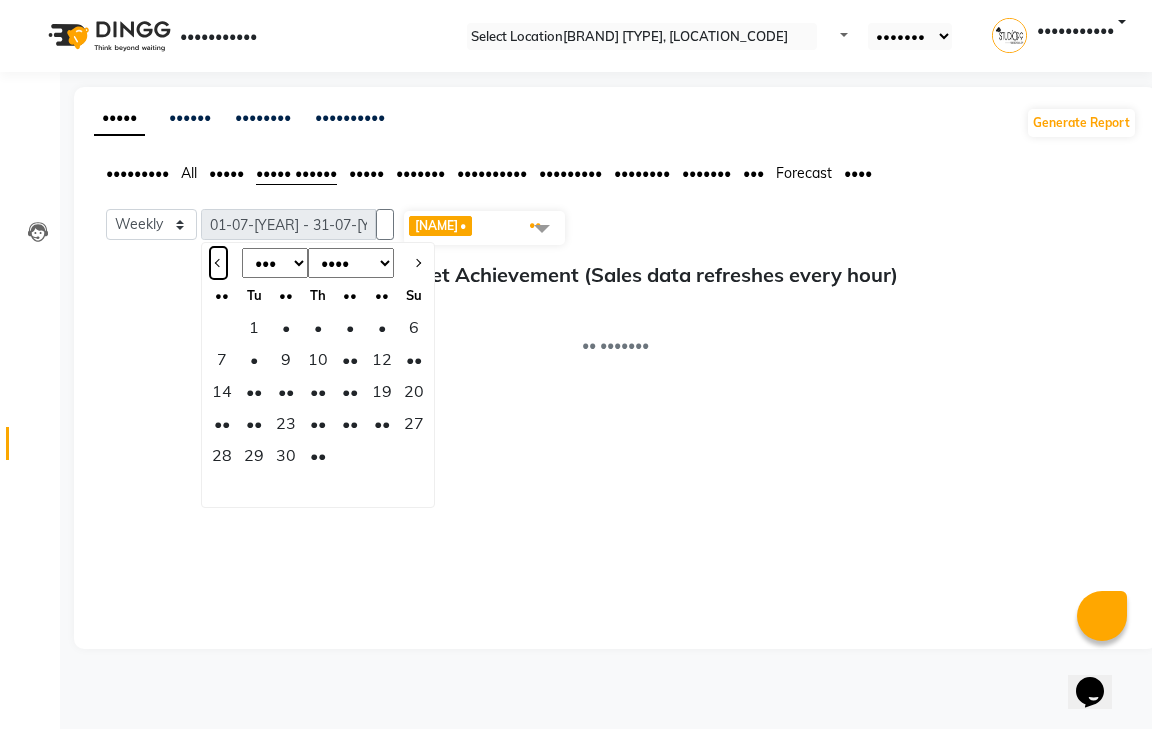 click at bounding box center [219, 263] 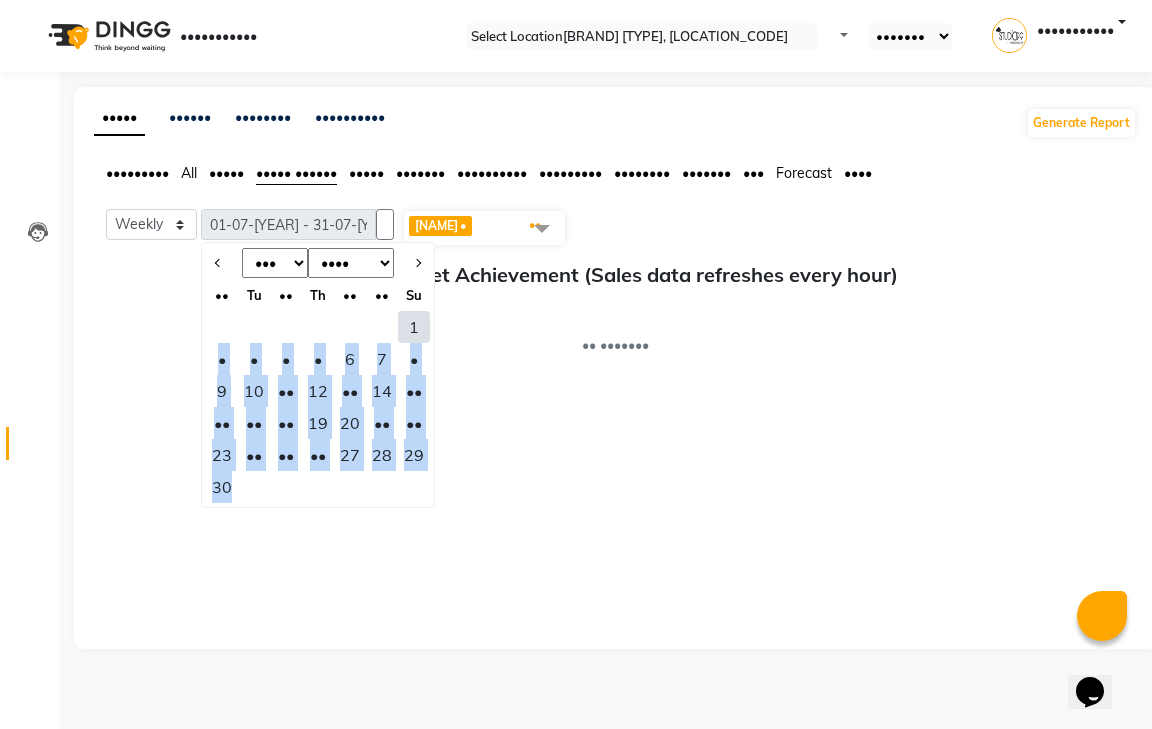 drag, startPoint x: 467, startPoint y: 326, endPoint x: 353, endPoint y: 507, distance: 213.90886 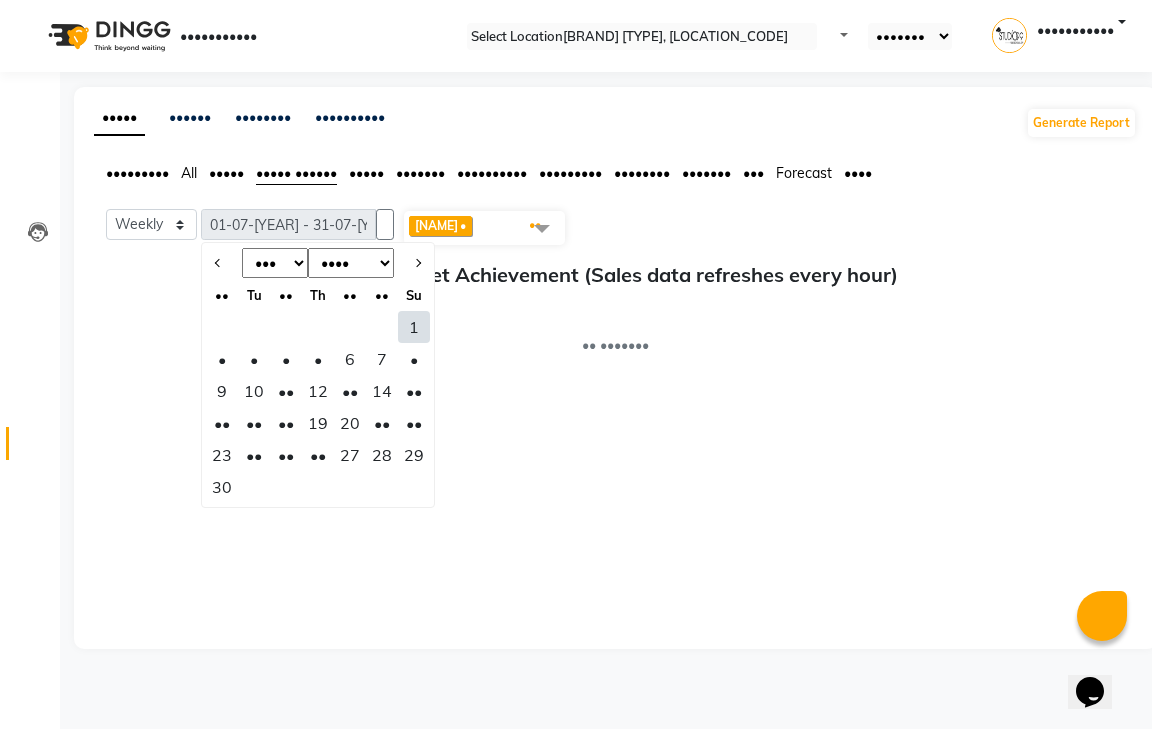click on "[NAME]" at bounding box center (436, 225) 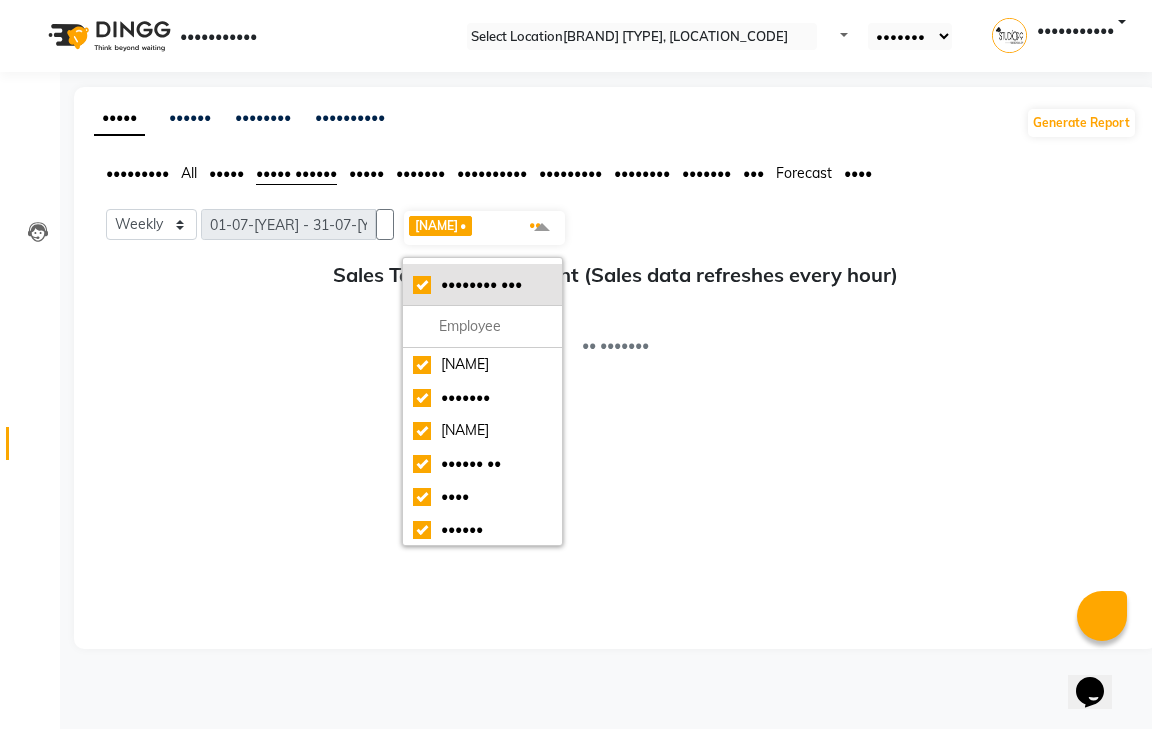 click on "•••••••• •••" at bounding box center (482, 284) 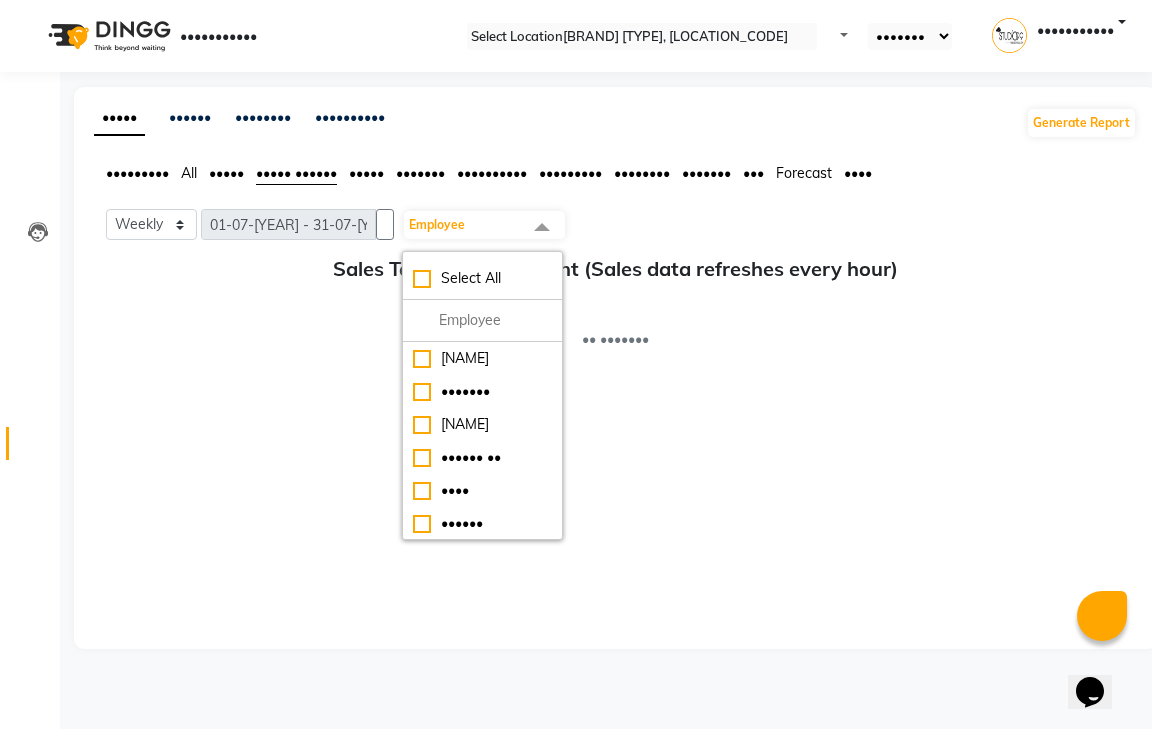 drag, startPoint x: 541, startPoint y: 519, endPoint x: 854, endPoint y: 541, distance: 313.77222 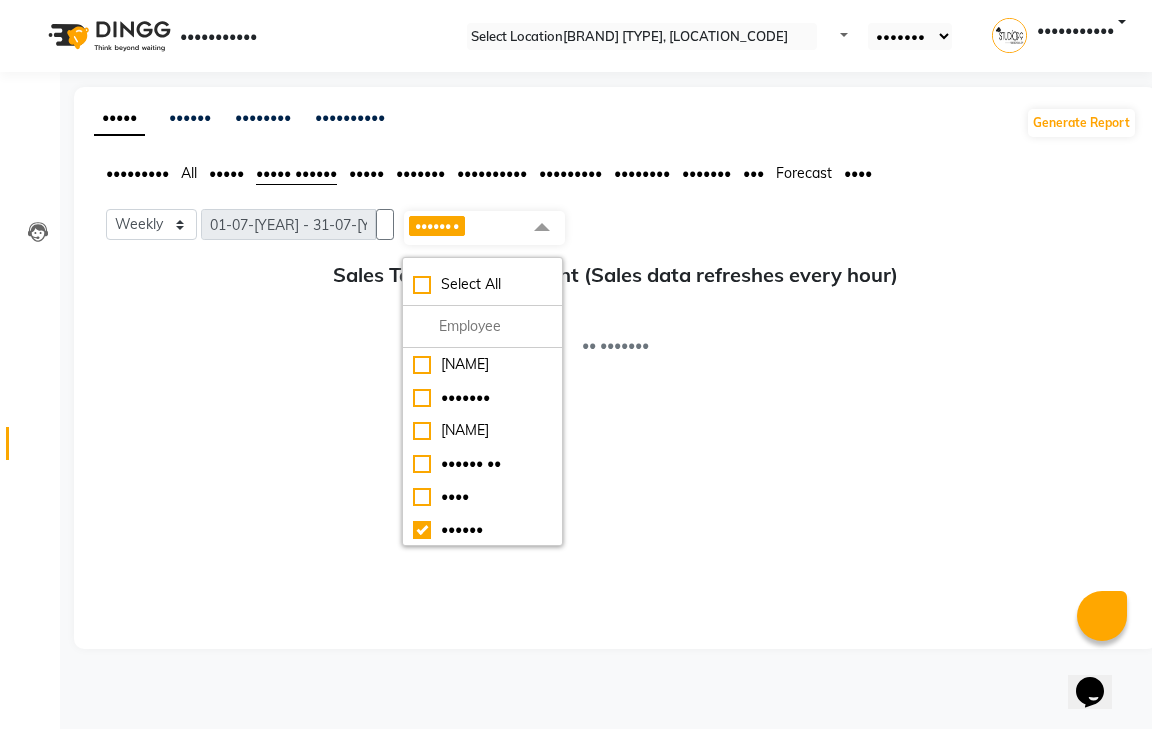 click on "••••••• •••••• •••••••••• • •••••••••• ••••••  • •••••• ••• ••••••• •••••••  •••• ••••• •••••• •• •••• •••••• •••••••• ••••••••••• ••••• •••••• ••••••••••• •••••• •••• ••••••••• ••••• ••••• •• •••••••" at bounding box center [615, 419] 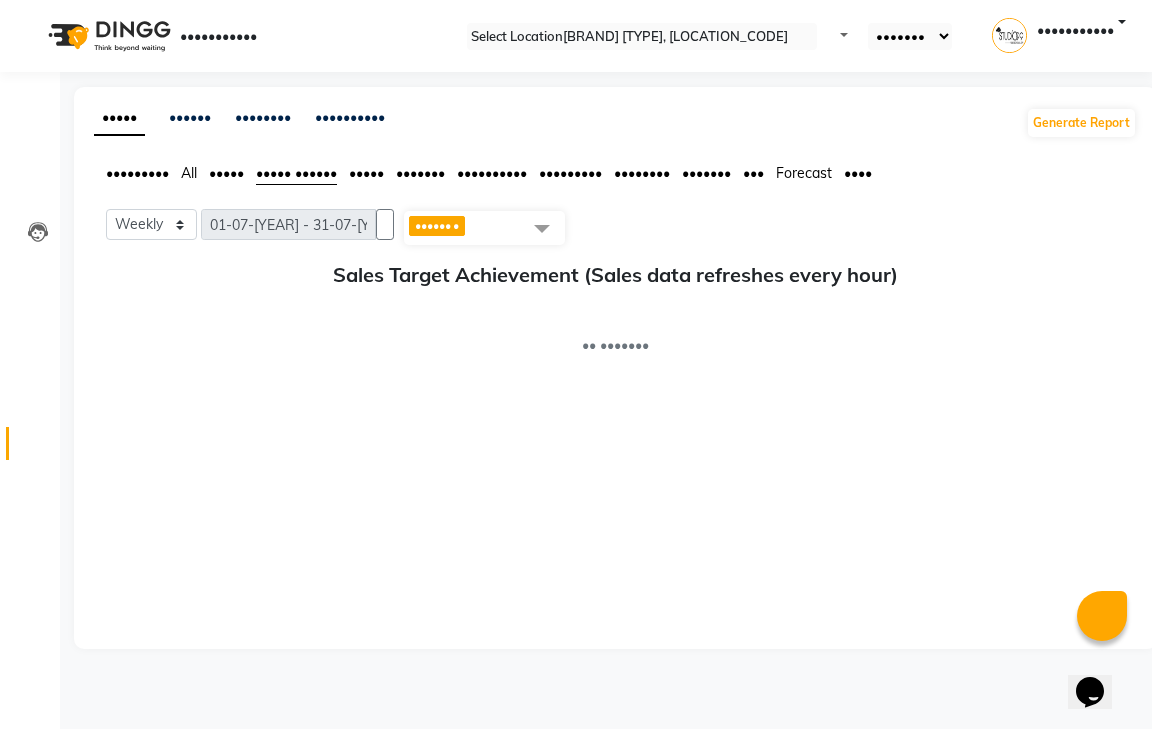 click on "•••••" at bounding box center (137, 173) 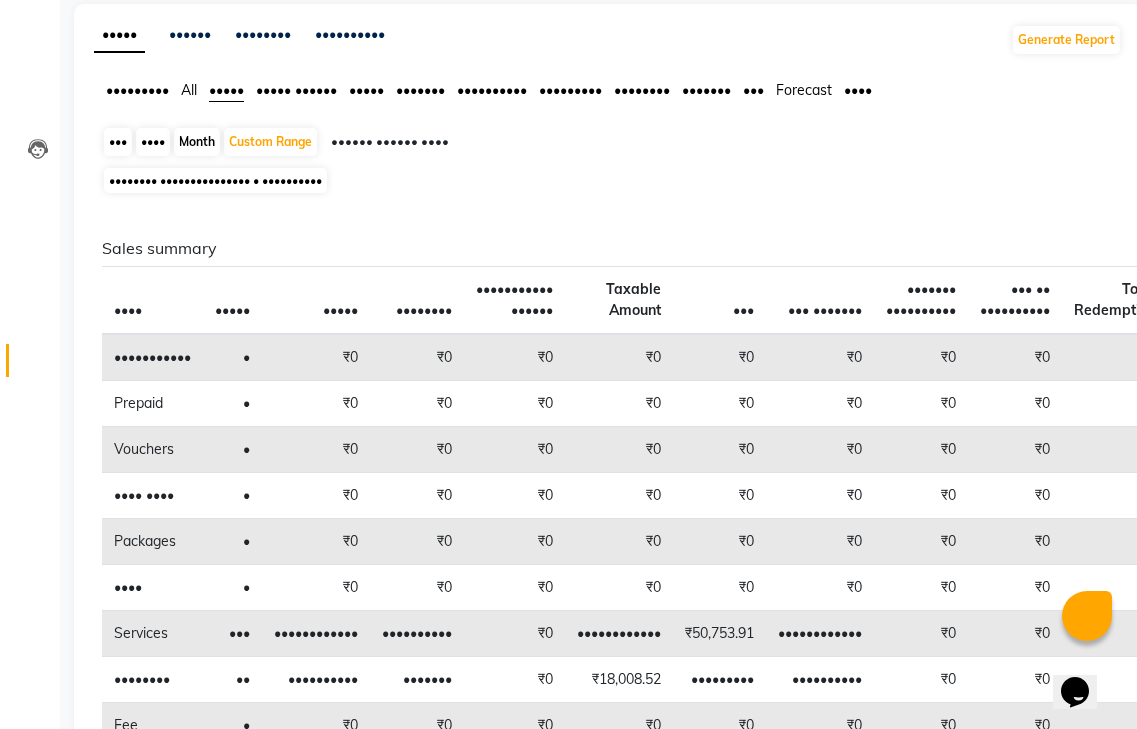 scroll, scrollTop: 38, scrollLeft: 0, axis: vertical 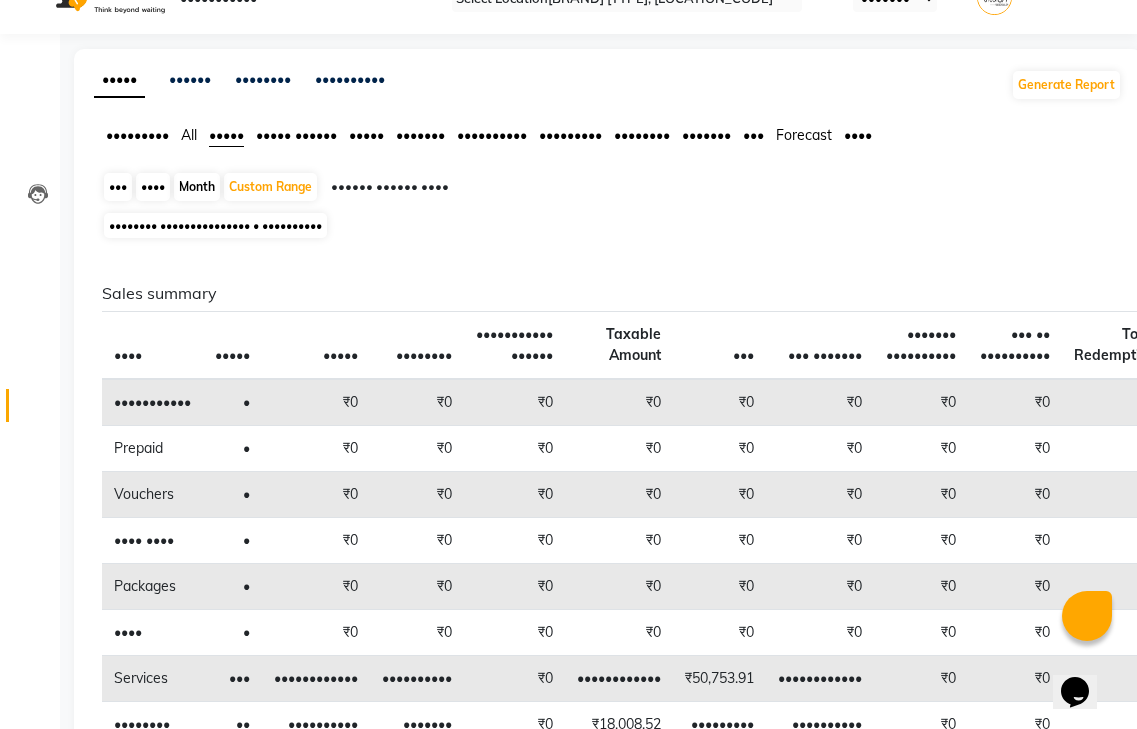 click on "Month" at bounding box center (197, 187) 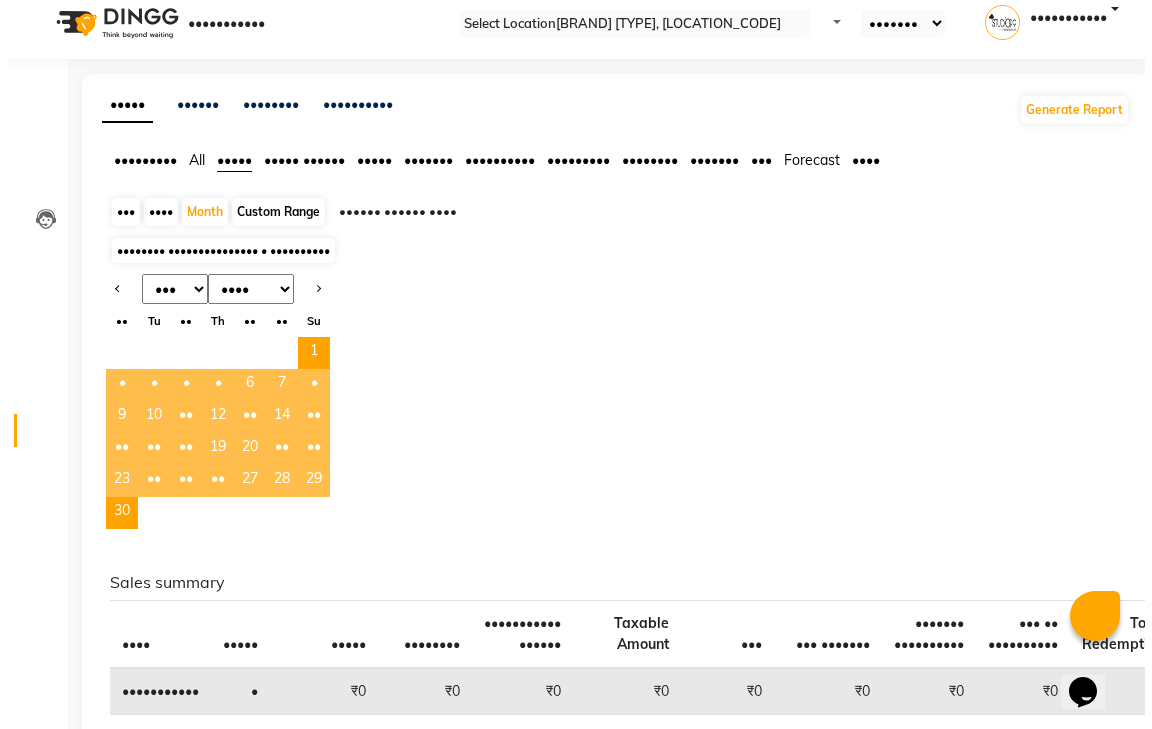 scroll, scrollTop: 0, scrollLeft: 0, axis: both 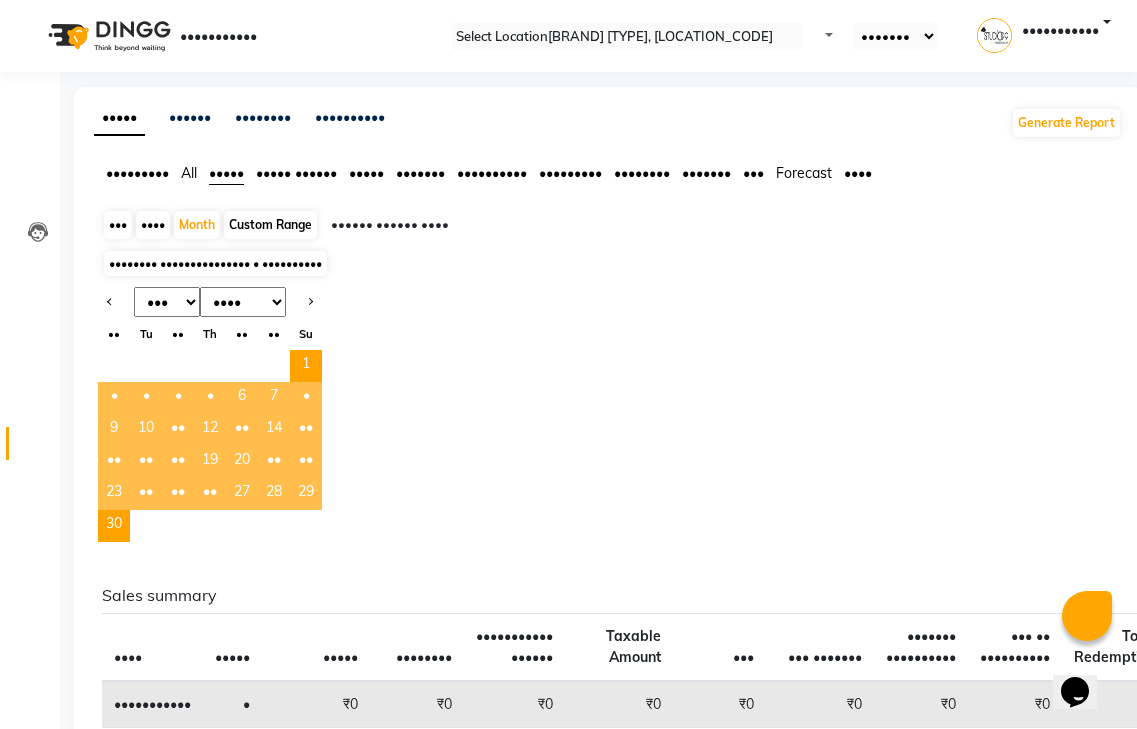 click on "••••• ••••••" at bounding box center [137, 173] 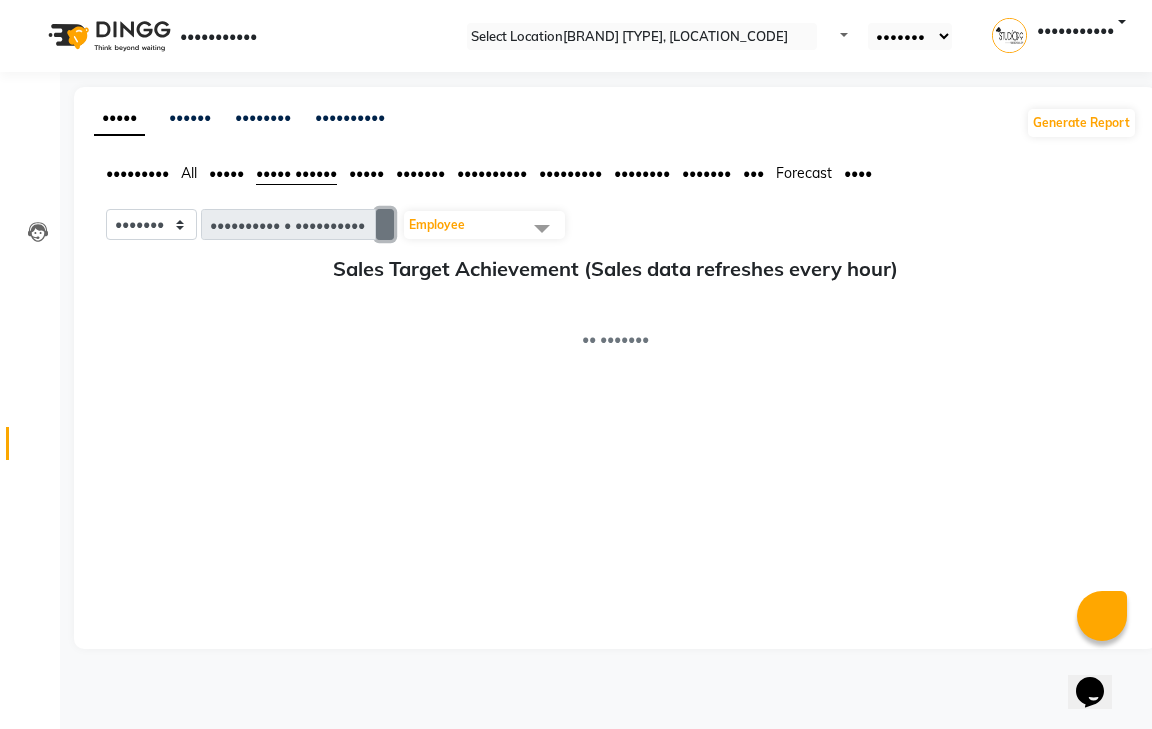 click at bounding box center [385, 224] 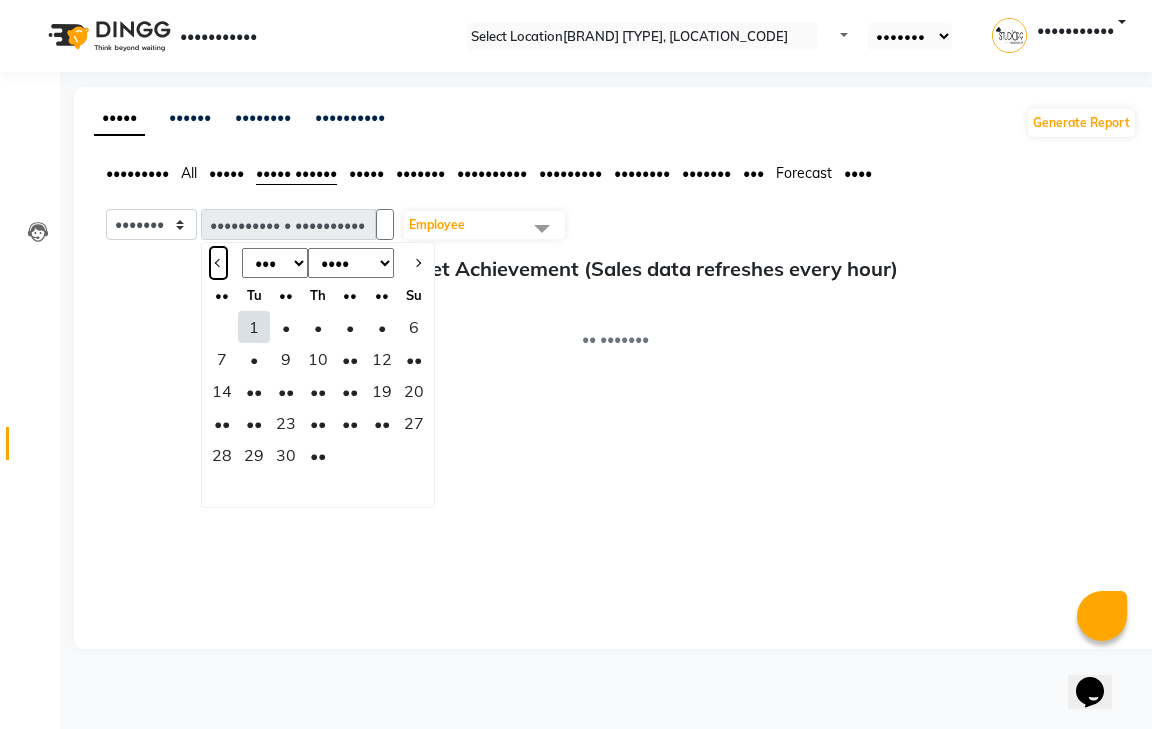 click at bounding box center [219, 263] 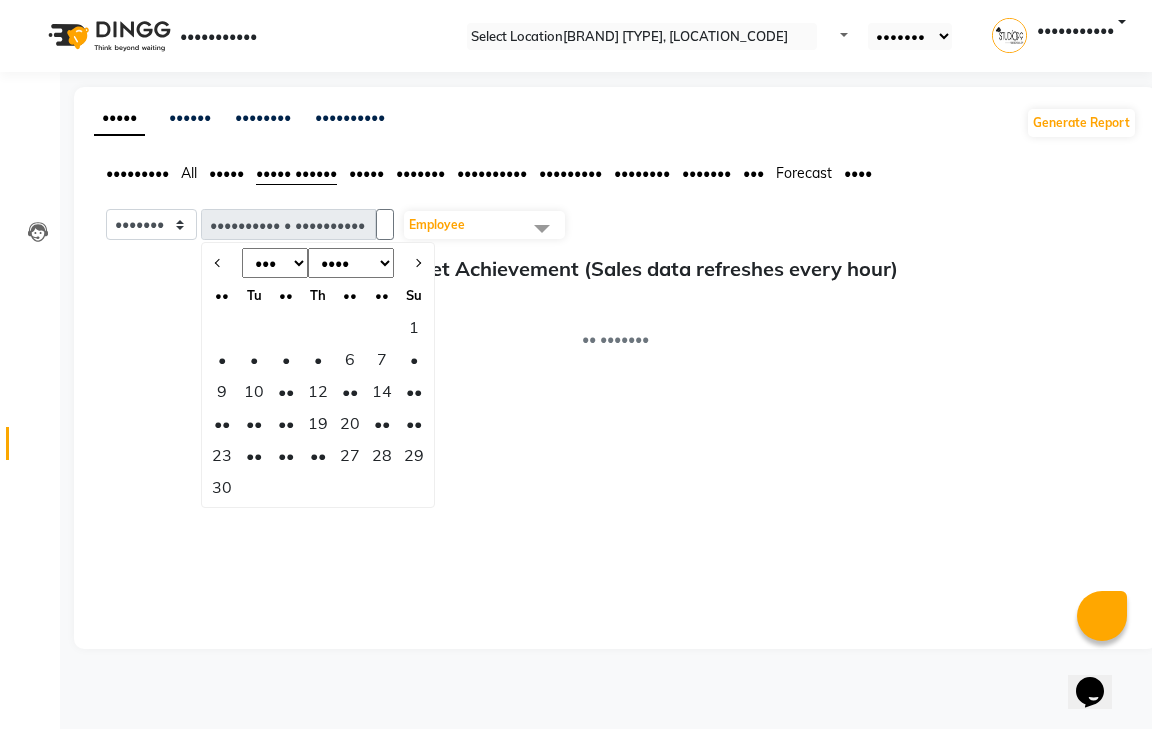 click on "••••••• •••••• •••••••••• • •••••••••• ••• ••• ••• ••• ••• ••• ••• ••• ••• ••• ••• ••• •••• •••• •••• •••• •••• •••• •••• •••• •••• •••• •••• •••• •••• •••• •••• •••• •••• •••• •••• •••• •••• •• •• •• •• •• •• •• • • • • • • • • • •• •• •• •• •• •• •• •• •• •• •• •• •• •• •• •• •• •• •• •• •• •••••••• •••••• ••• ••••••• •••••••  •••• ••••• •••••• •• •••• •••••• •••••••• ••••••••••• ••••• •••••• ••••••••••• •••••• •••• ••••••••• ••••• ••••• •• •••••••" at bounding box center (615, 419) 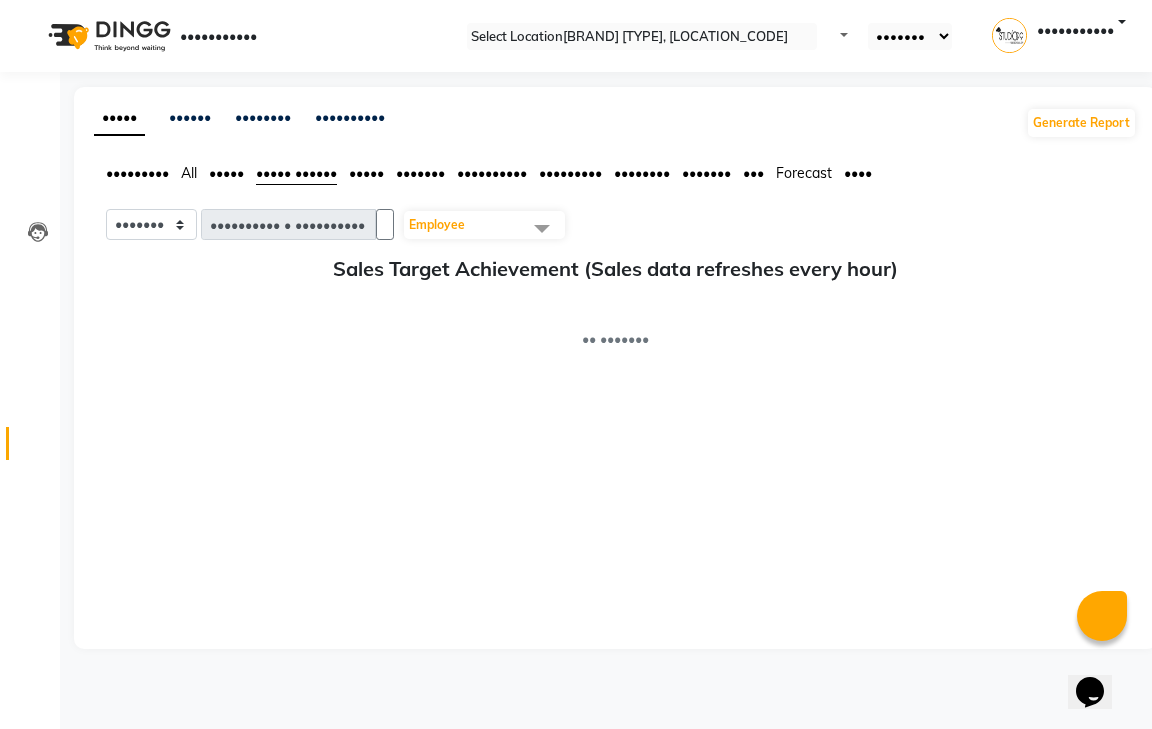 click on "Employee" at bounding box center [484, 225] 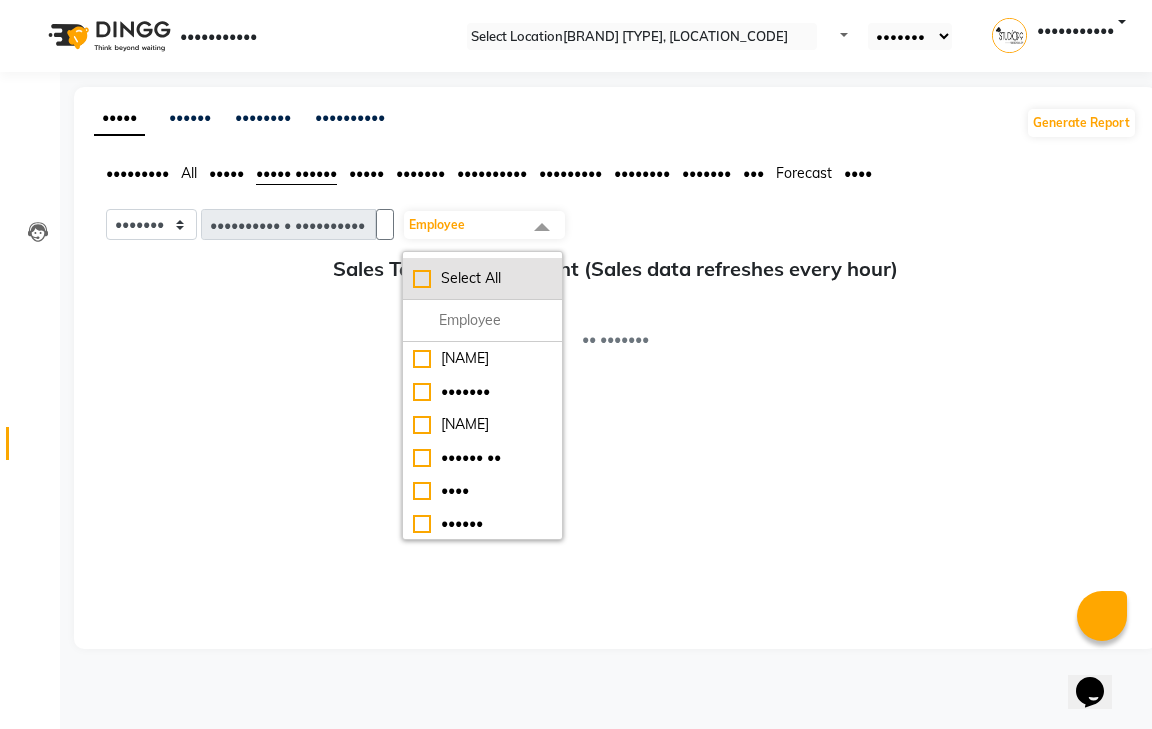 click on "Select All" at bounding box center [482, 278] 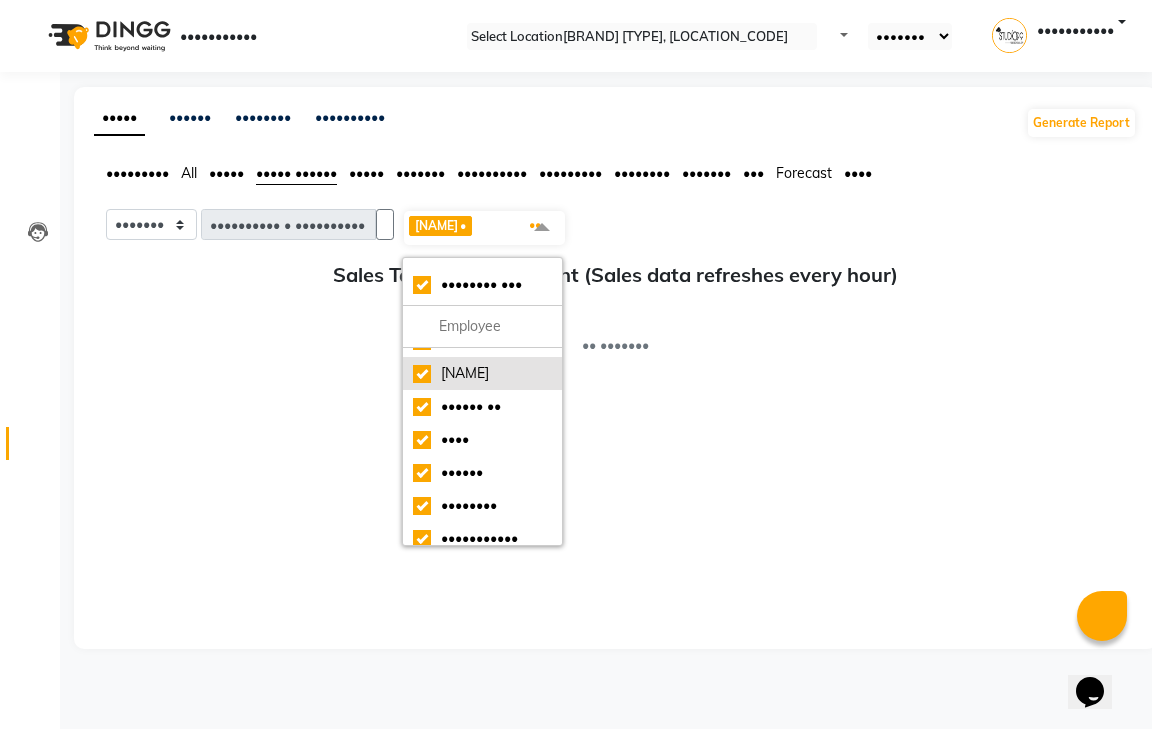 scroll, scrollTop: 88, scrollLeft: 0, axis: vertical 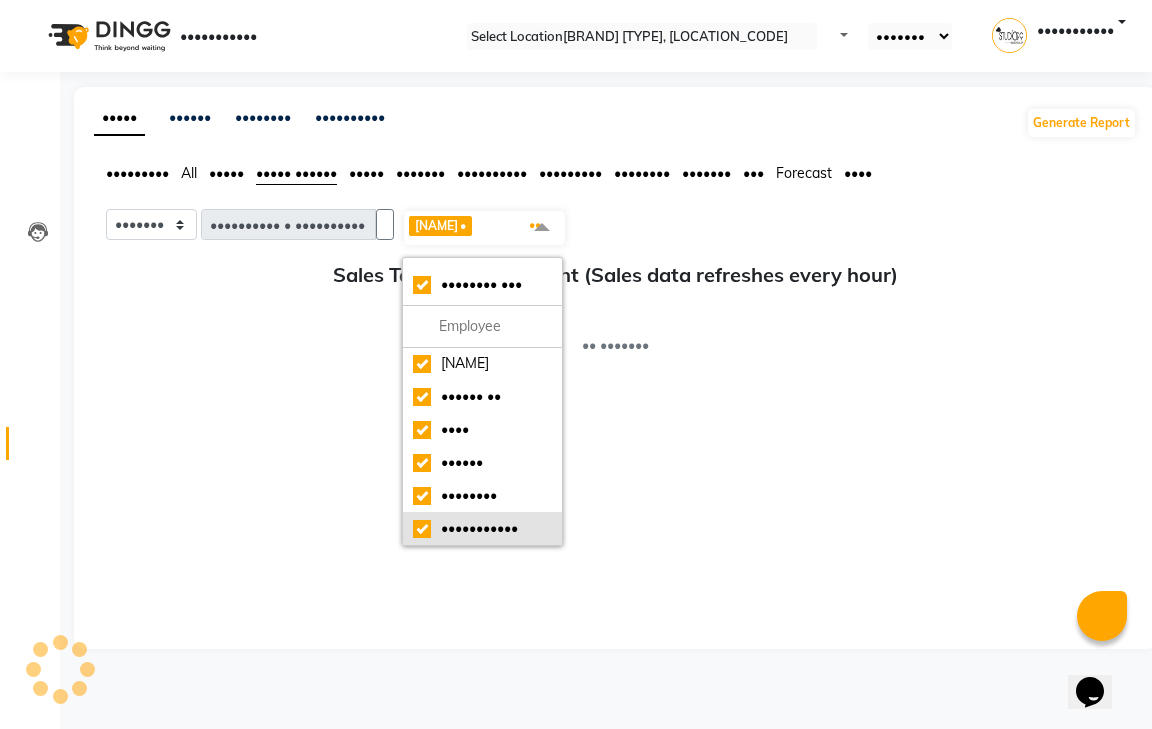 click on "•••••••••••" at bounding box center [482, 297] 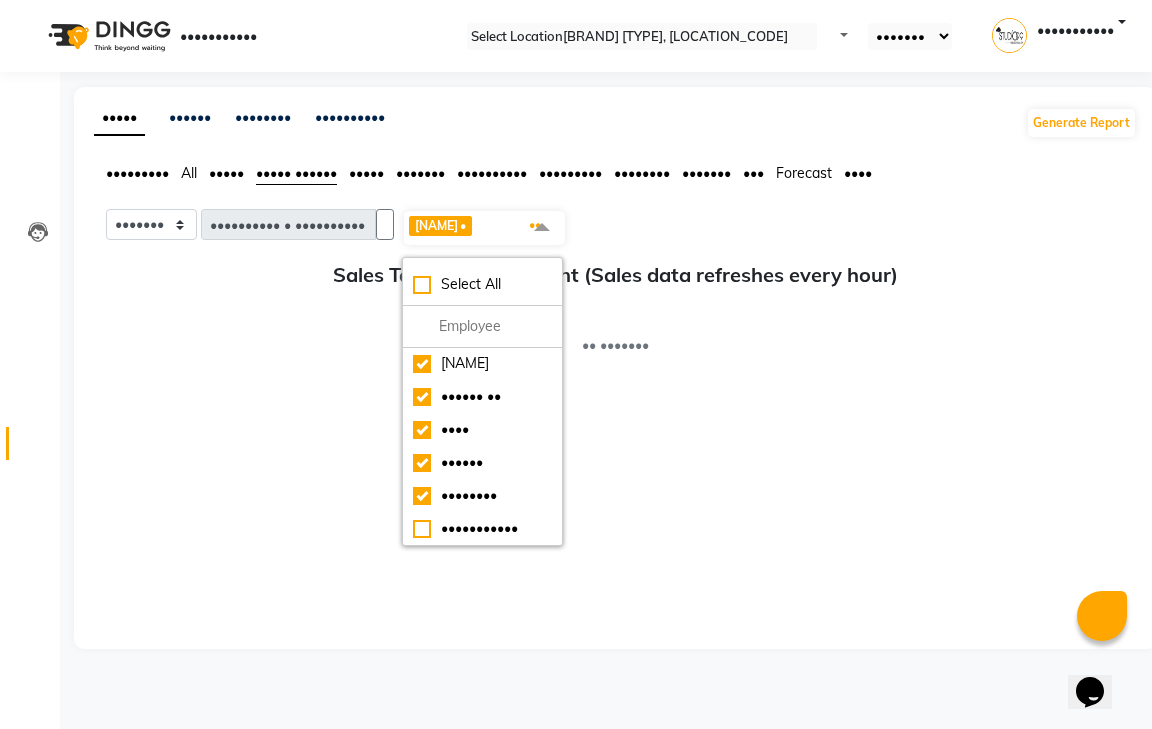 click on "••••••• •••••• •••••••••• • •••••••••• •••••••  • •••••••  •  •••• •••••  • •••••• ••  • ••••  • ••••••  • ••••••••  • •• •••••• ••• ••••••• •••••••  •••• ••••• •••••• •• •••• •••••• •••••••• ••••••••••• ••••• •••••• ••••••••••• •••••• •••• ••••••••• ••••• ••••• •• •••••••" at bounding box center [615, 419] 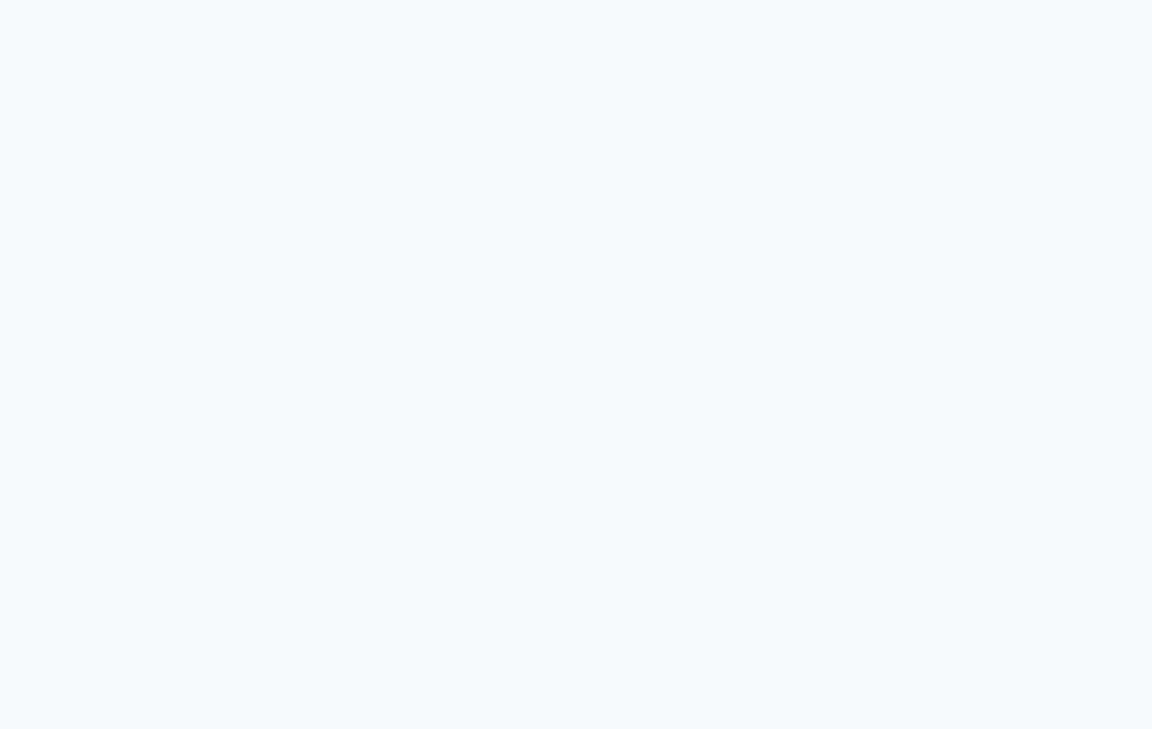 scroll, scrollTop: 0, scrollLeft: 0, axis: both 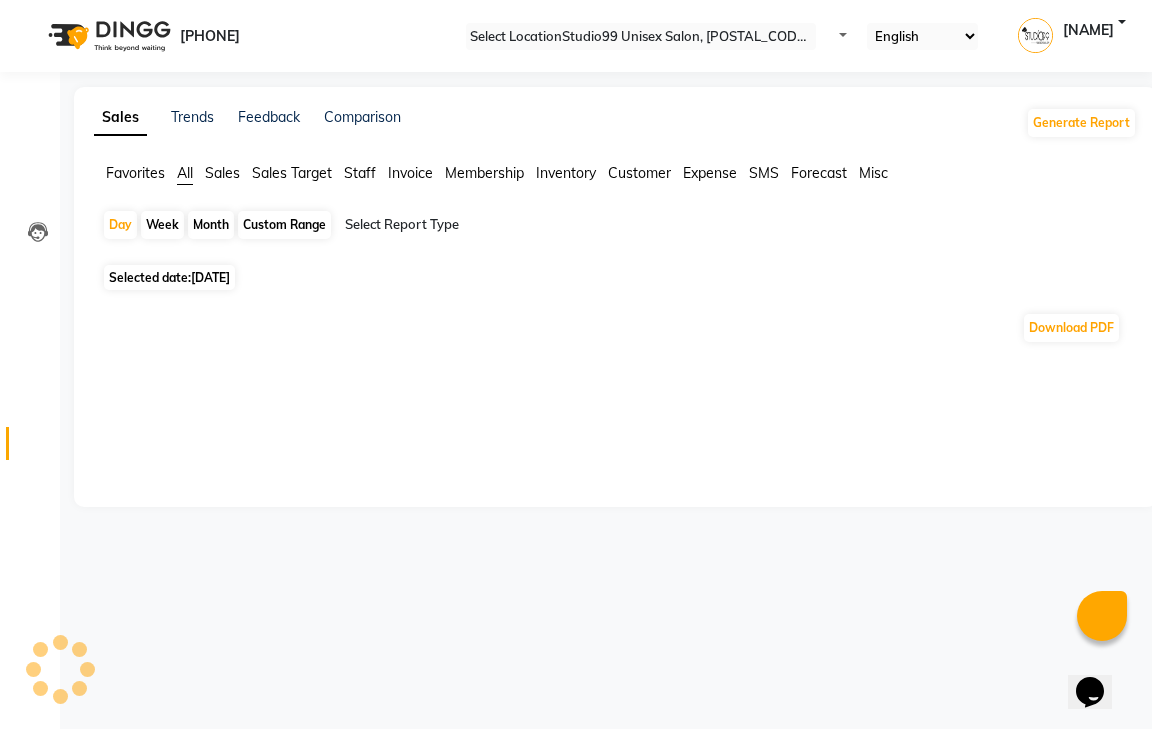 click on "Month" at bounding box center [211, 225] 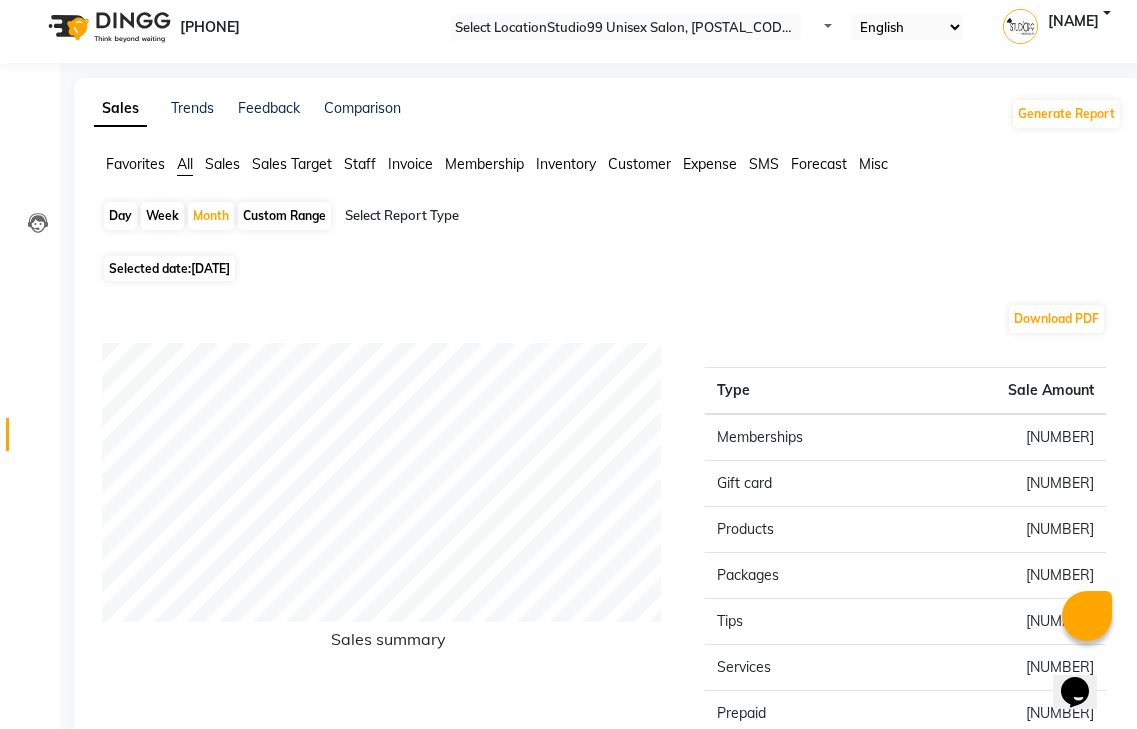 scroll, scrollTop: 0, scrollLeft: 0, axis: both 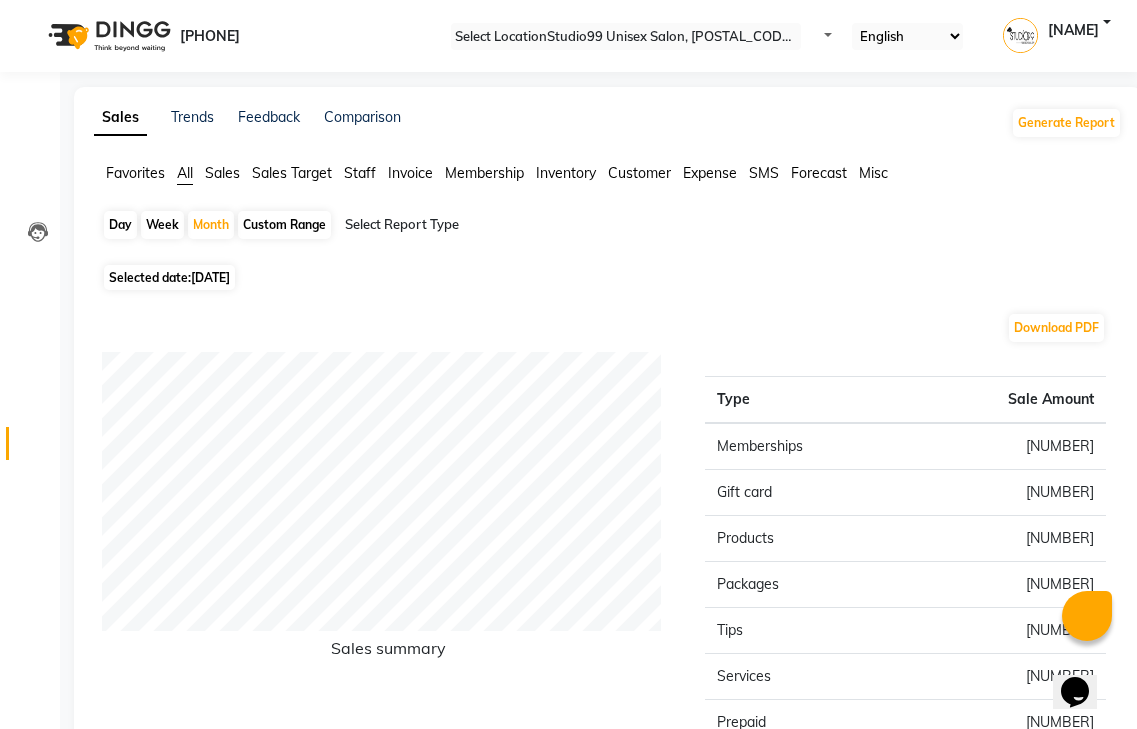 click on "Sales" at bounding box center (135, 173) 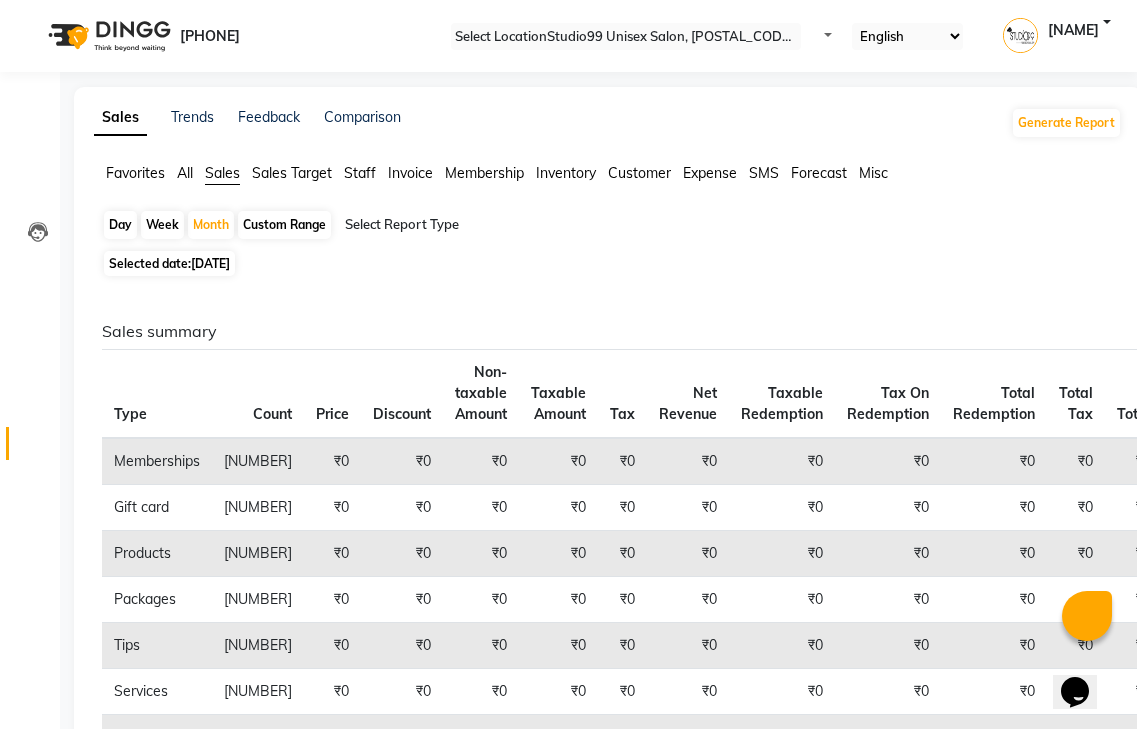click on "Sales Target" at bounding box center (135, 173) 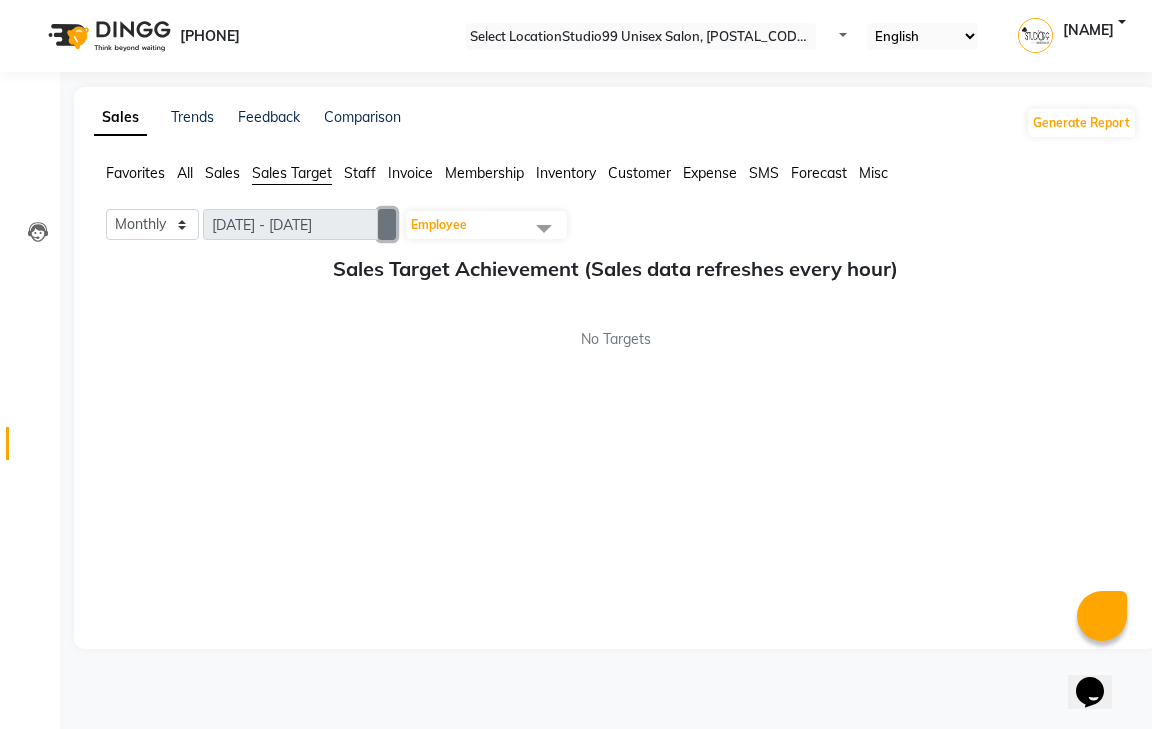 click at bounding box center (387, 224) 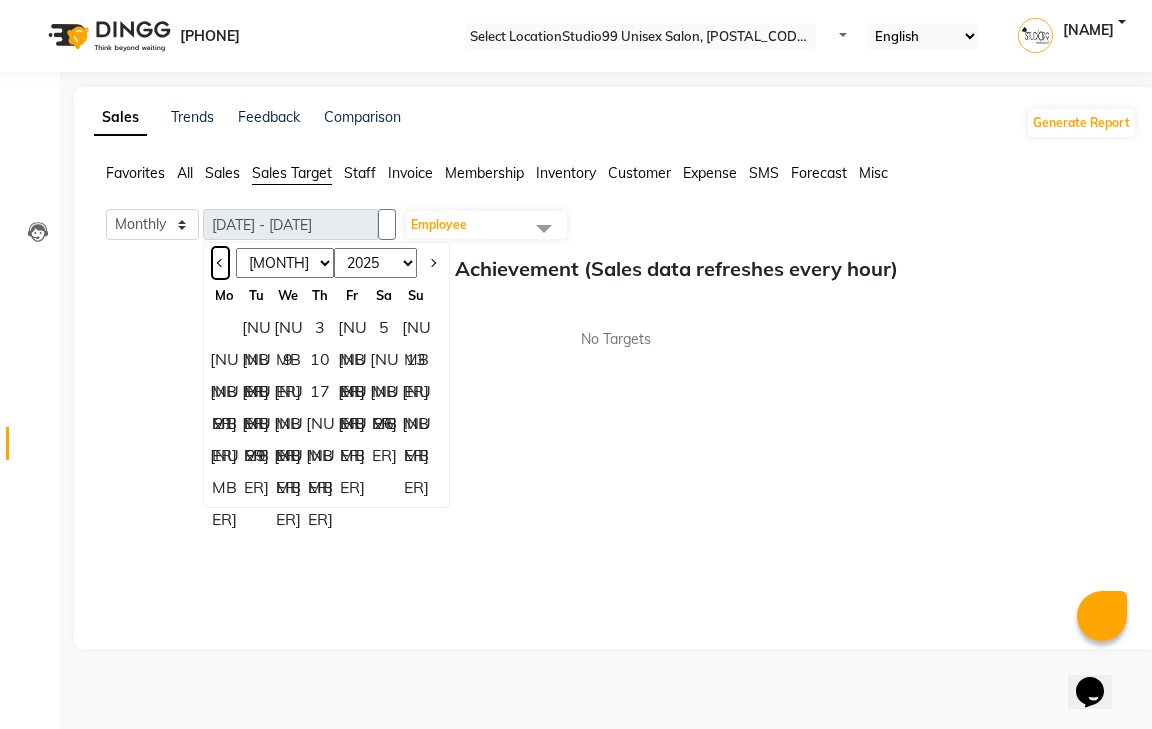 click at bounding box center (220, 263) 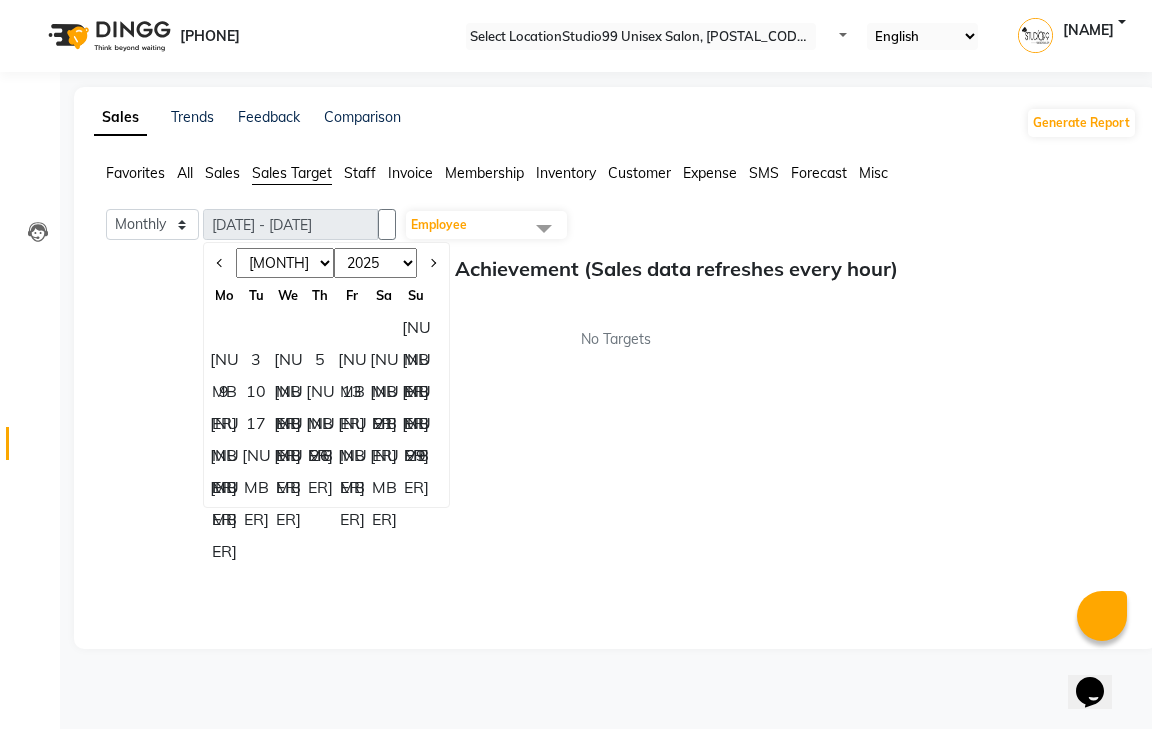 click on "[MONTH] [MONTH] [MONTH] [MONTH] [MONTH] [MONTH] [MONTH] [MONTH] [MONTH] [MONTH] [MONTH] [MONTH]" at bounding box center [285, 263] 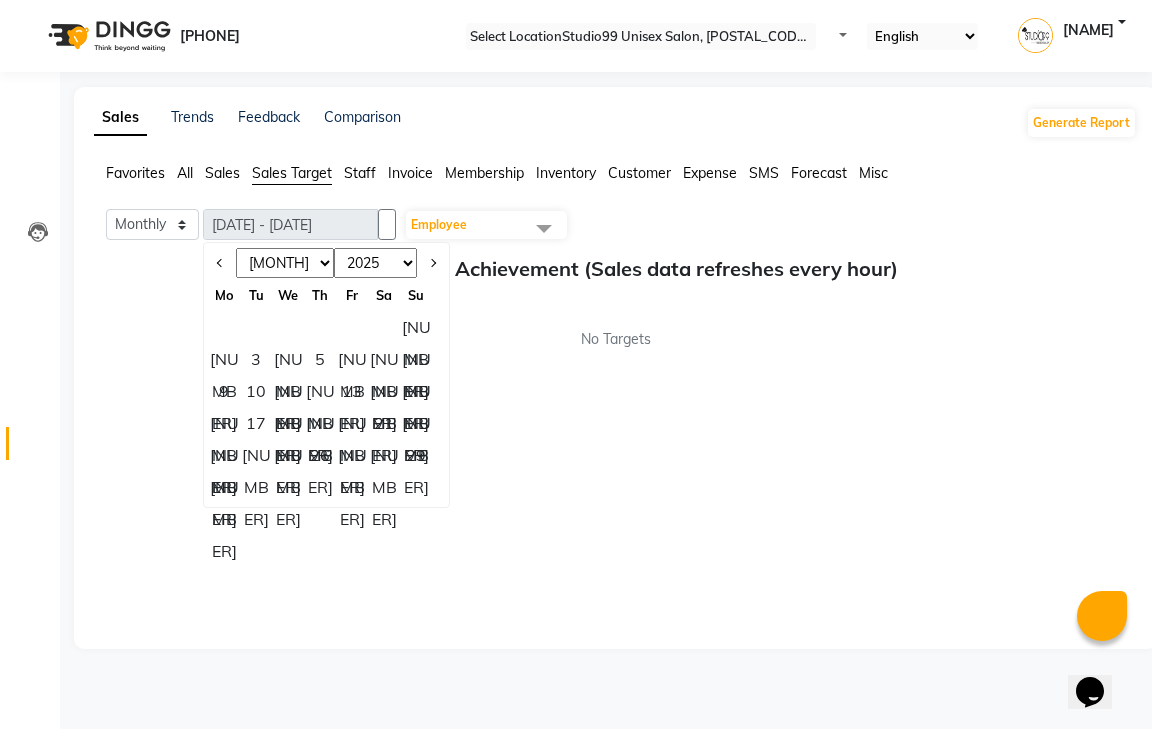 click on "[MONTH] [MONTH] [MONTH] [MONTH] [MONTH] [MONTH] [MONTH] [MONTH] [MONTH] [MONTH] [MONTH] [MONTH]" at bounding box center (285, 263) 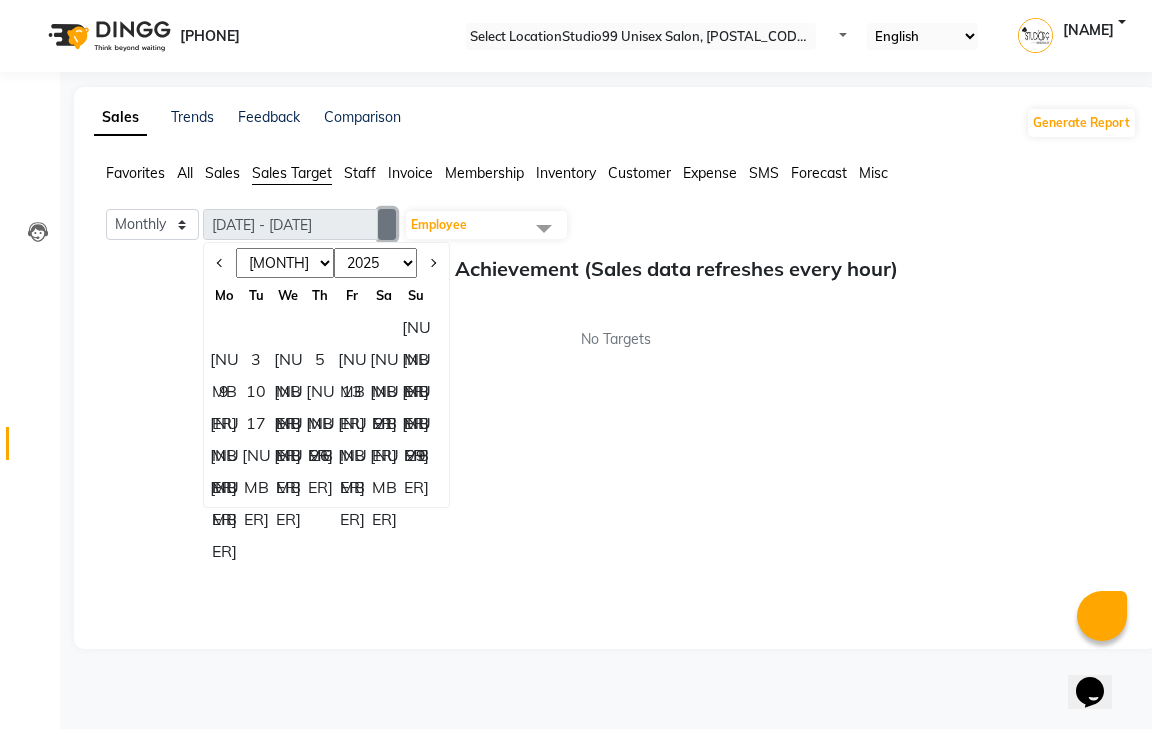click at bounding box center [387, 225] 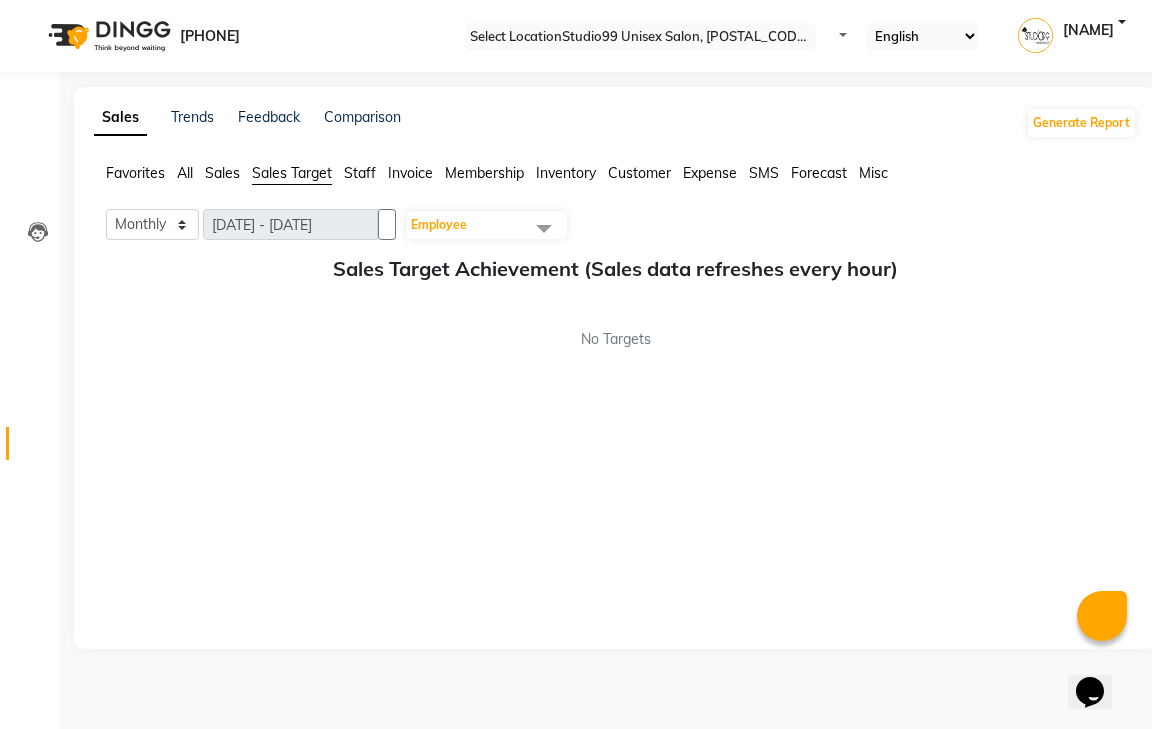 click on "Employee" at bounding box center [439, 224] 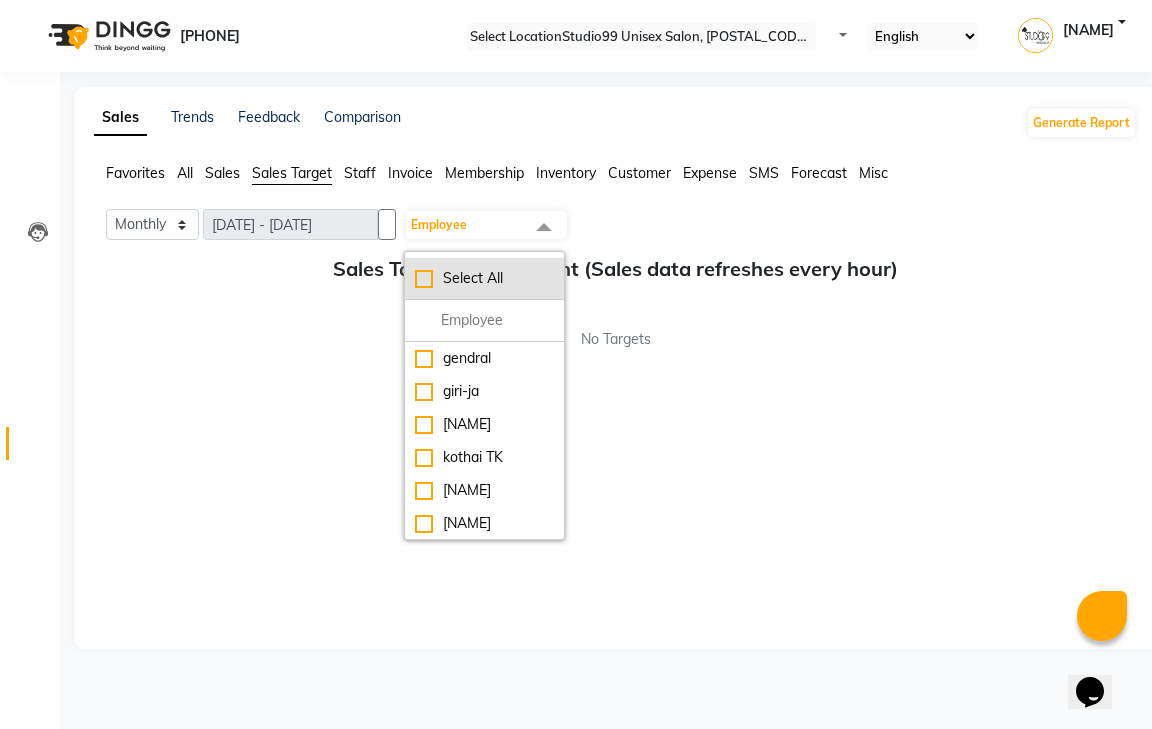 click on "Select All" at bounding box center [484, 278] 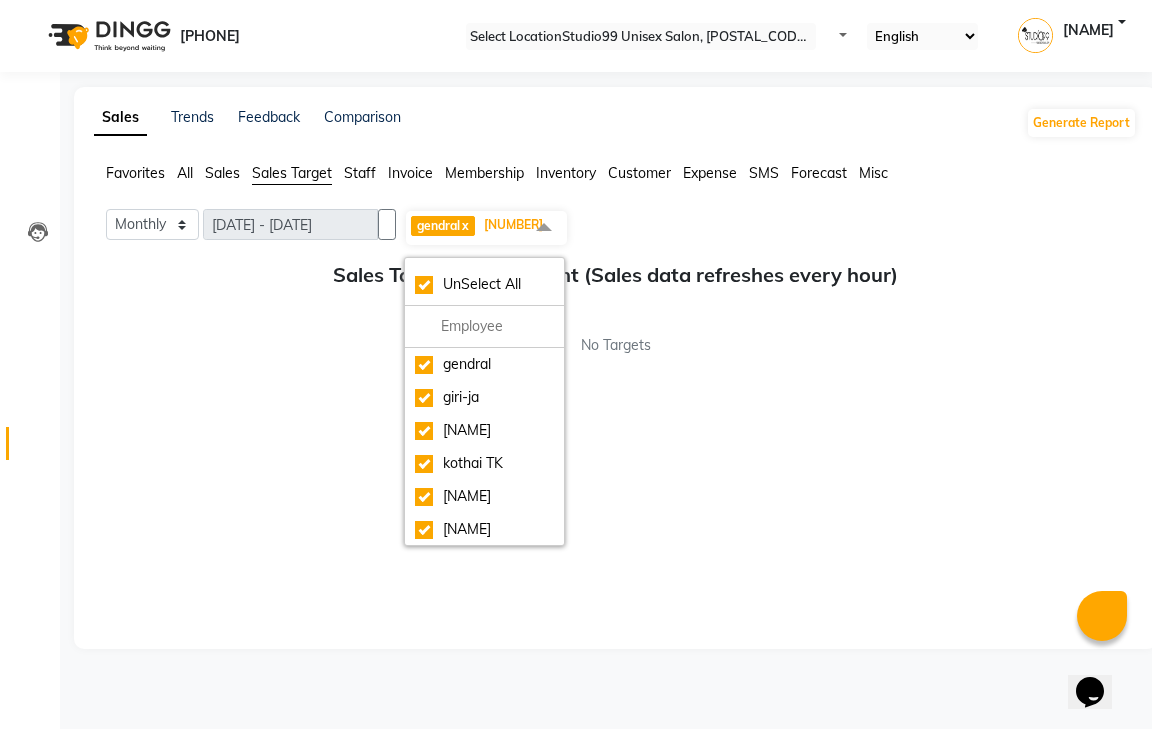 click on "Staff" at bounding box center [135, 173] 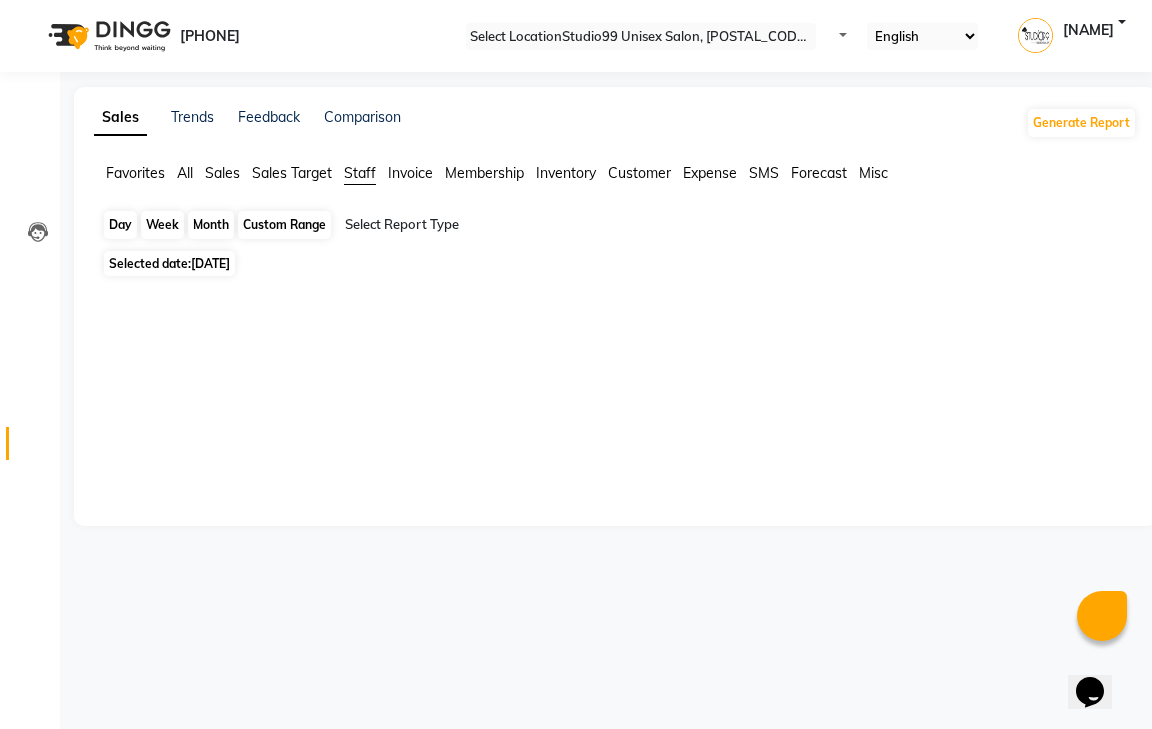 click on "Month" at bounding box center (211, 225) 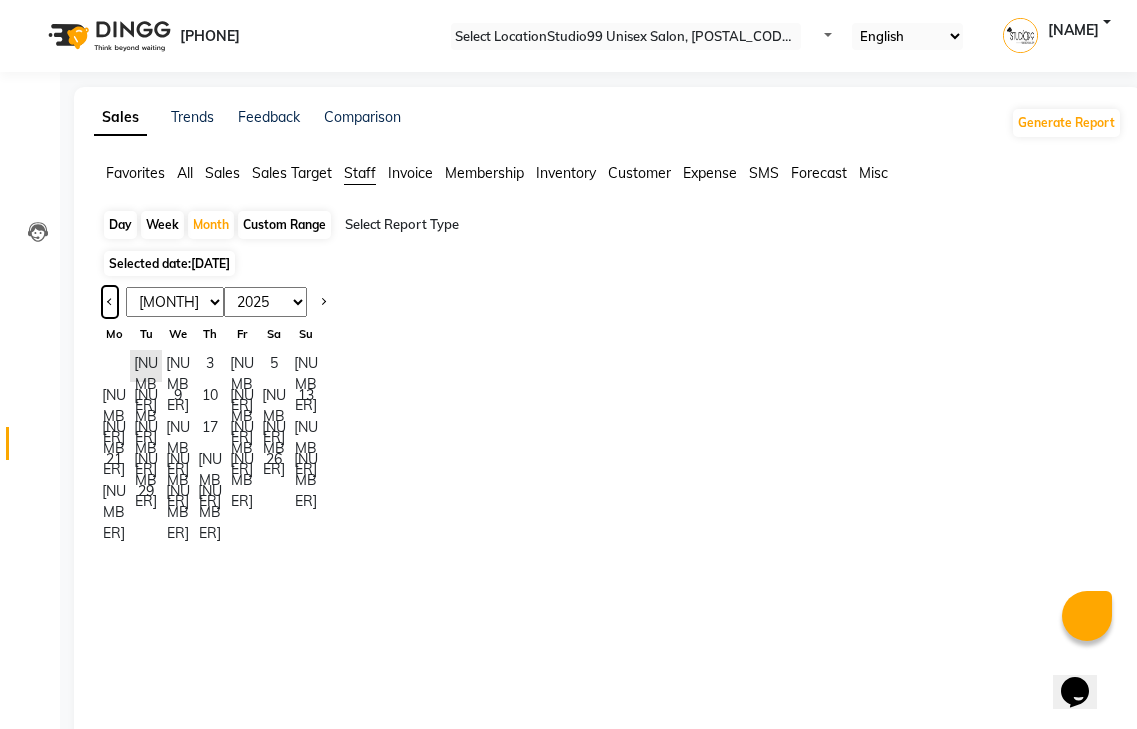 click at bounding box center [110, 302] 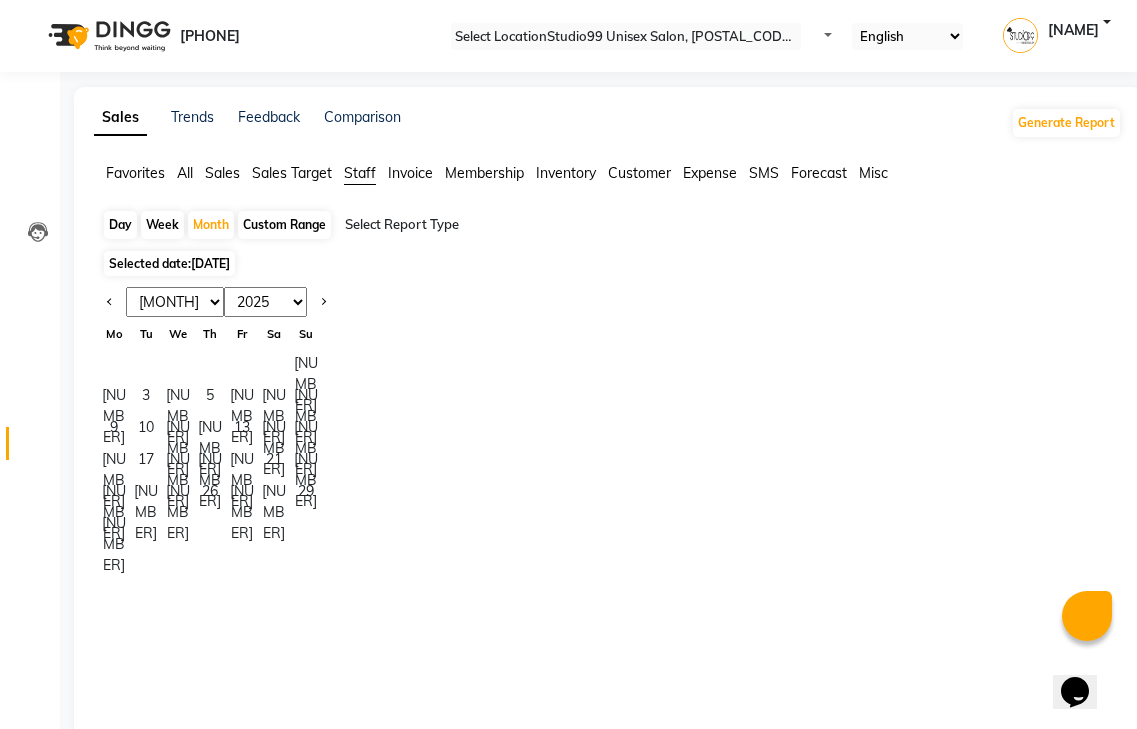 click on "Day   Week   Month   Custom Range  Select Report Type" at bounding box center [608, 227] 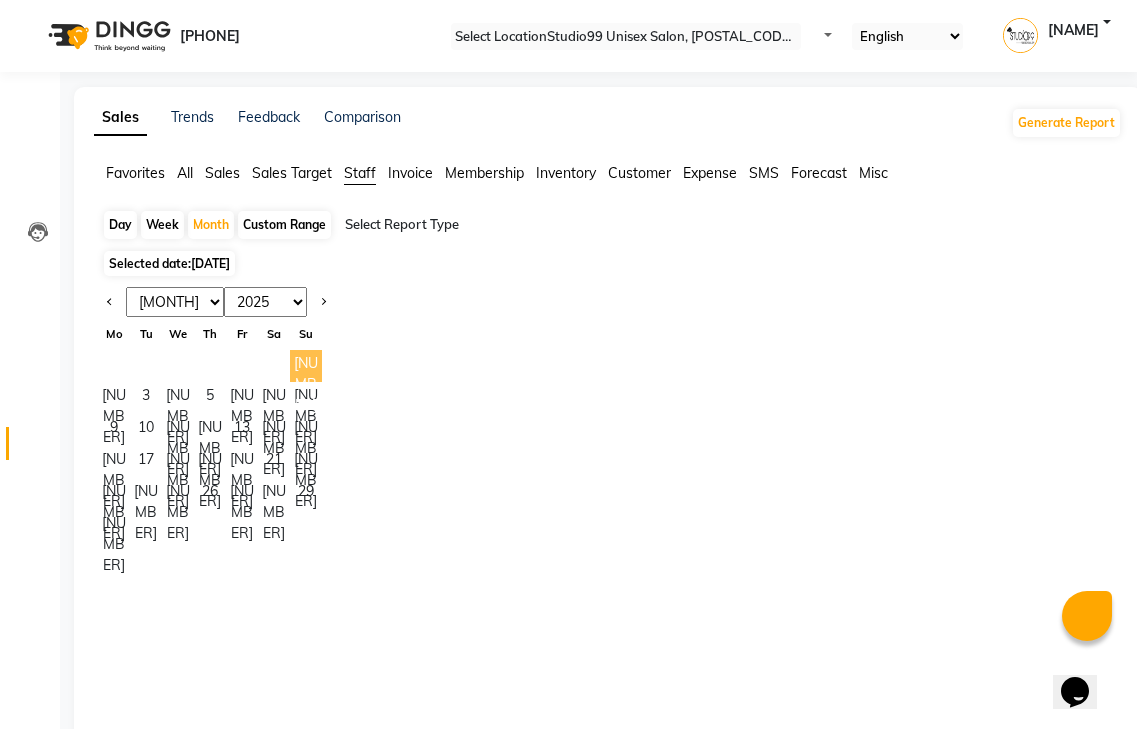 click on "[NUMBER]" at bounding box center (306, 366) 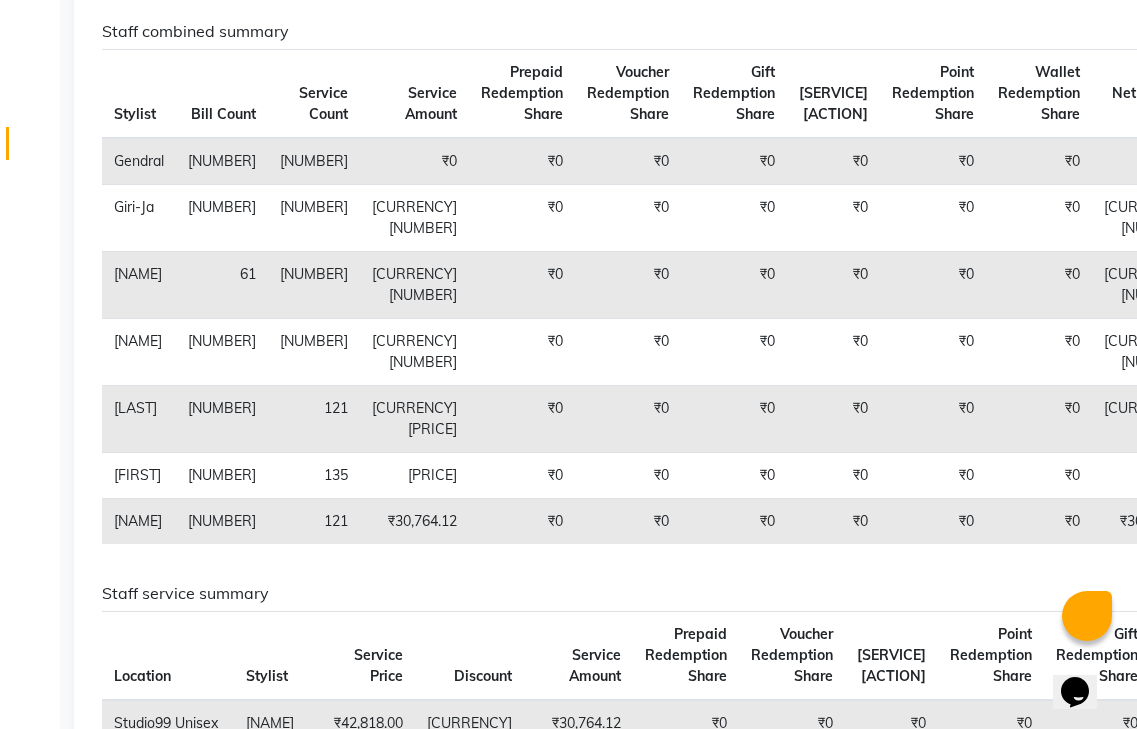 scroll, scrollTop: 0, scrollLeft: 0, axis: both 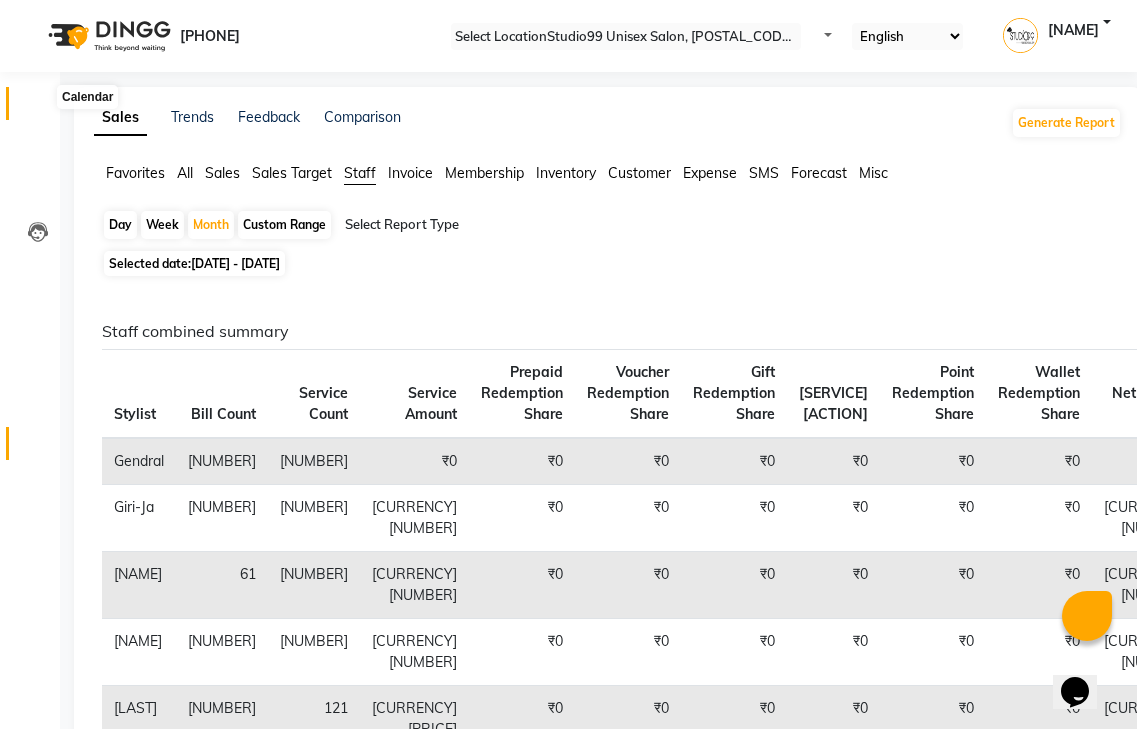 click at bounding box center (38, 108) 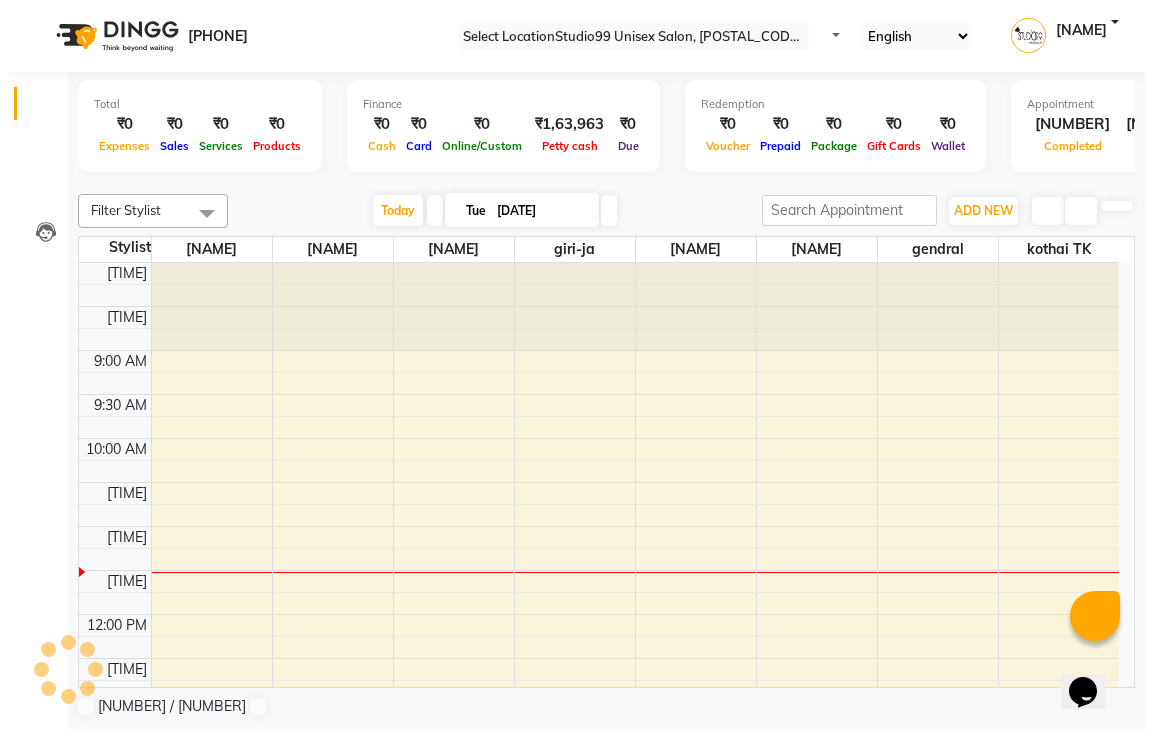 scroll, scrollTop: 0, scrollLeft: 0, axis: both 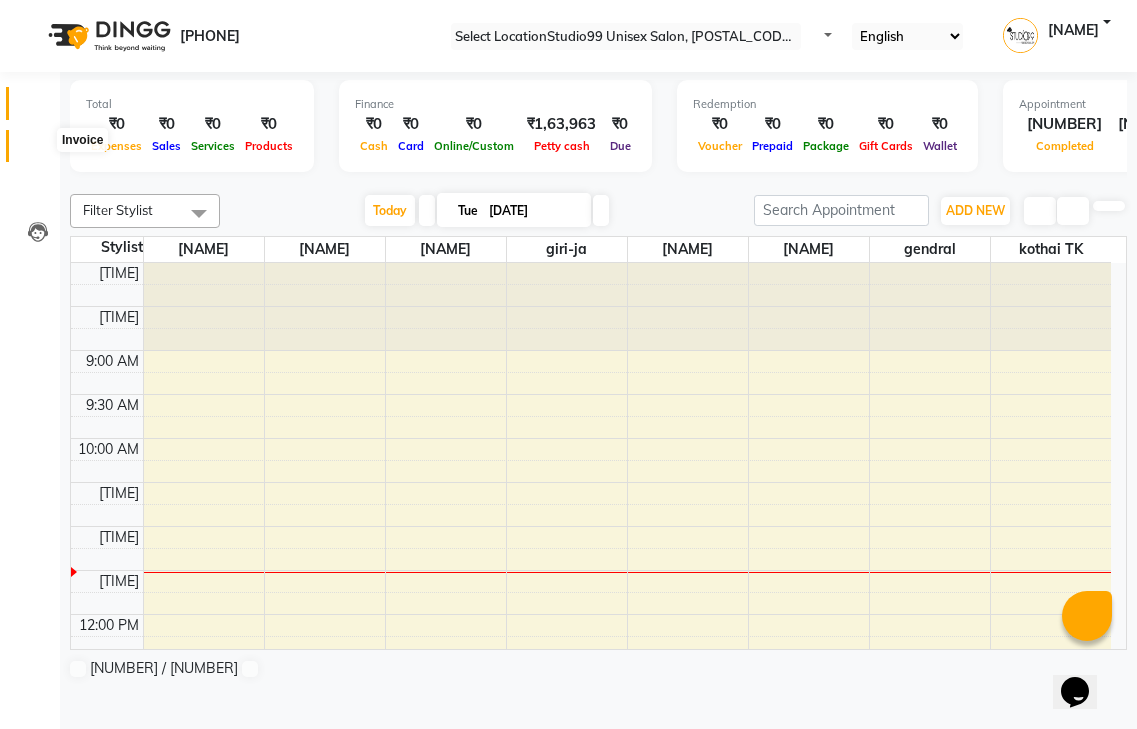 click at bounding box center (37, 151) 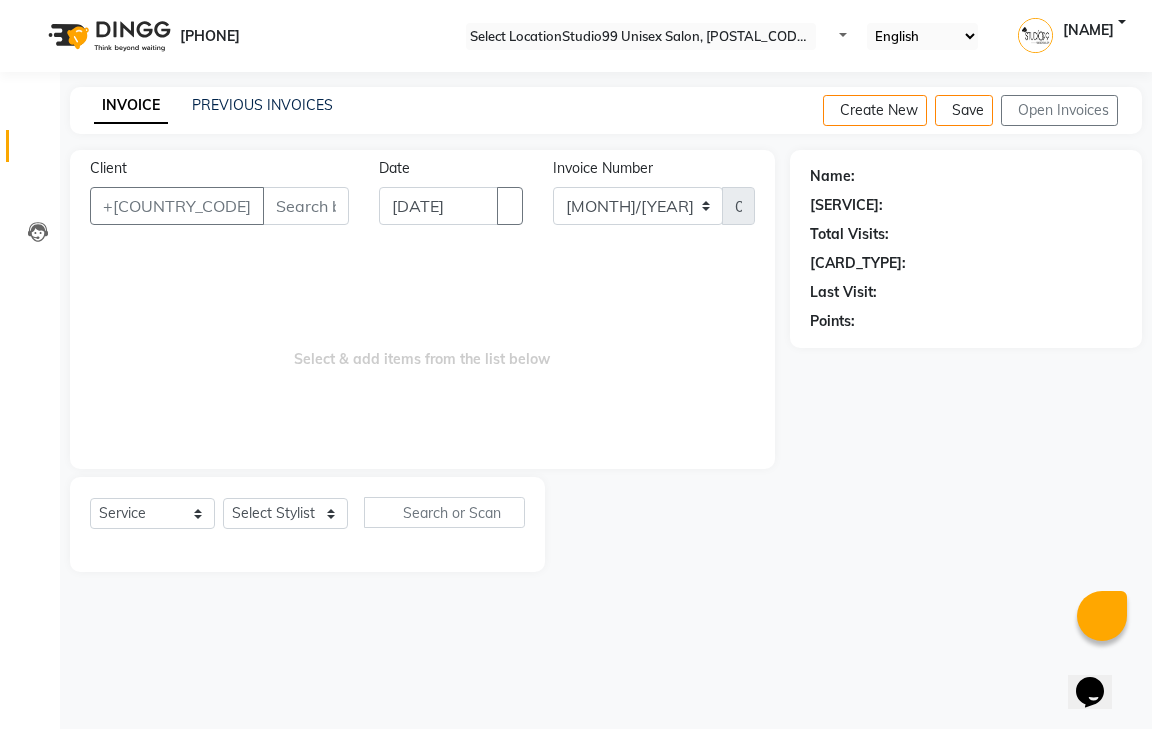 drag, startPoint x: 782, startPoint y: 279, endPoint x: 673, endPoint y: 245, distance: 114.17968 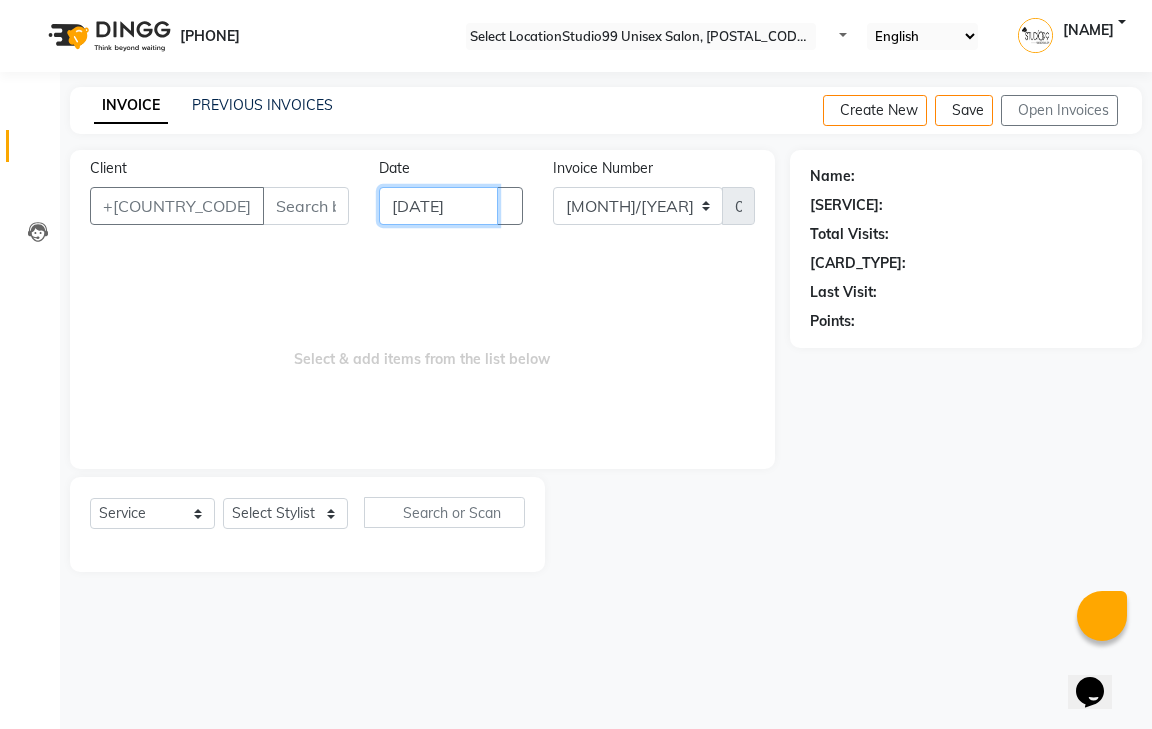 click on "[DATE]" at bounding box center (438, 206) 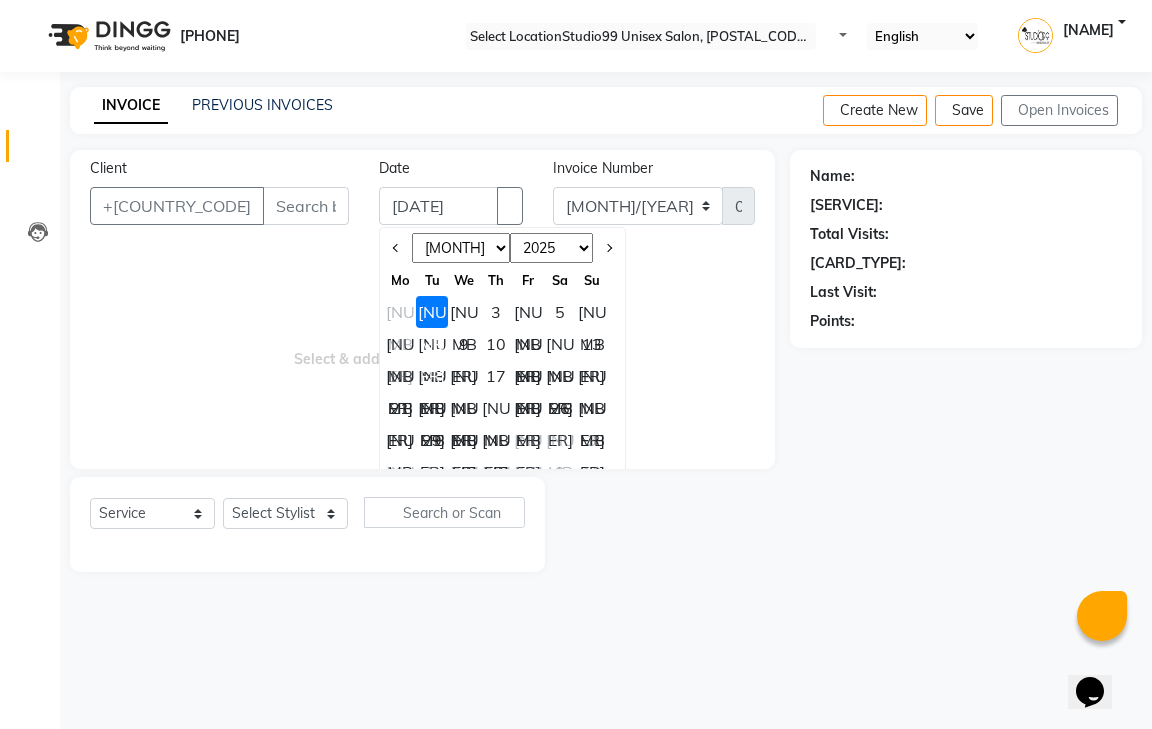 click on "[NUMBER]" at bounding box center [400, 312] 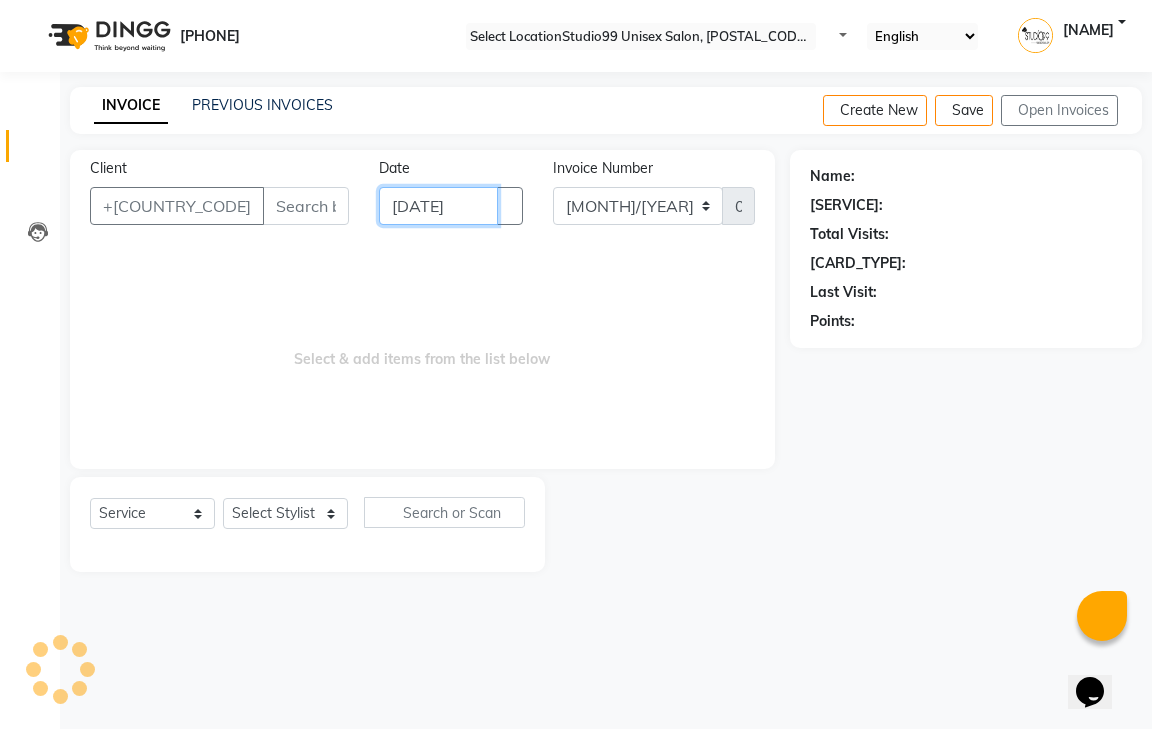 scroll, scrollTop: 0, scrollLeft: 12, axis: horizontal 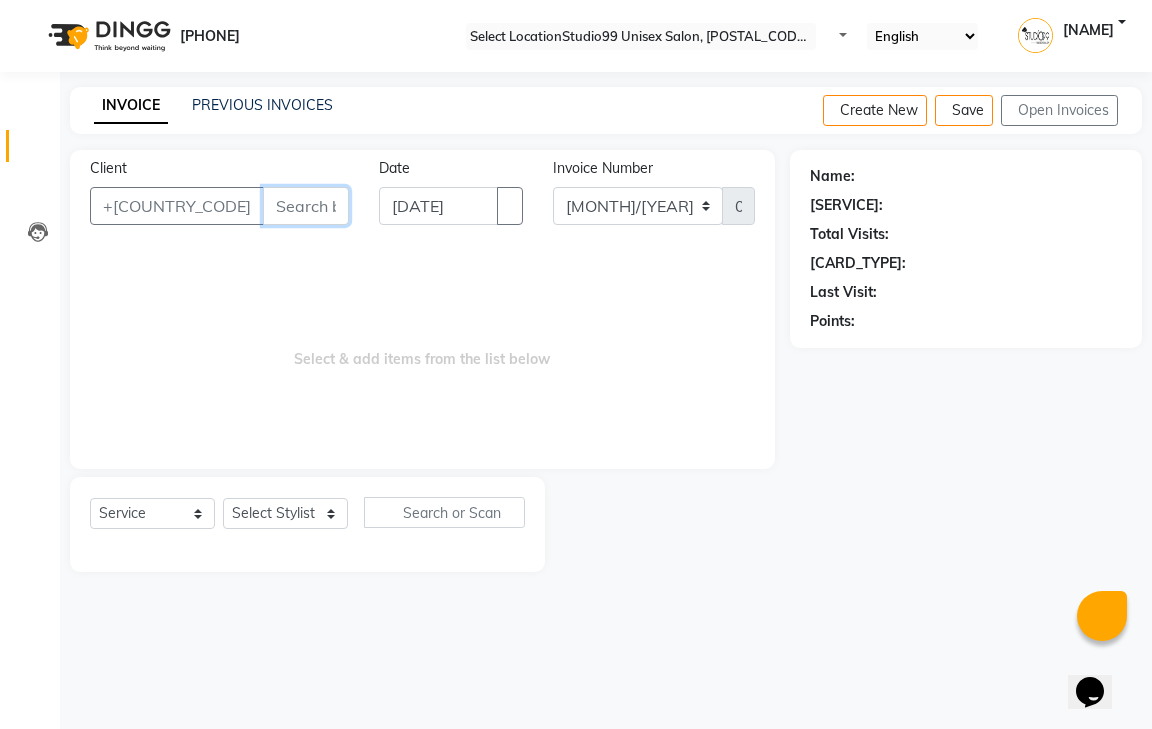 click on "Client" at bounding box center (306, 206) 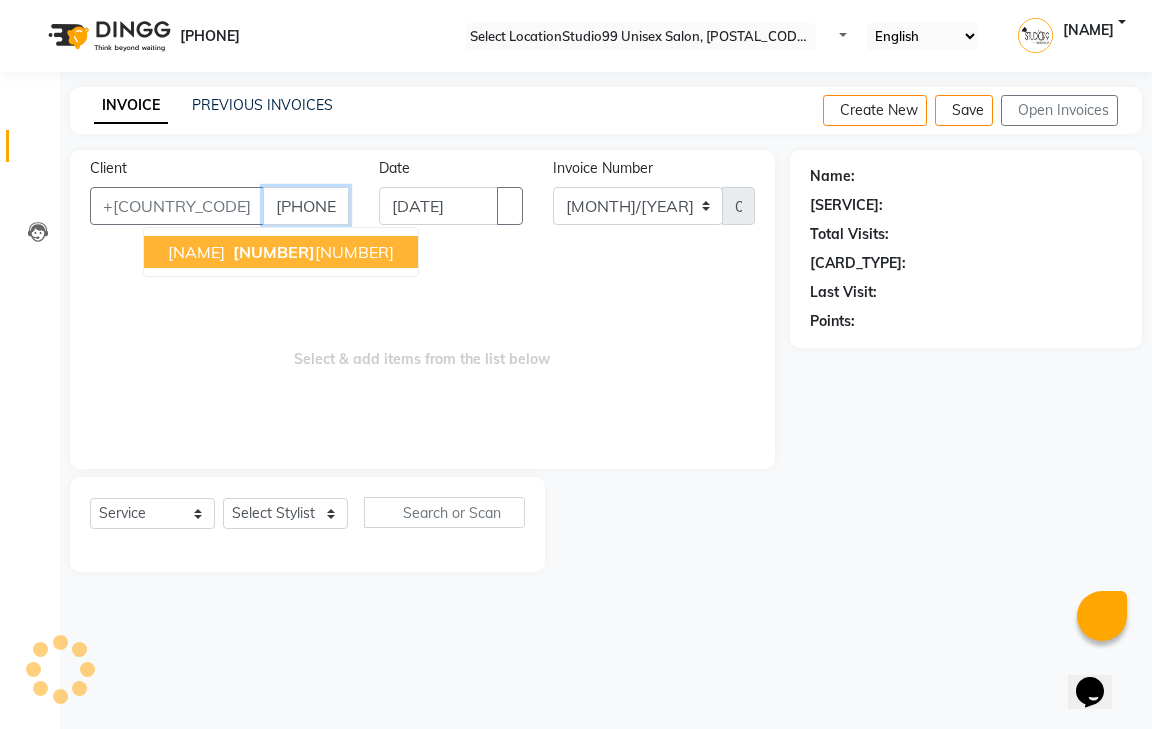 type on "[PHONE]" 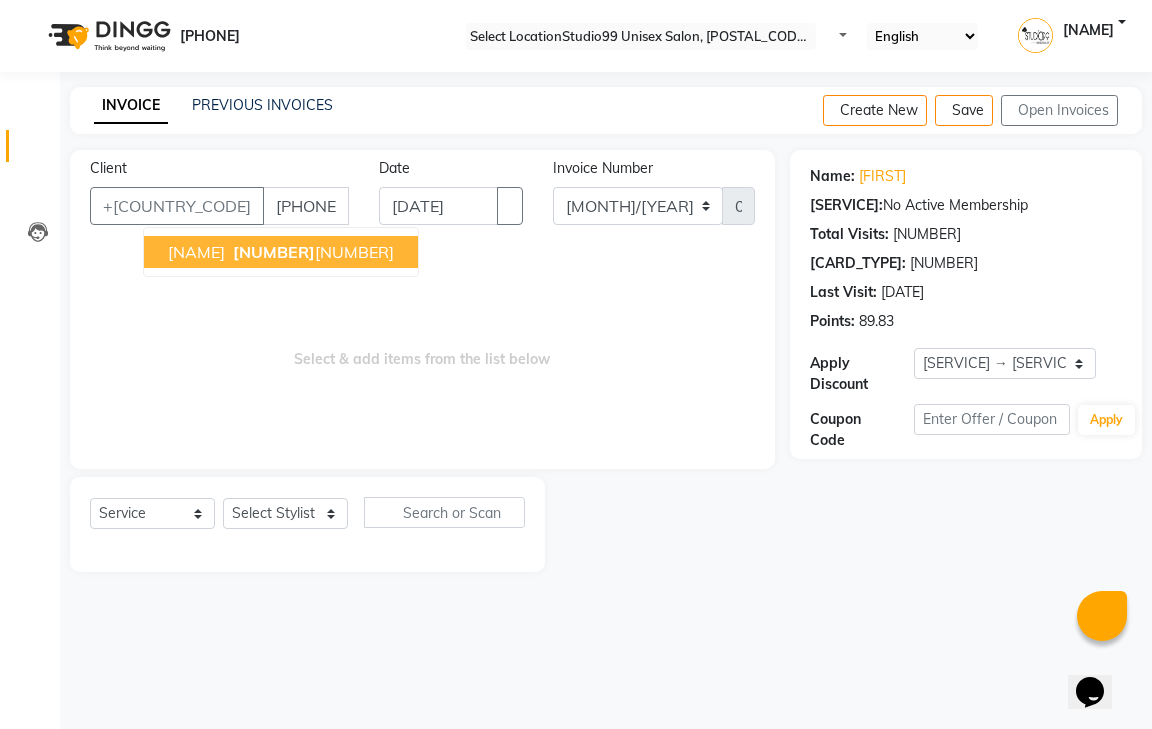click on "[NAME]" at bounding box center [196, 252] 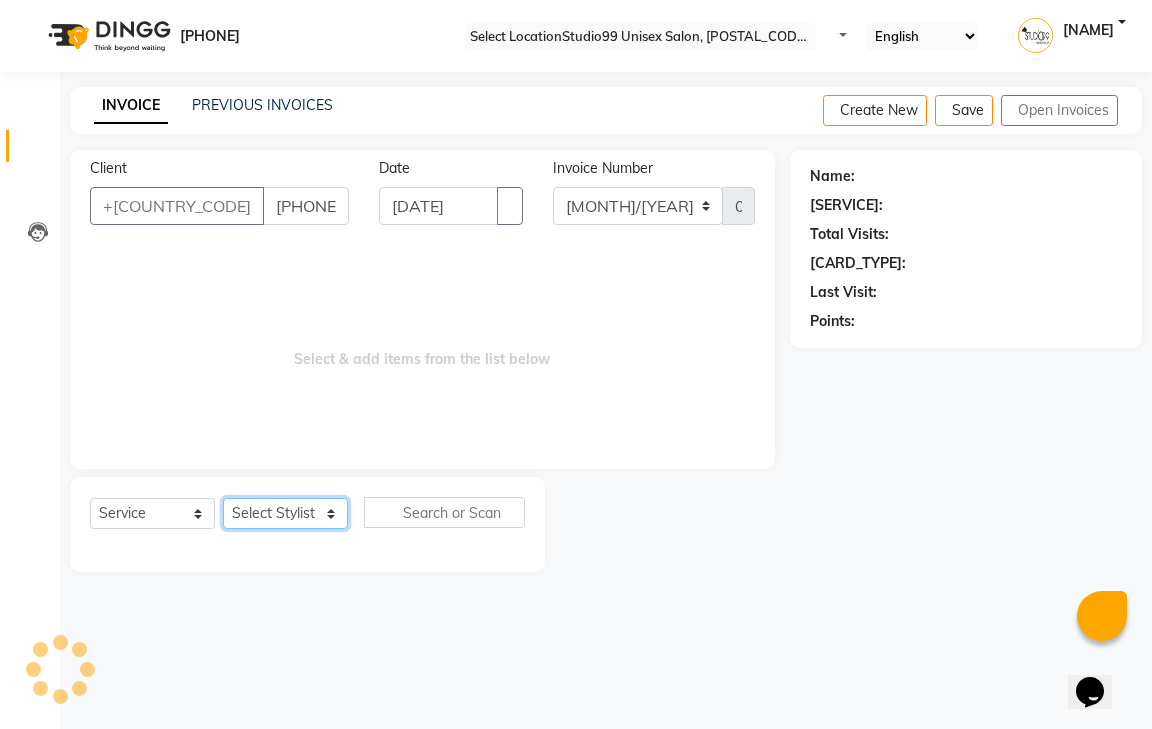 click on "Select Stylist gendral giri-ja  jaya priya kothai TK raja sanjay santhosh VAISHALI.TK" at bounding box center [285, 513] 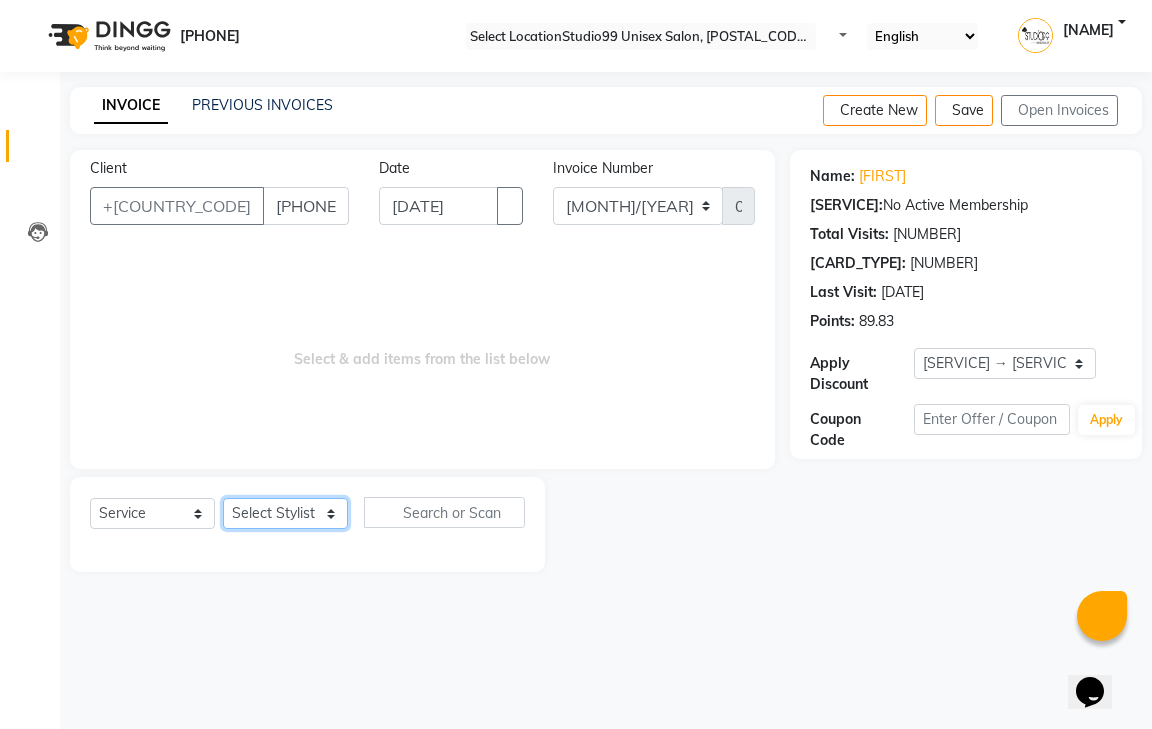 select on "80755" 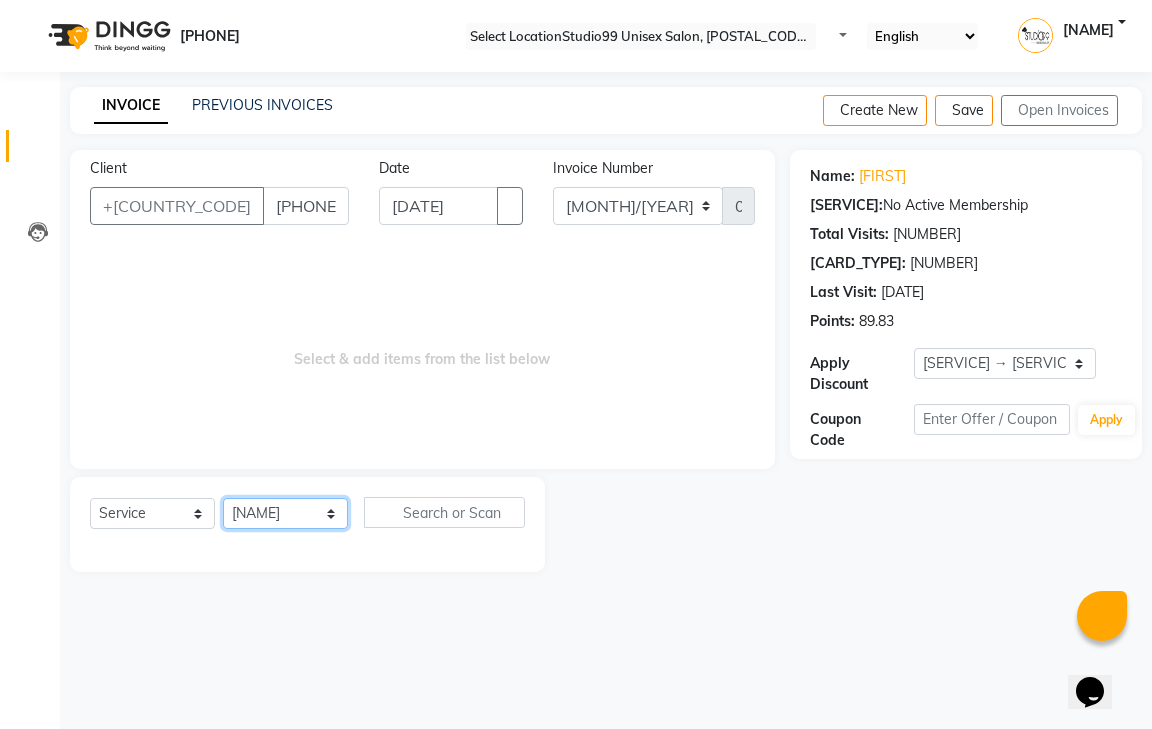 click on "Select Stylist gendral giri-ja  jaya priya kothai TK raja sanjay santhosh VAISHALI.TK" at bounding box center [285, 513] 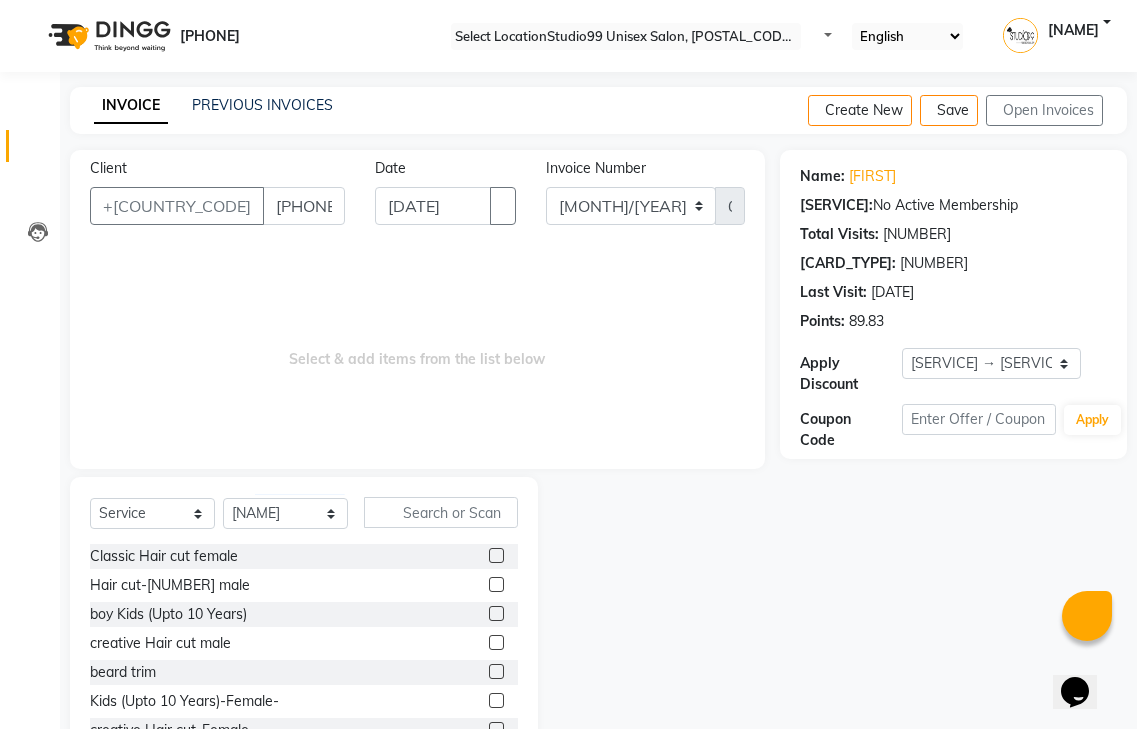 click at bounding box center [496, 584] 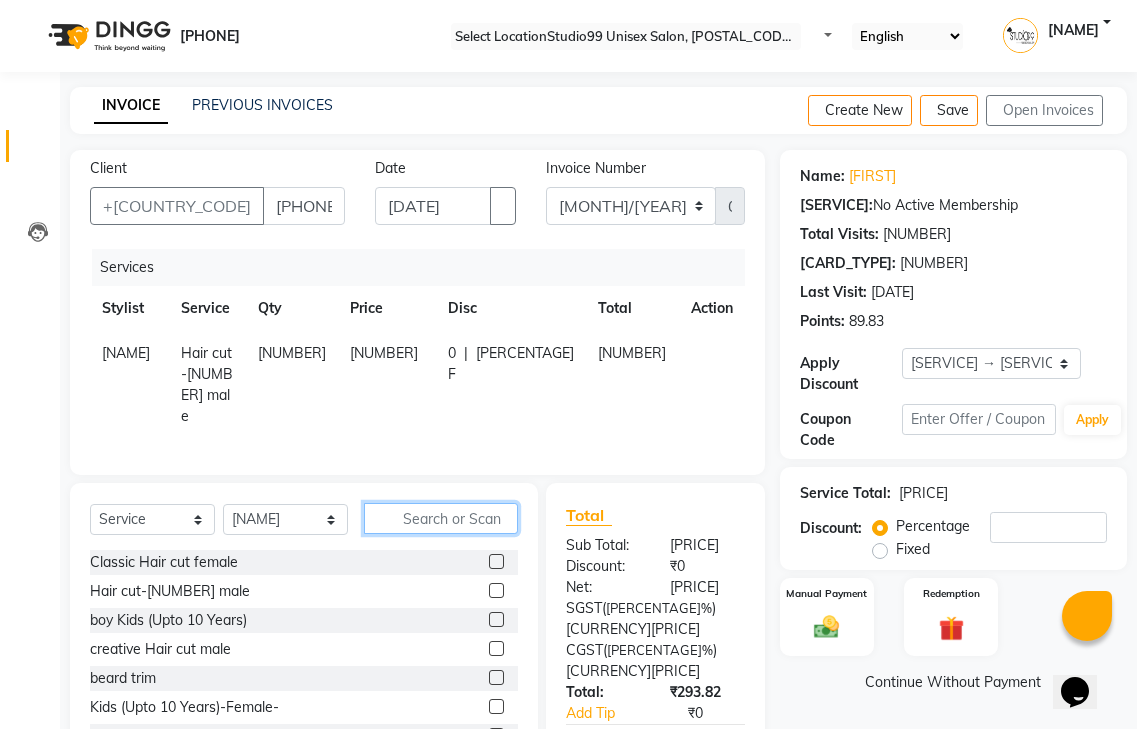click at bounding box center (441, 518) 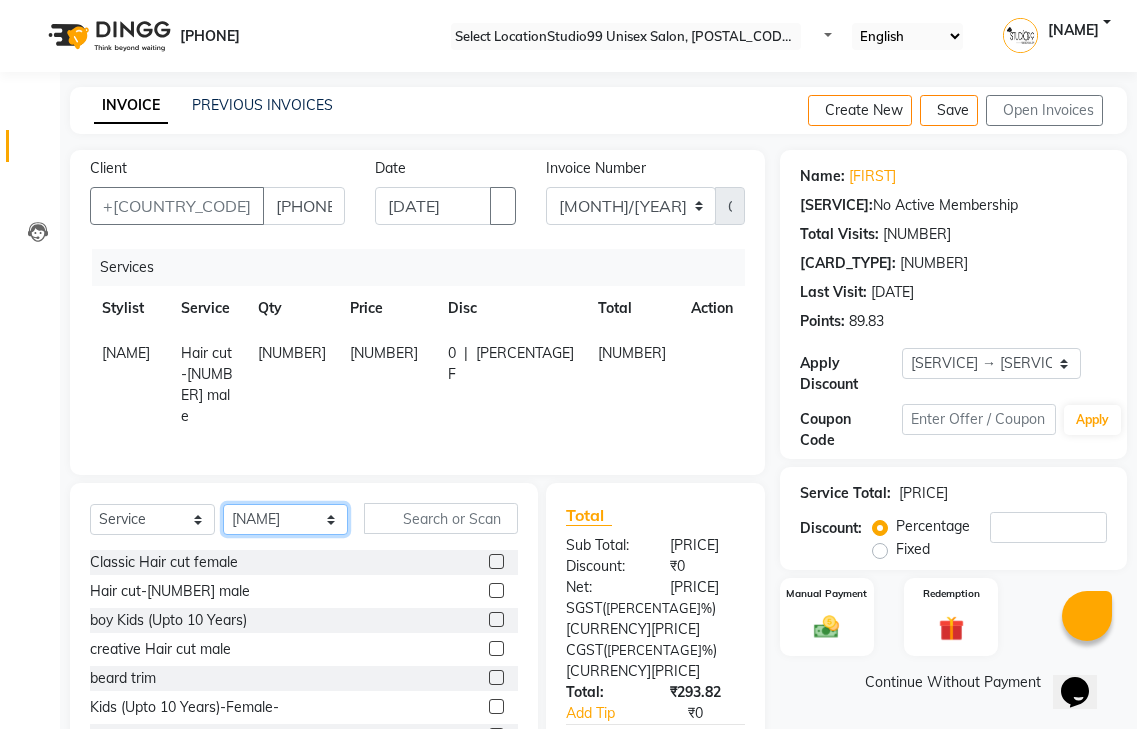 click on "Select Stylist gendral giri-ja  jaya priya kothai TK raja sanjay santhosh VAISHALI.TK" at bounding box center [285, 519] 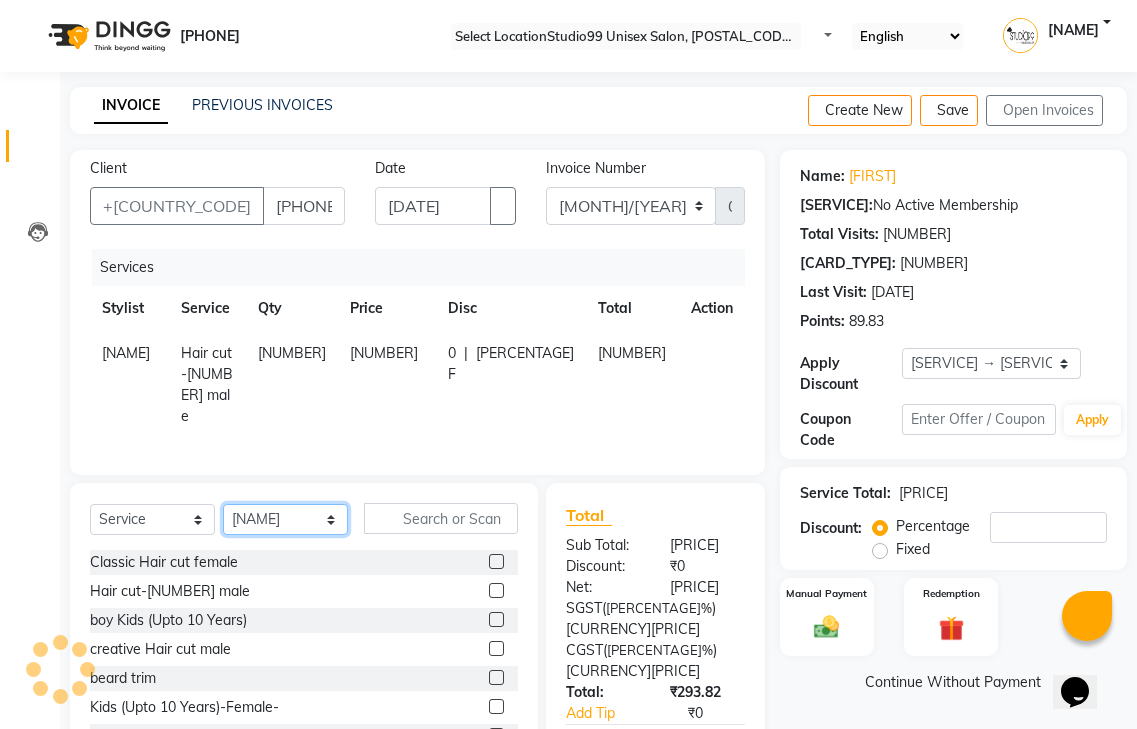 select on "80761" 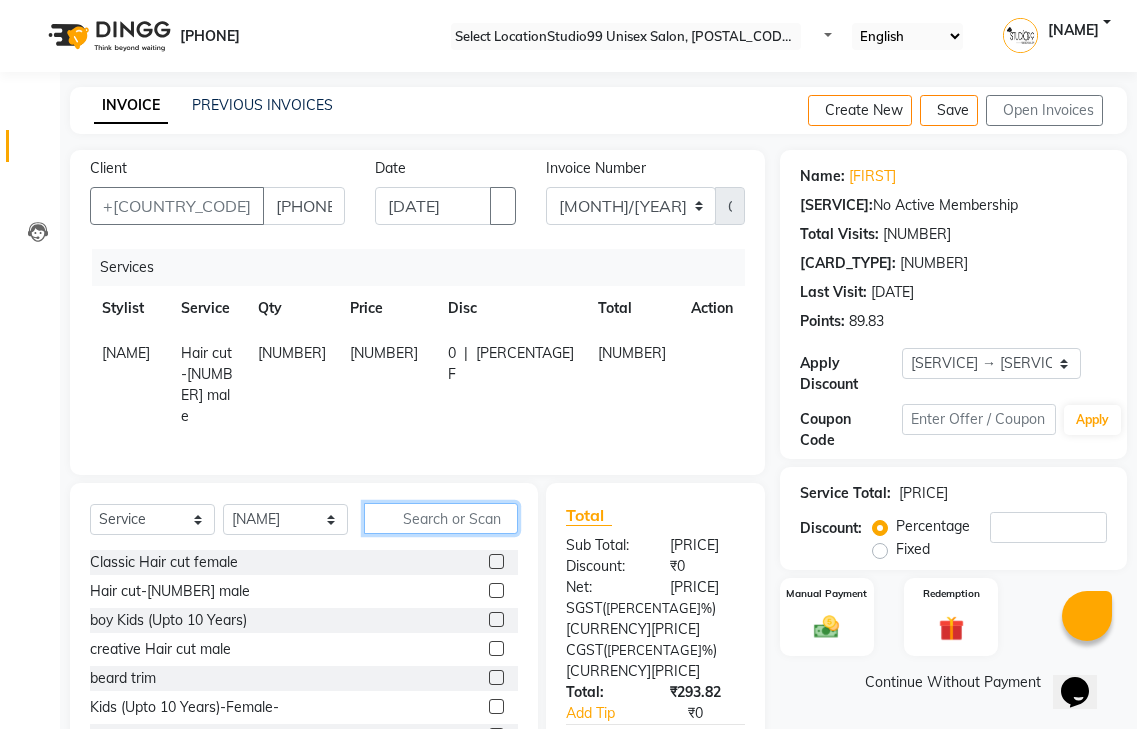click at bounding box center (441, 518) 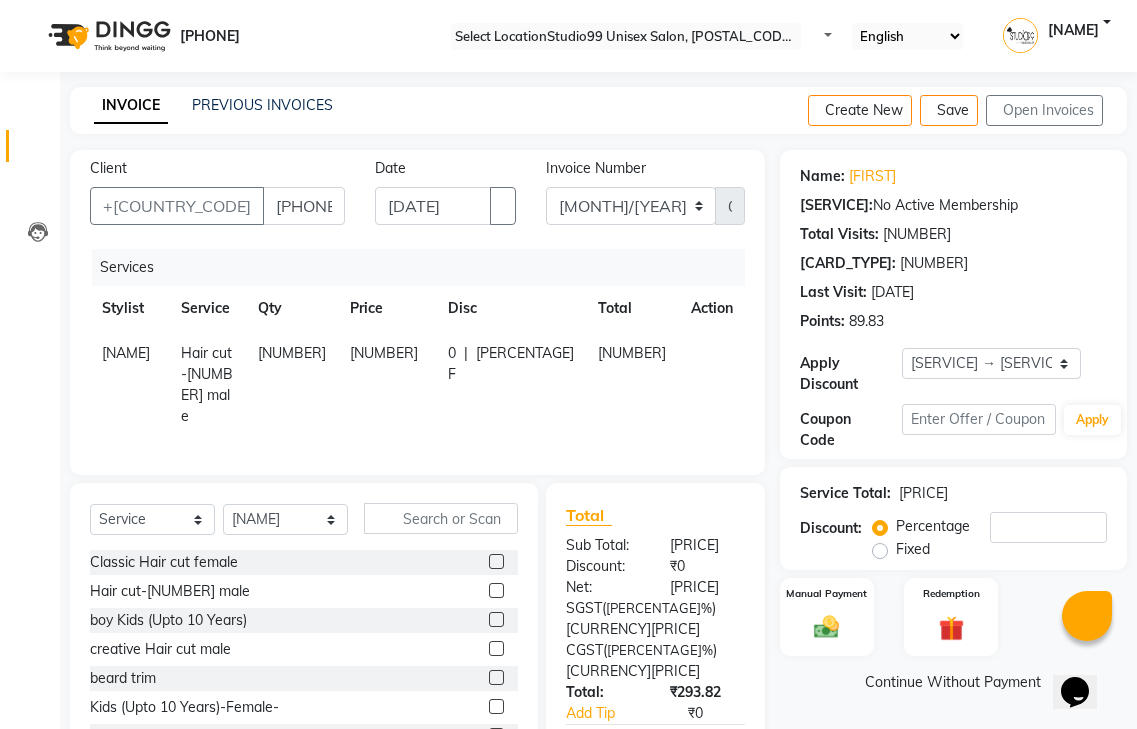 click at bounding box center (496, 677) 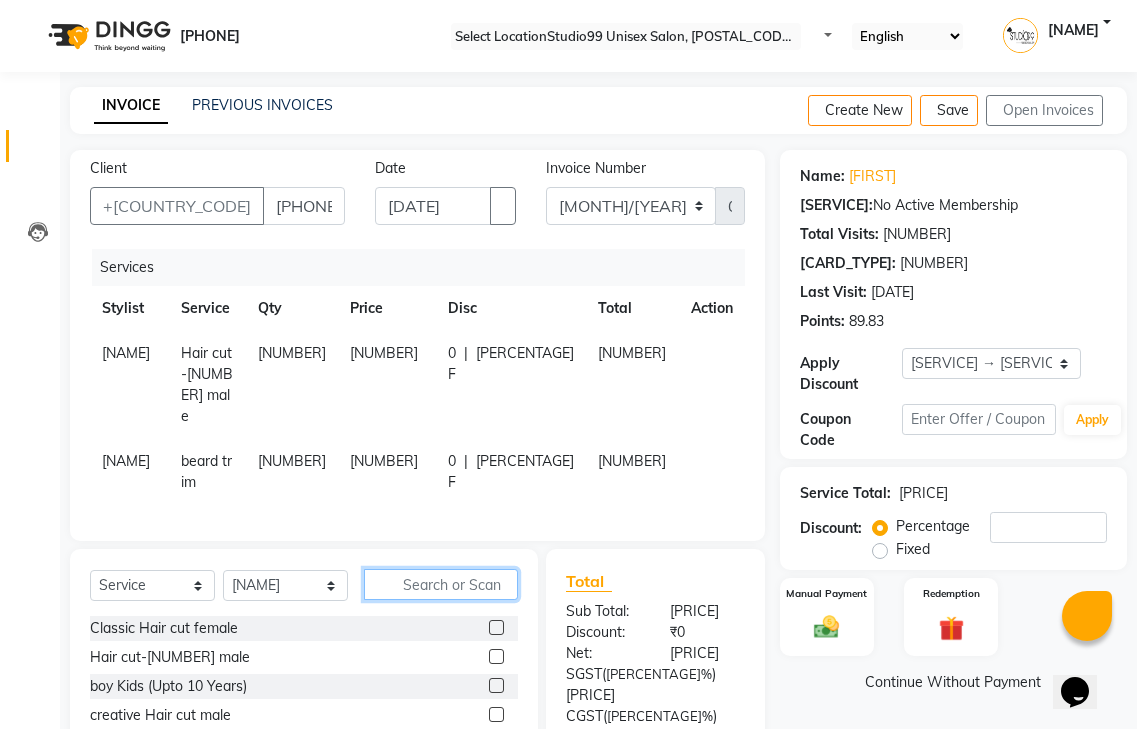 click at bounding box center [441, 584] 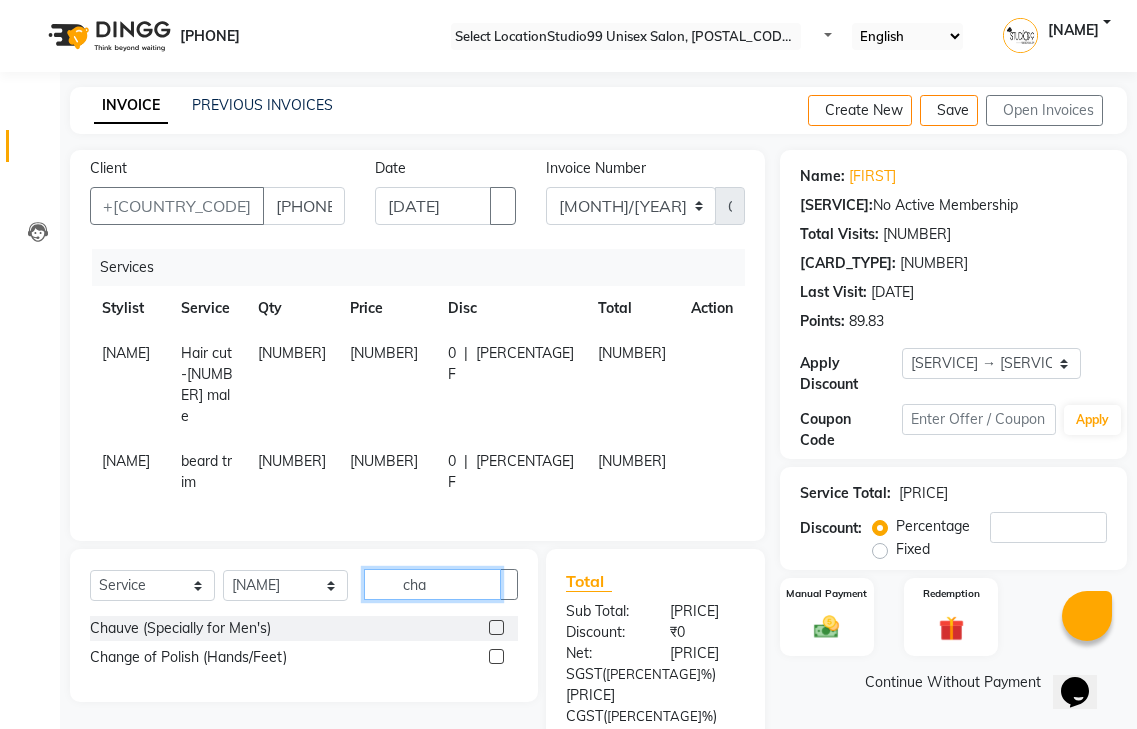 type on "cha" 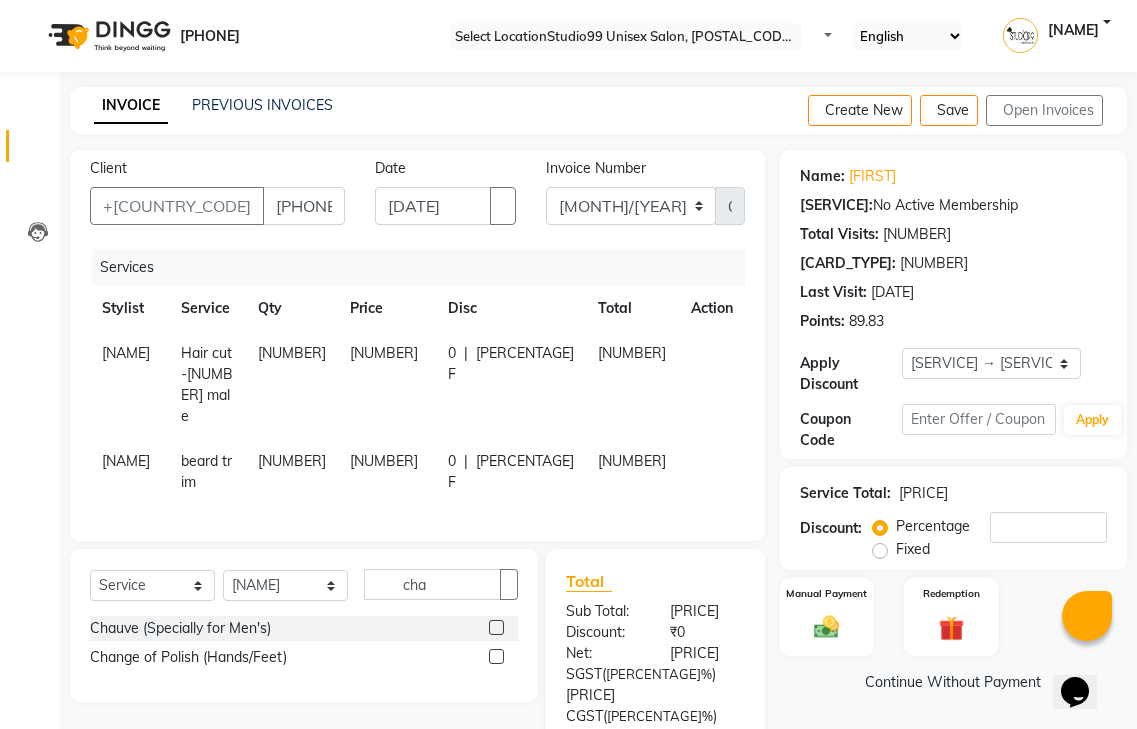click at bounding box center [496, 627] 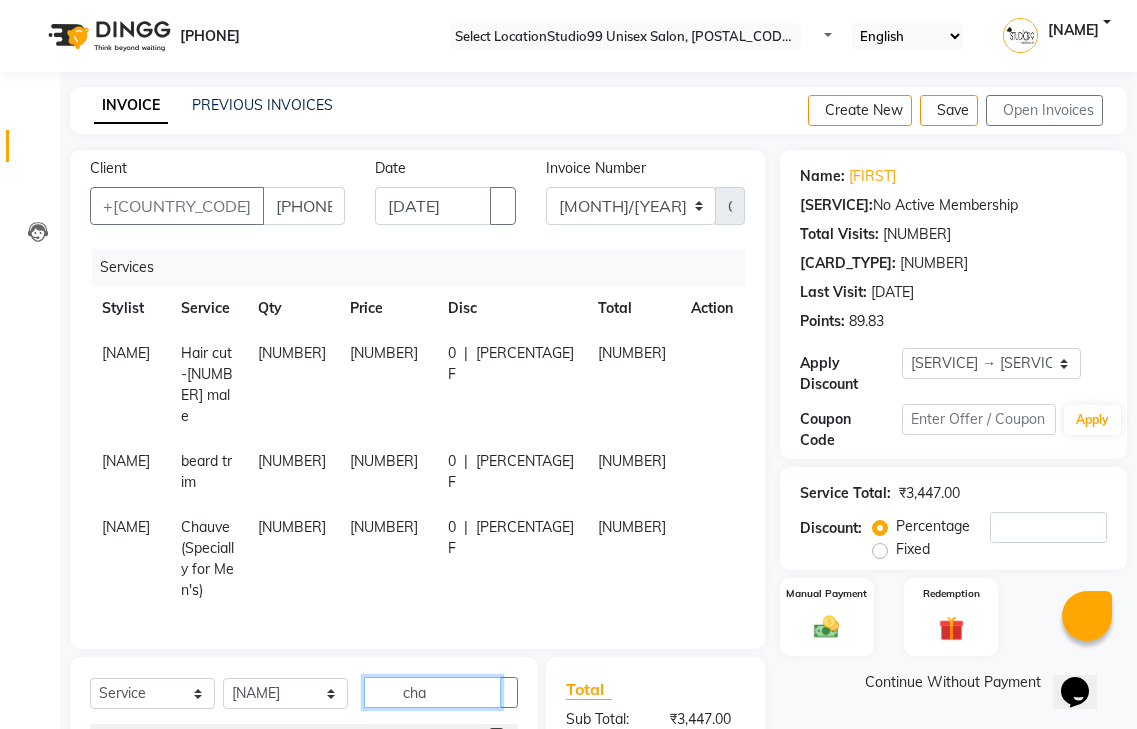 click on "cha" at bounding box center [432, 692] 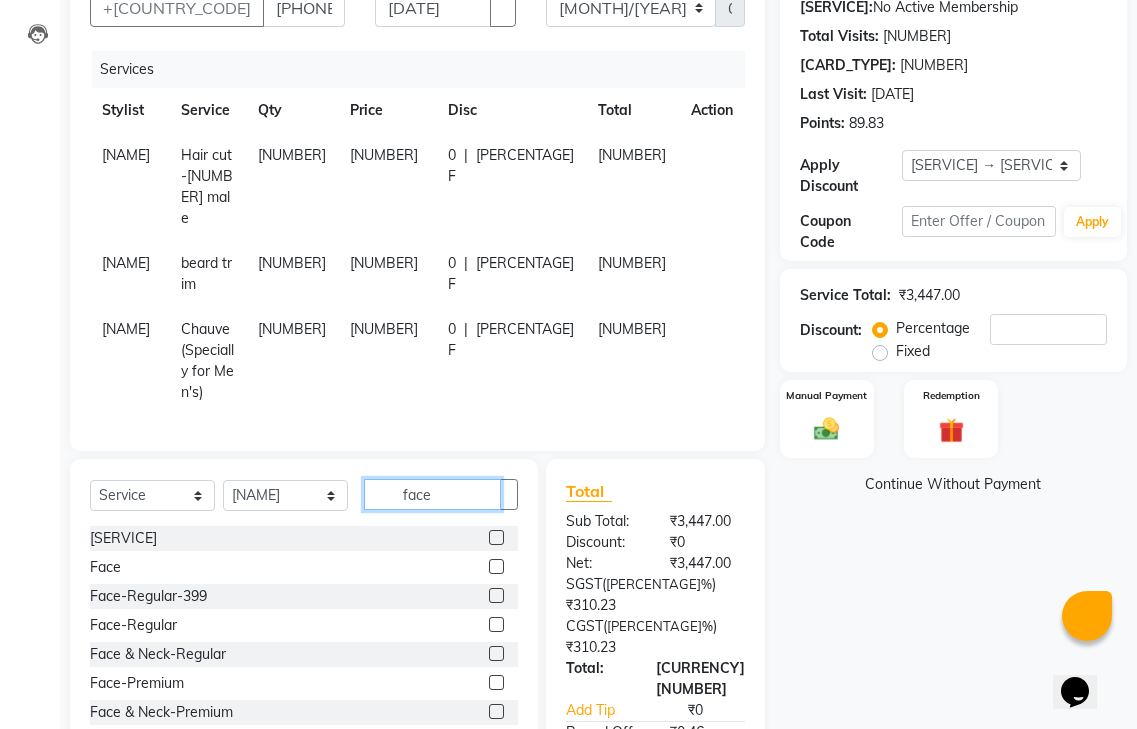 scroll, scrollTop: 200, scrollLeft: 0, axis: vertical 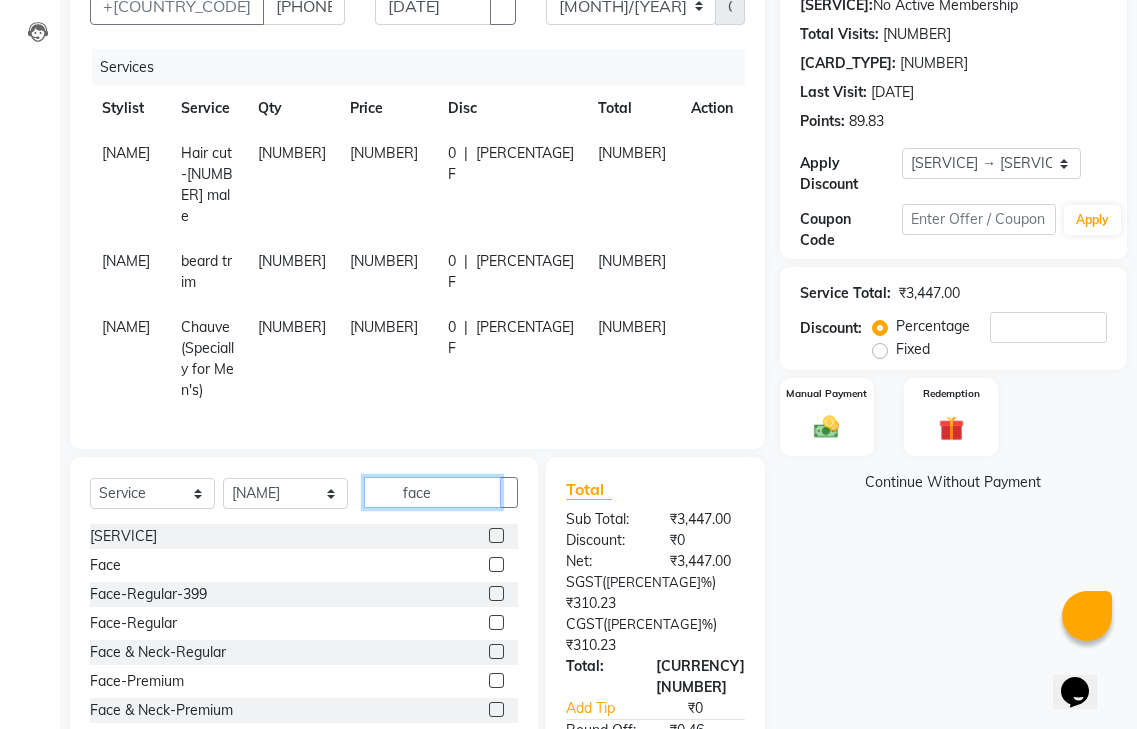 type on "face" 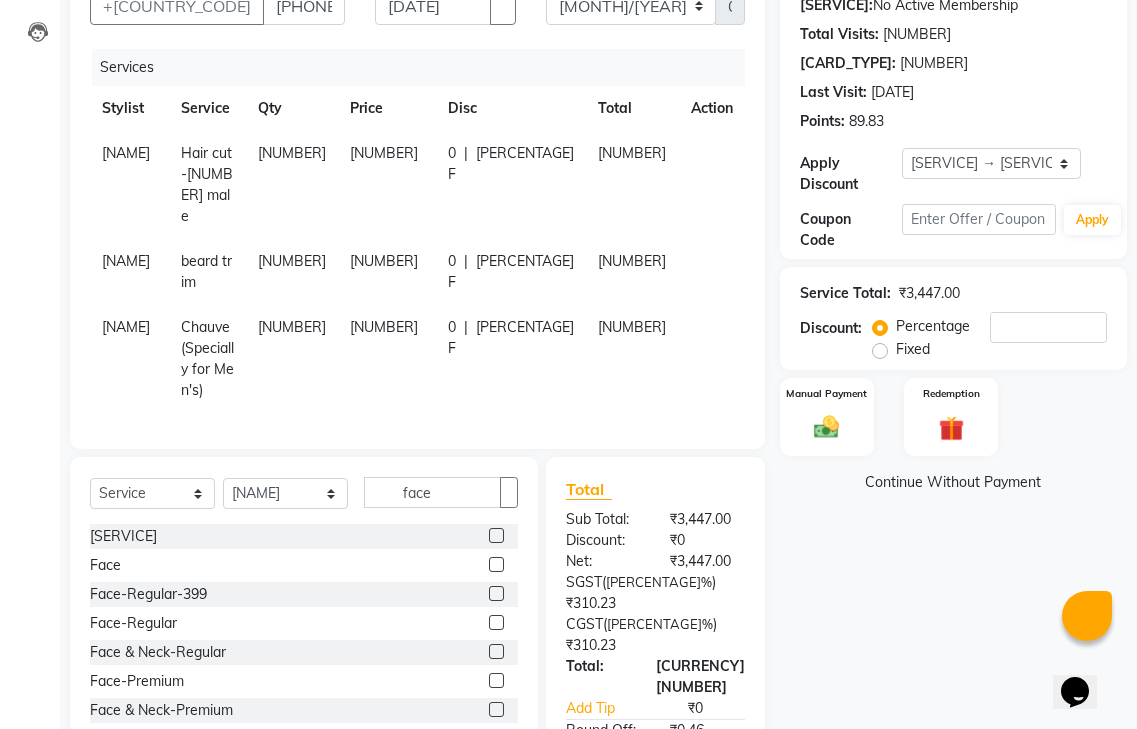 click at bounding box center [496, 651] 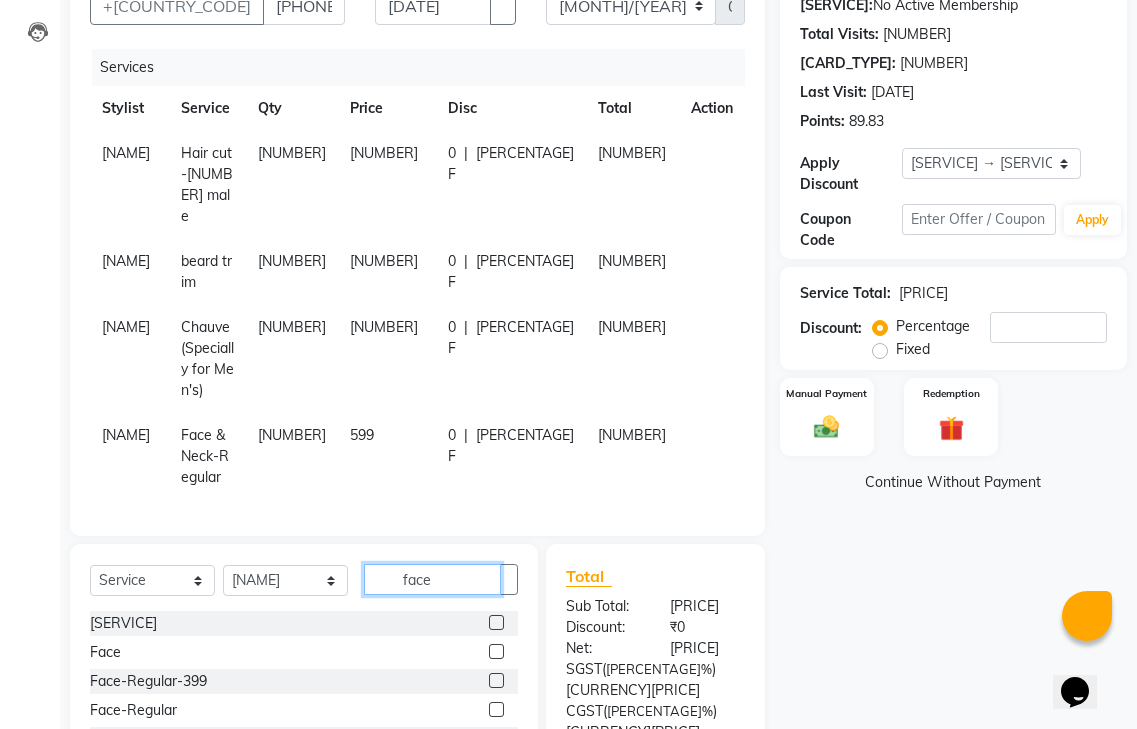click on "face" at bounding box center (432, 579) 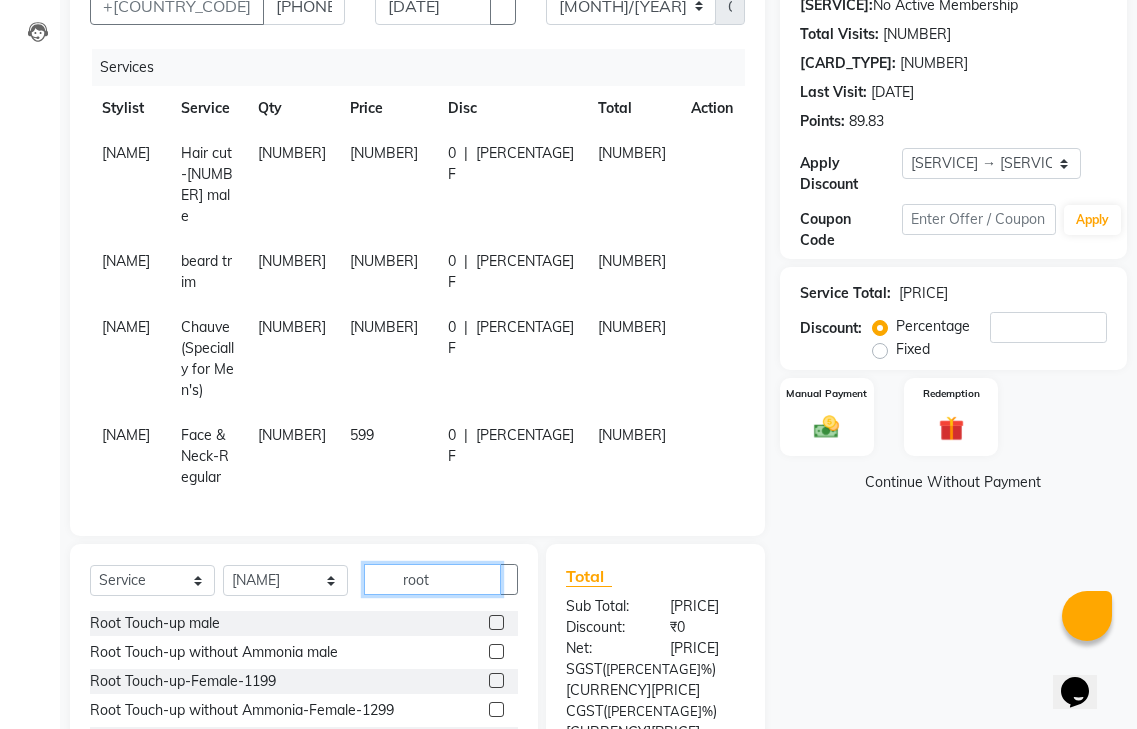 type on "root" 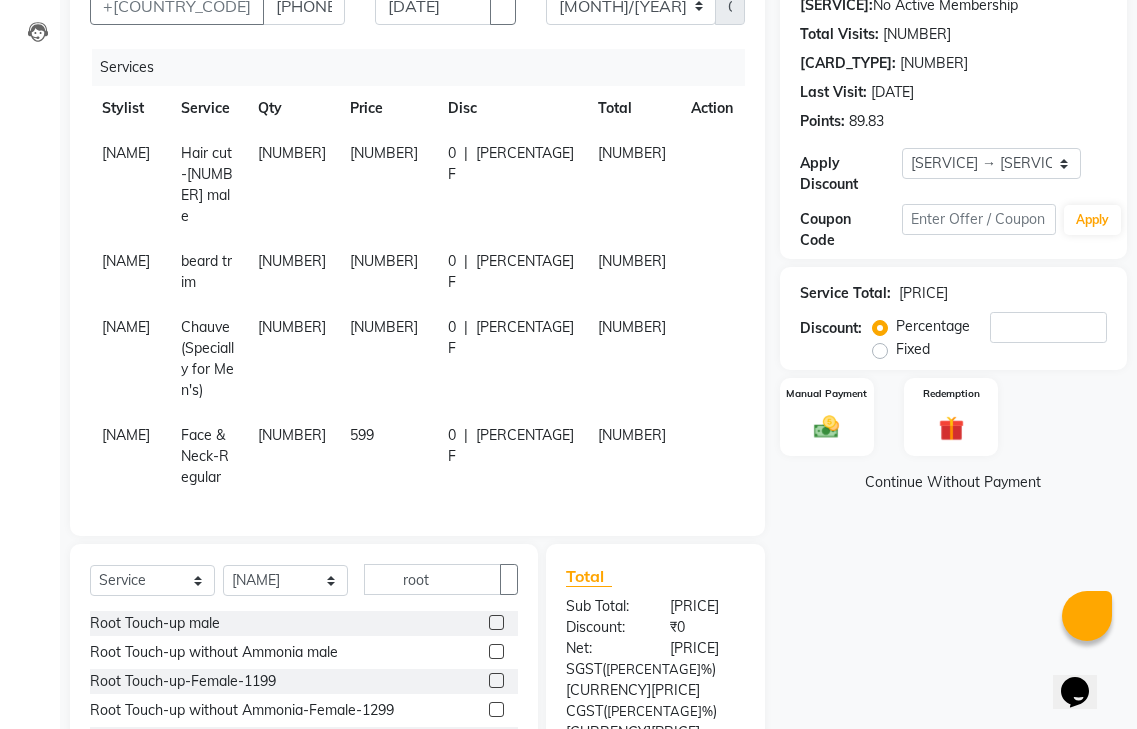 click at bounding box center (496, 651) 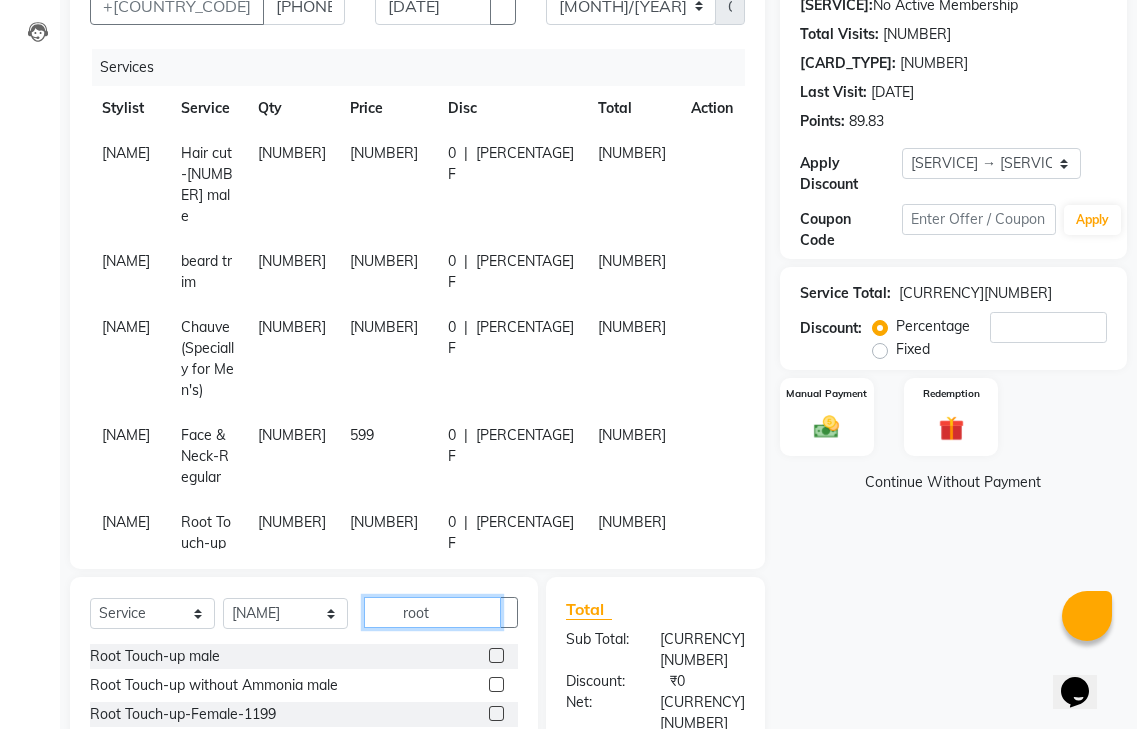 click on "root" at bounding box center (432, 612) 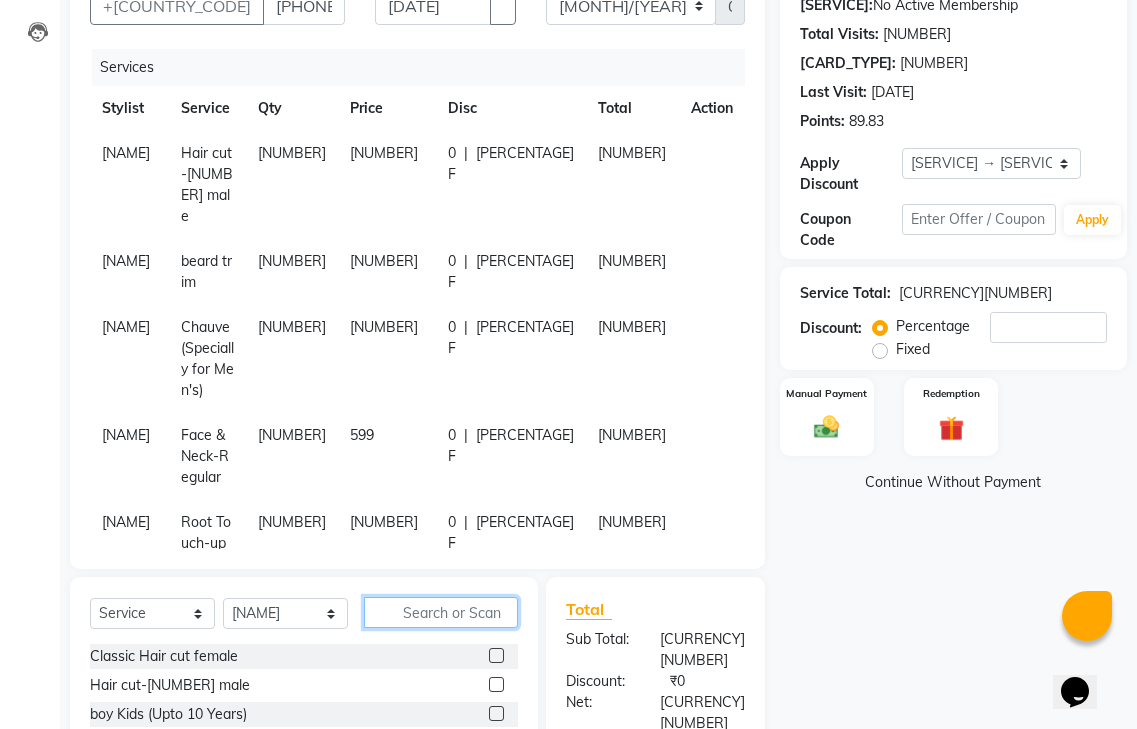 type 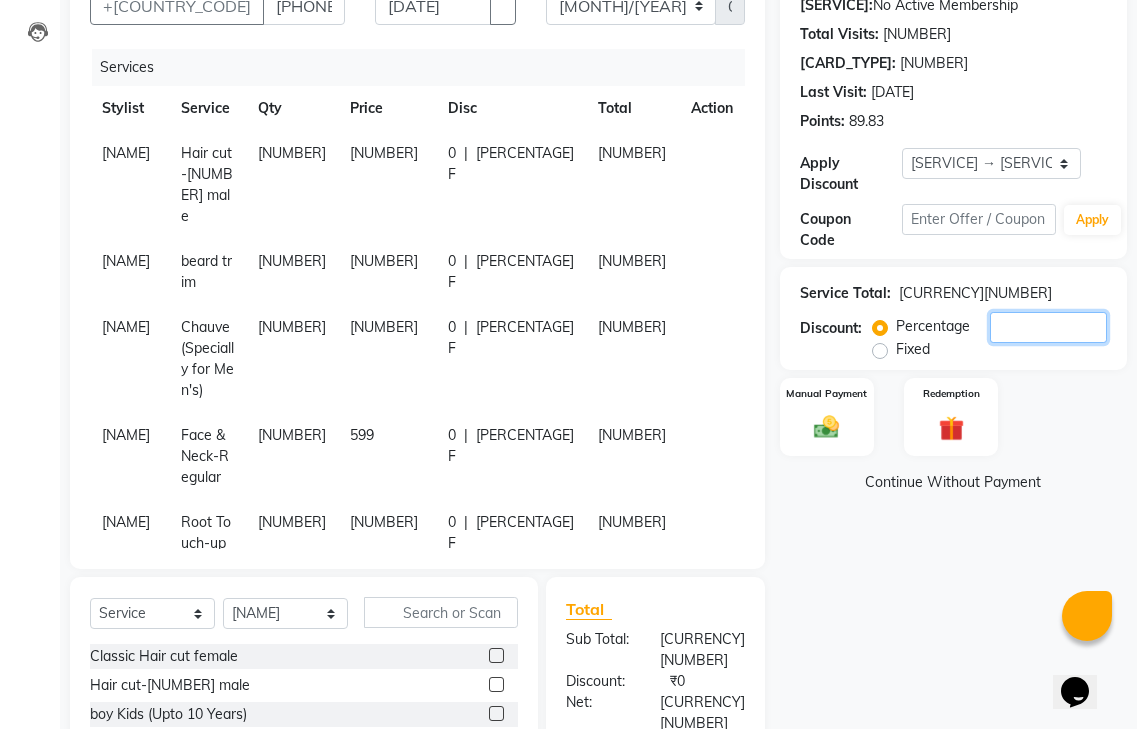 click on "•" at bounding box center [1048, 327] 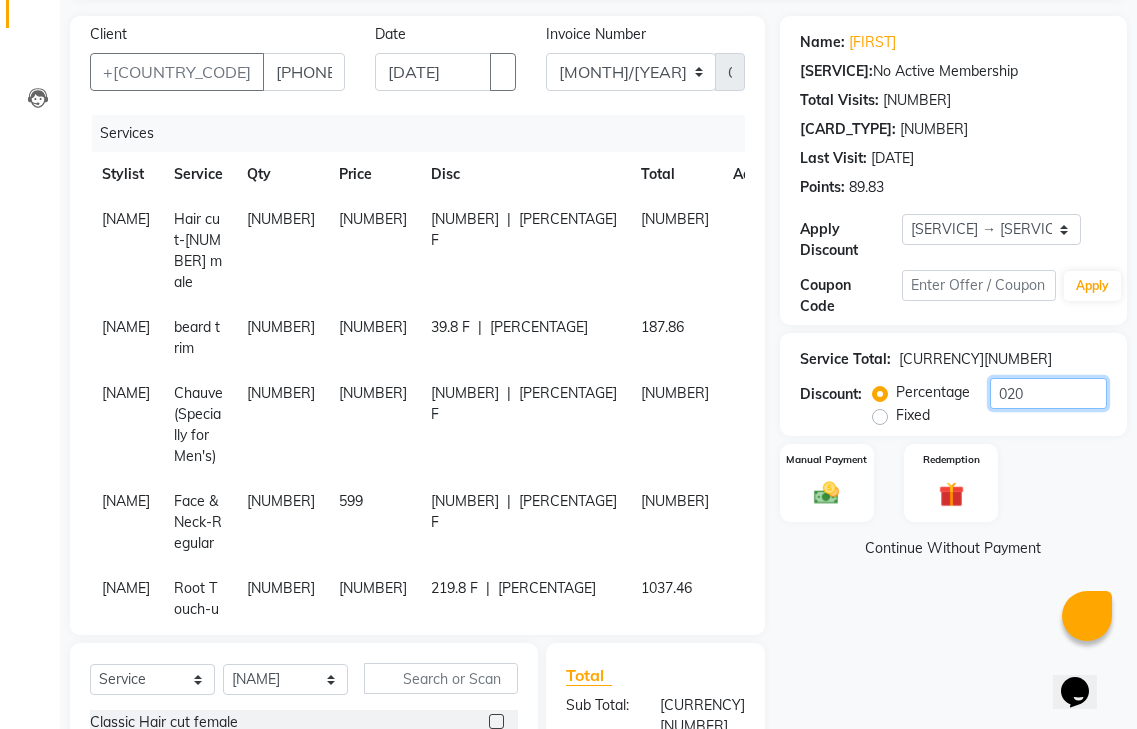scroll, scrollTop: 0, scrollLeft: 0, axis: both 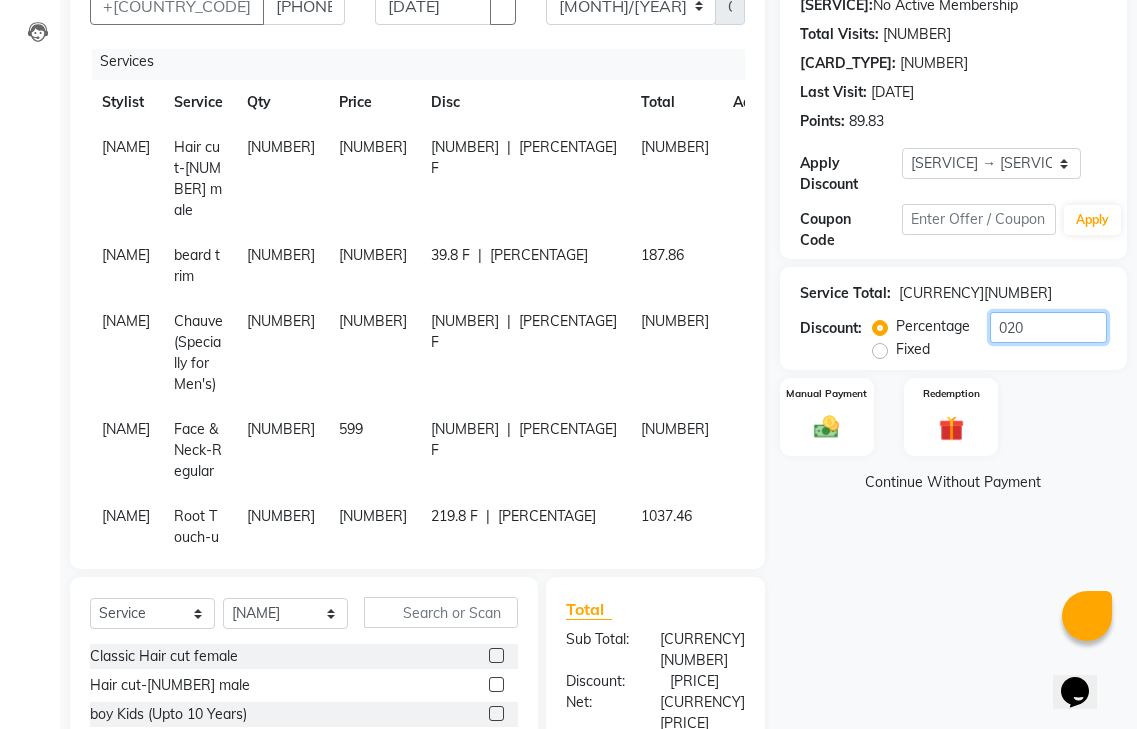 type on "020" 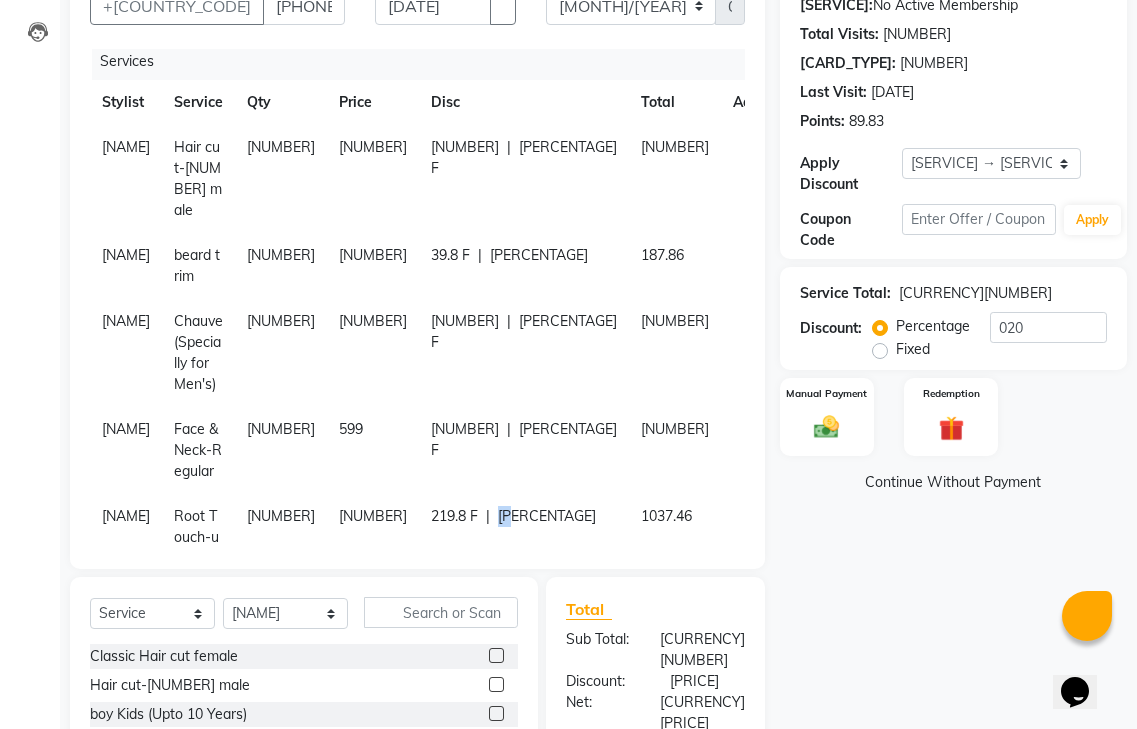 drag, startPoint x: 528, startPoint y: 428, endPoint x: 578, endPoint y: 425, distance: 50.08992 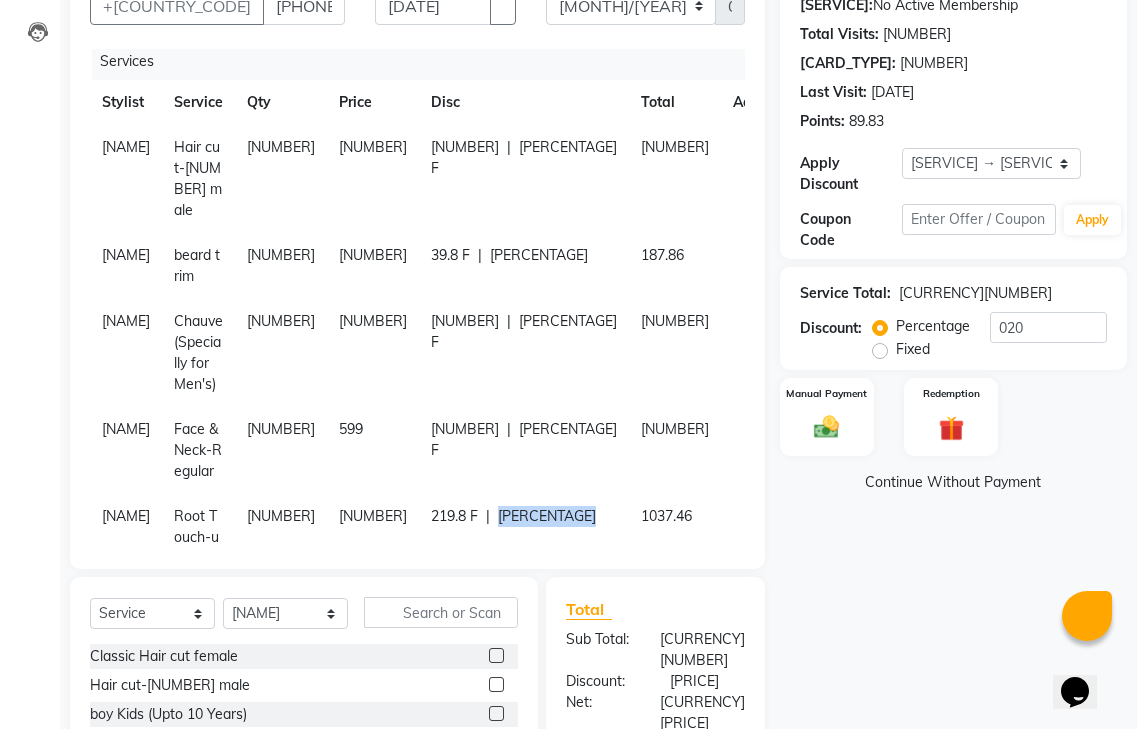 click on "20 %" at bounding box center [568, 158] 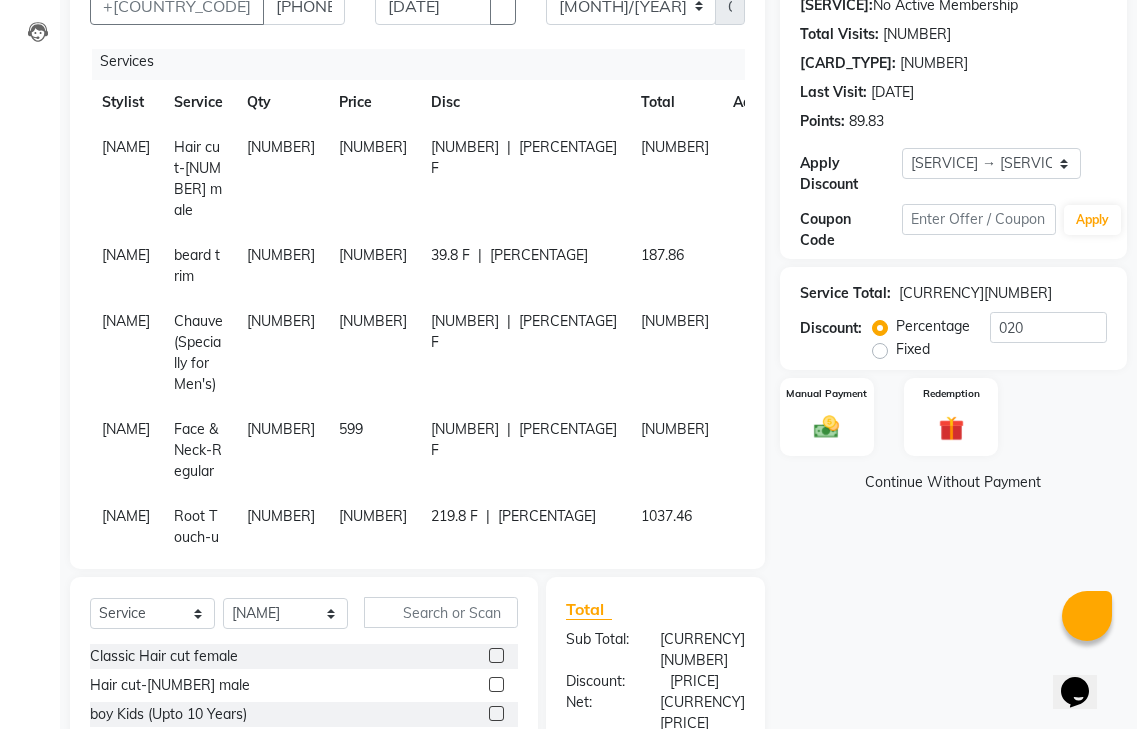 scroll, scrollTop: 0, scrollLeft: 0, axis: both 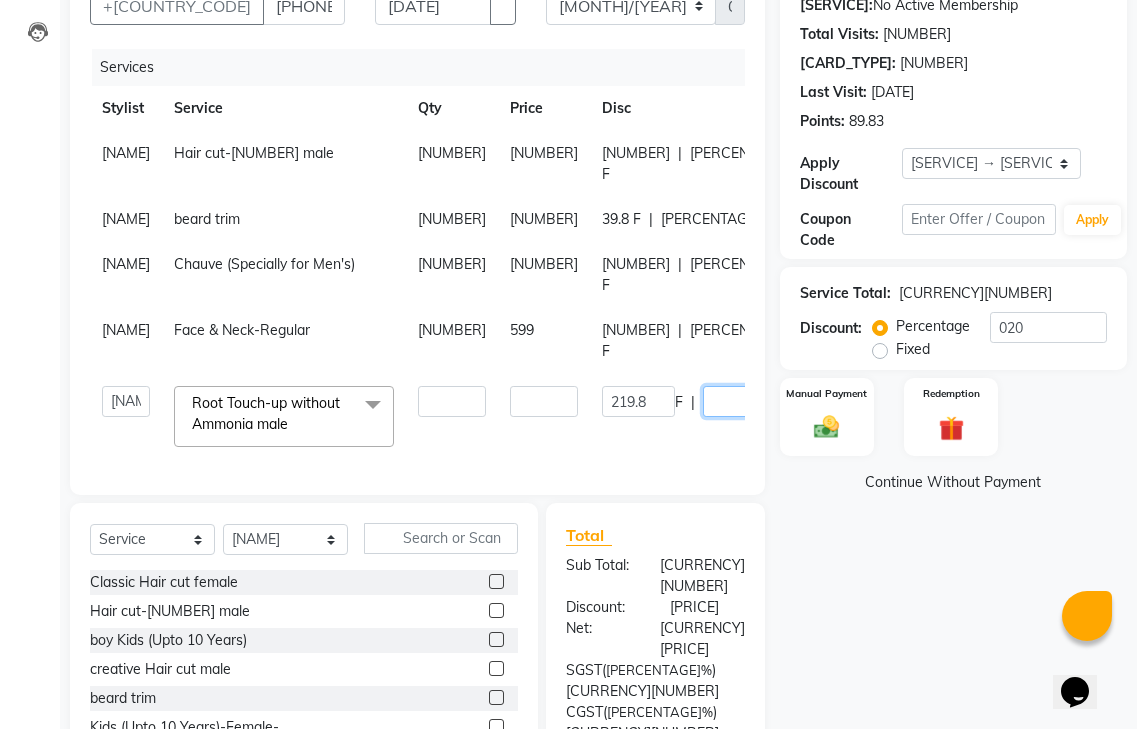 click on "20" at bounding box center [739, 401] 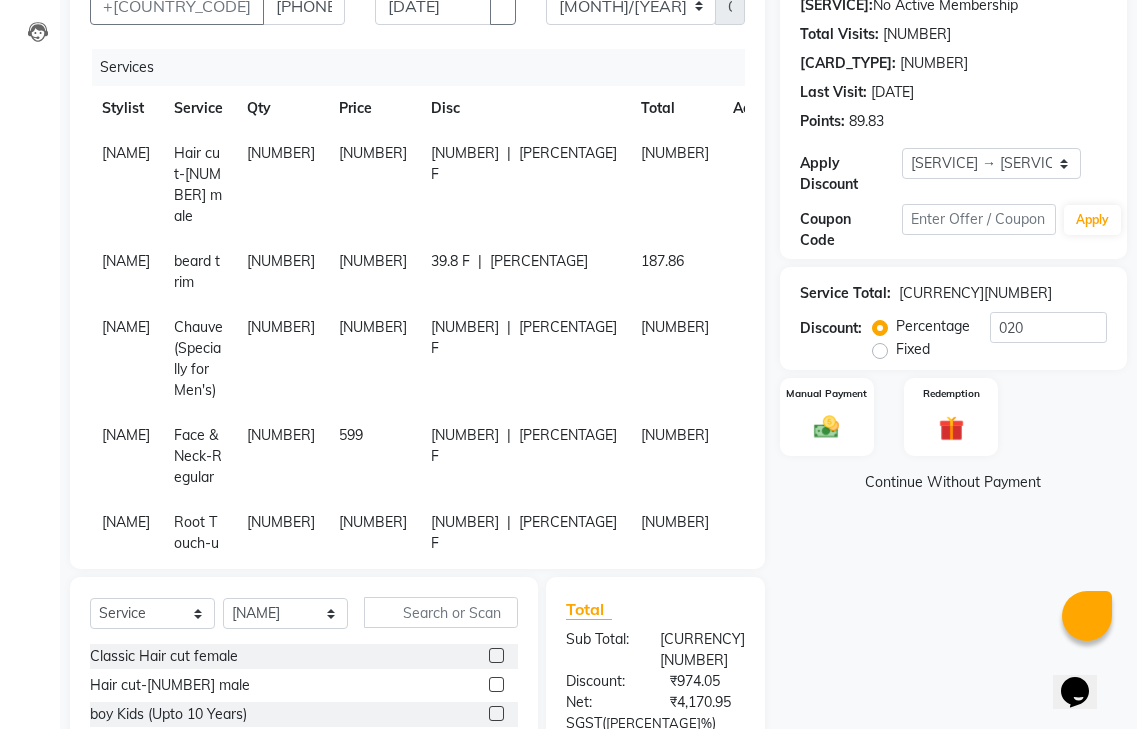 click on "Name: Velmurugan  Membership:  No Active Membership  Total Visits:  1 Card on file:  0 Last Visit:   14-06-2025 Points:   89.83  Apply Discount Select  Loyalty → Loyality level 1  Coupon Code Apply Service Total:  ₹5,145.00  Discount:  Percentage   Fixed  020 Manual Payment Redemption  Continue Without Payment" at bounding box center (961, 509) 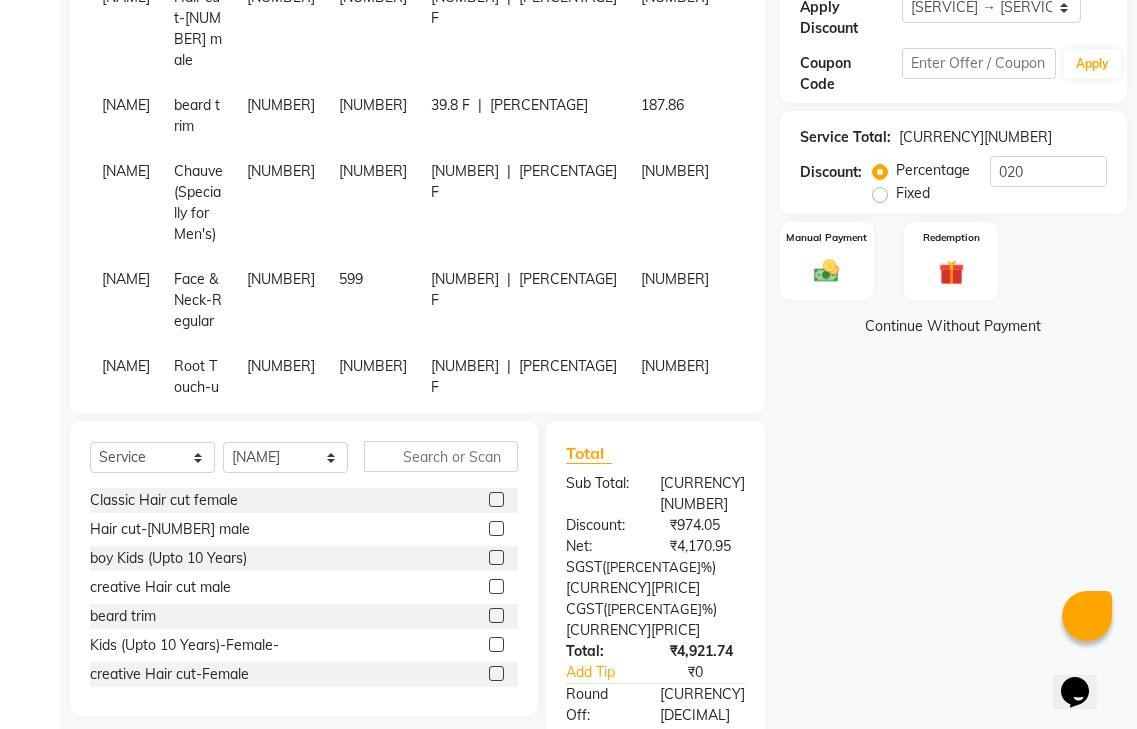 scroll, scrollTop: 377, scrollLeft: 0, axis: vertical 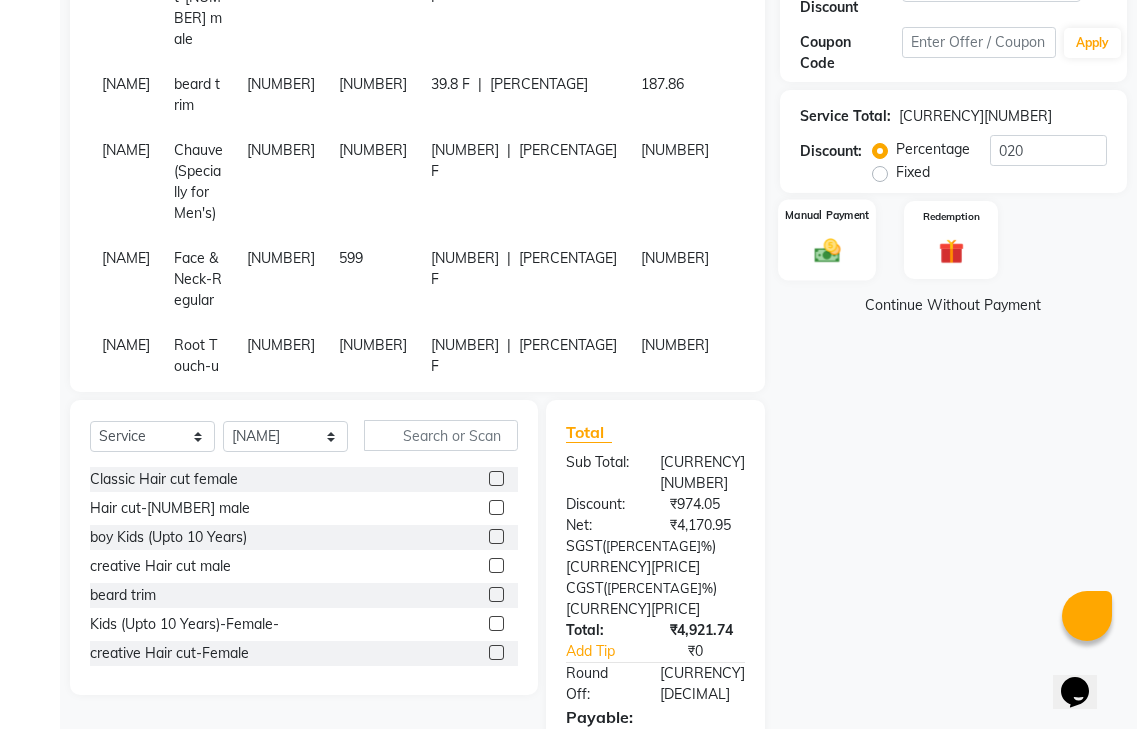 click at bounding box center [827, 250] 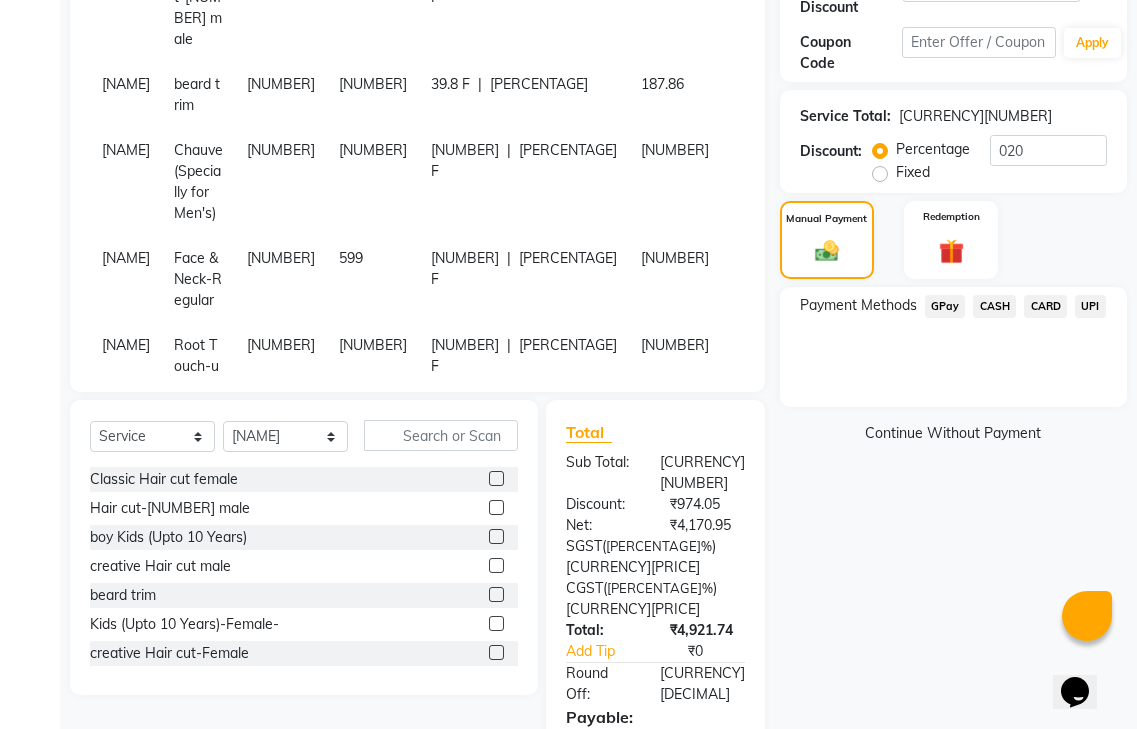click on "GPay" at bounding box center [945, 306] 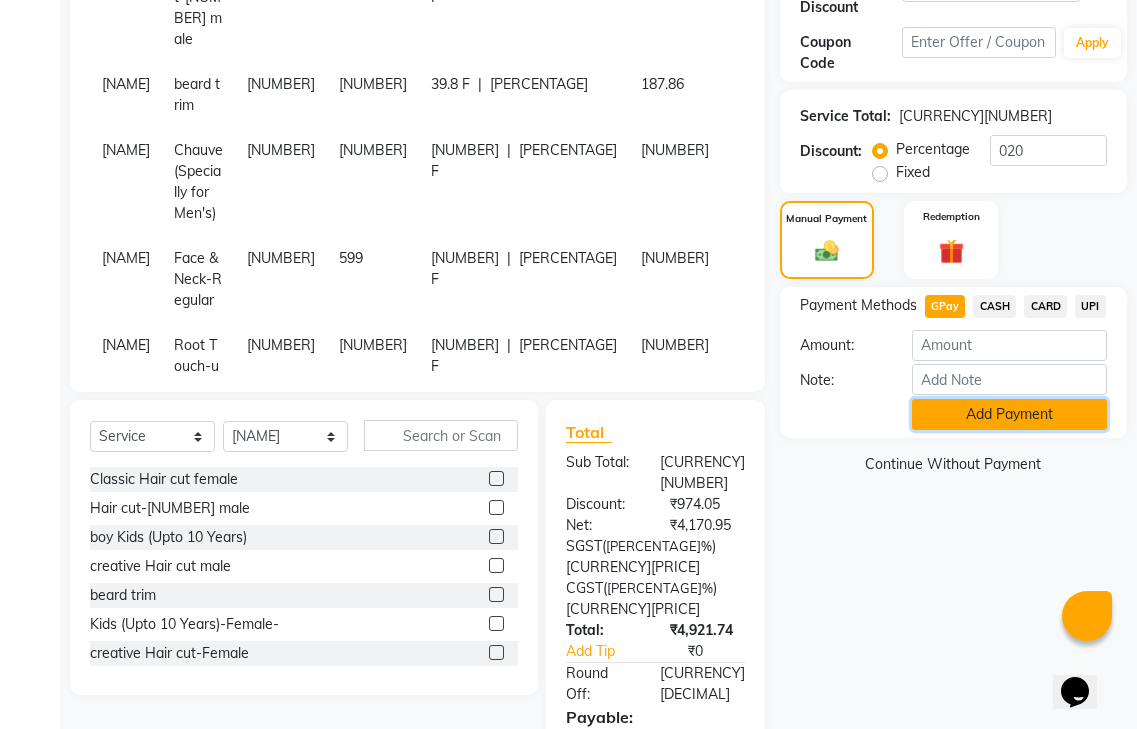 click on "Add Payment" at bounding box center (1009, 414) 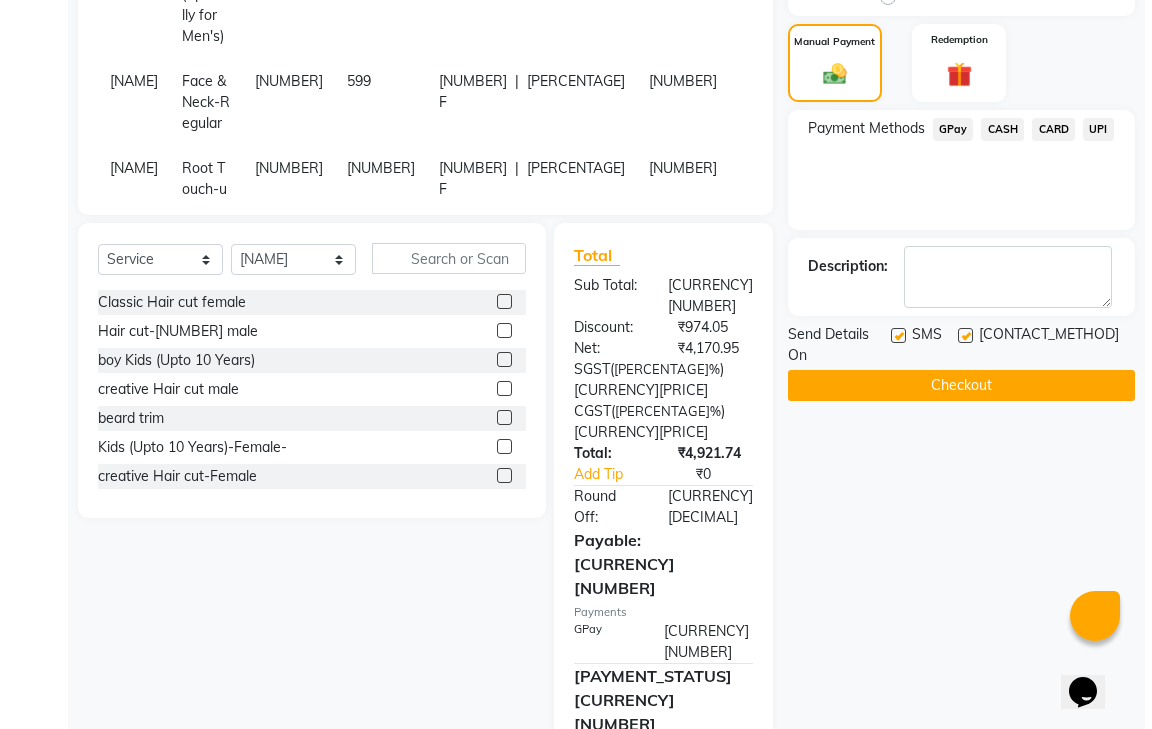 scroll, scrollTop: 601, scrollLeft: 0, axis: vertical 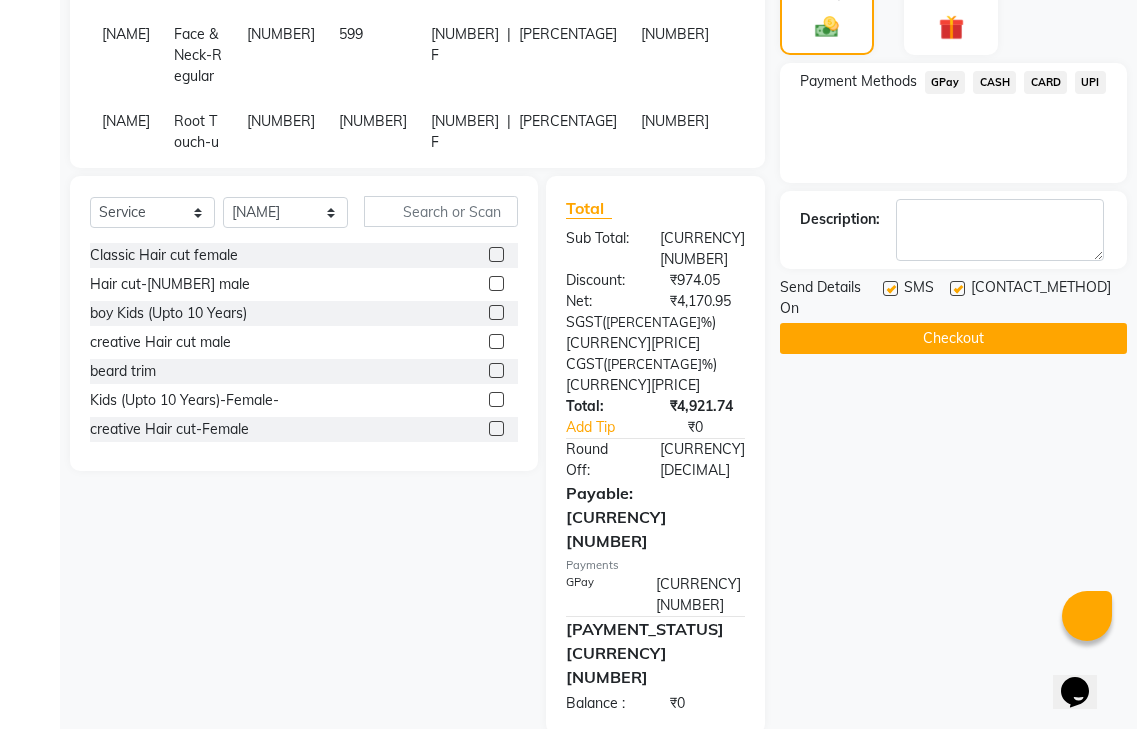 click at bounding box center [586, 793] 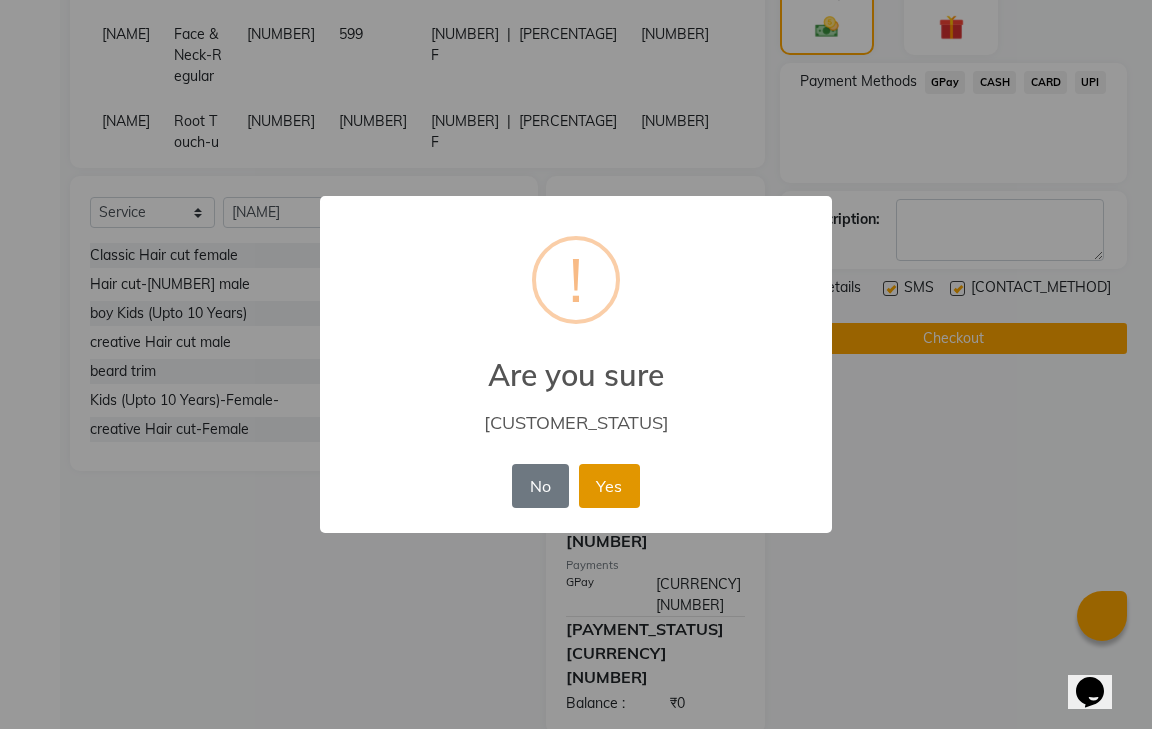 click on "Yes" at bounding box center (609, 486) 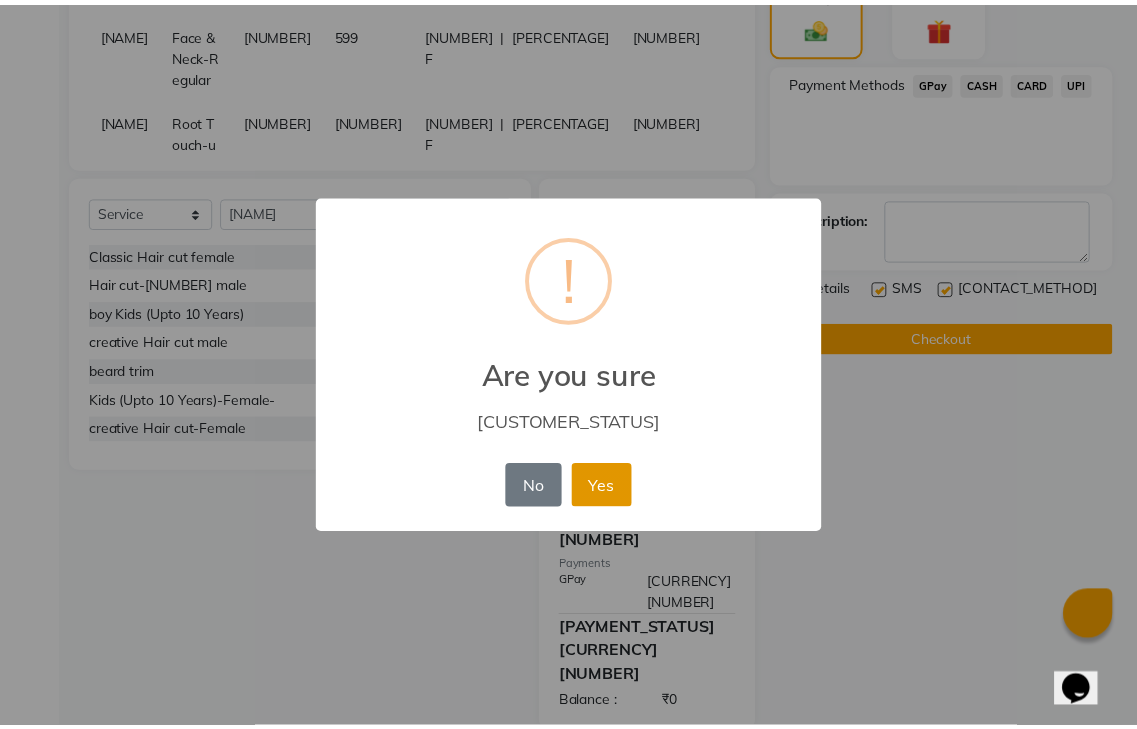 scroll, scrollTop: 530, scrollLeft: 0, axis: vertical 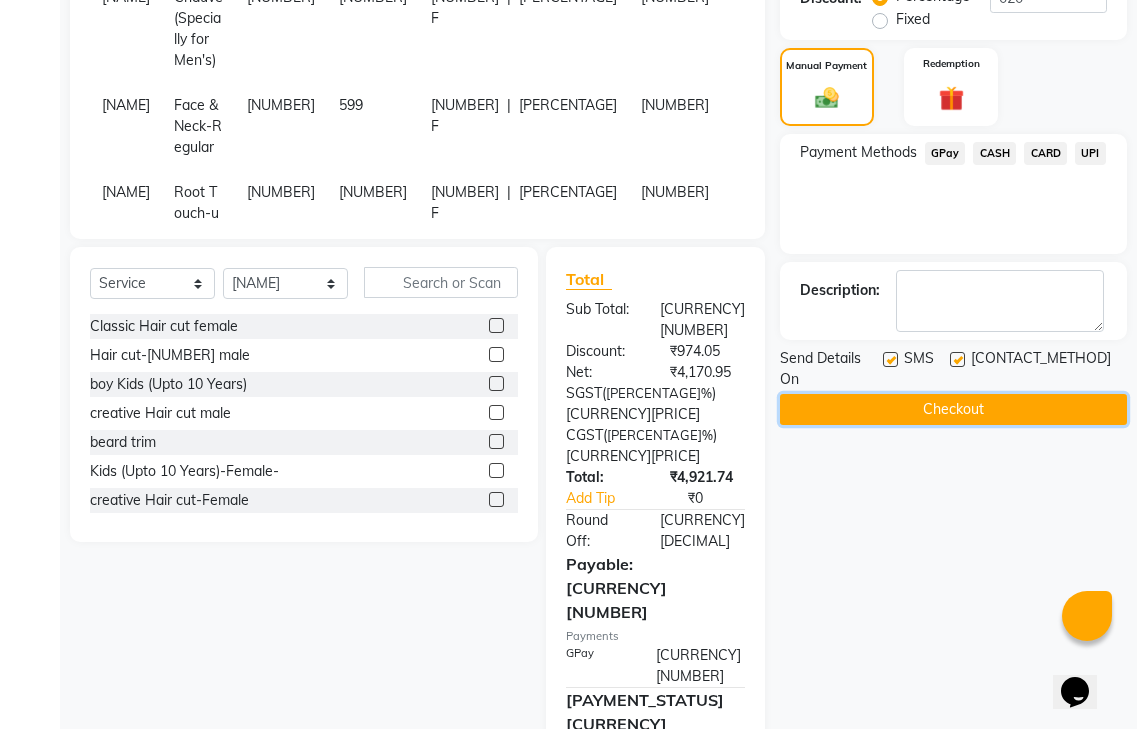 click on "Checkout" at bounding box center [953, 409] 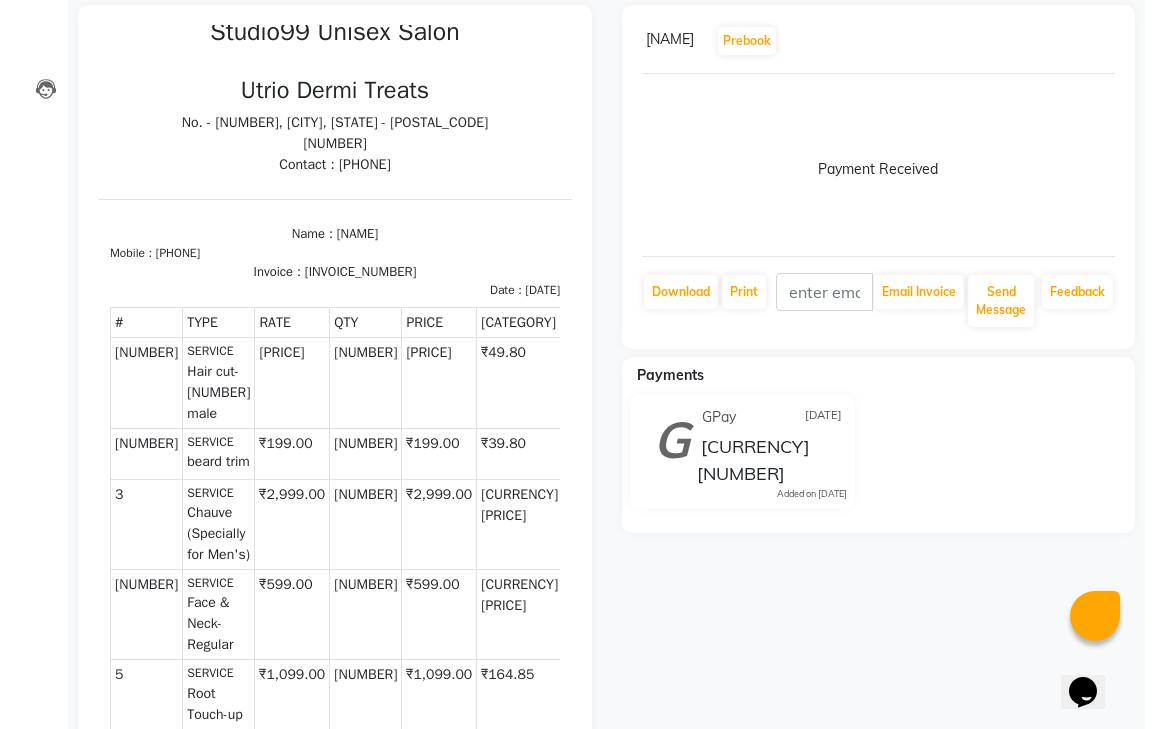 scroll, scrollTop: 0, scrollLeft: 0, axis: both 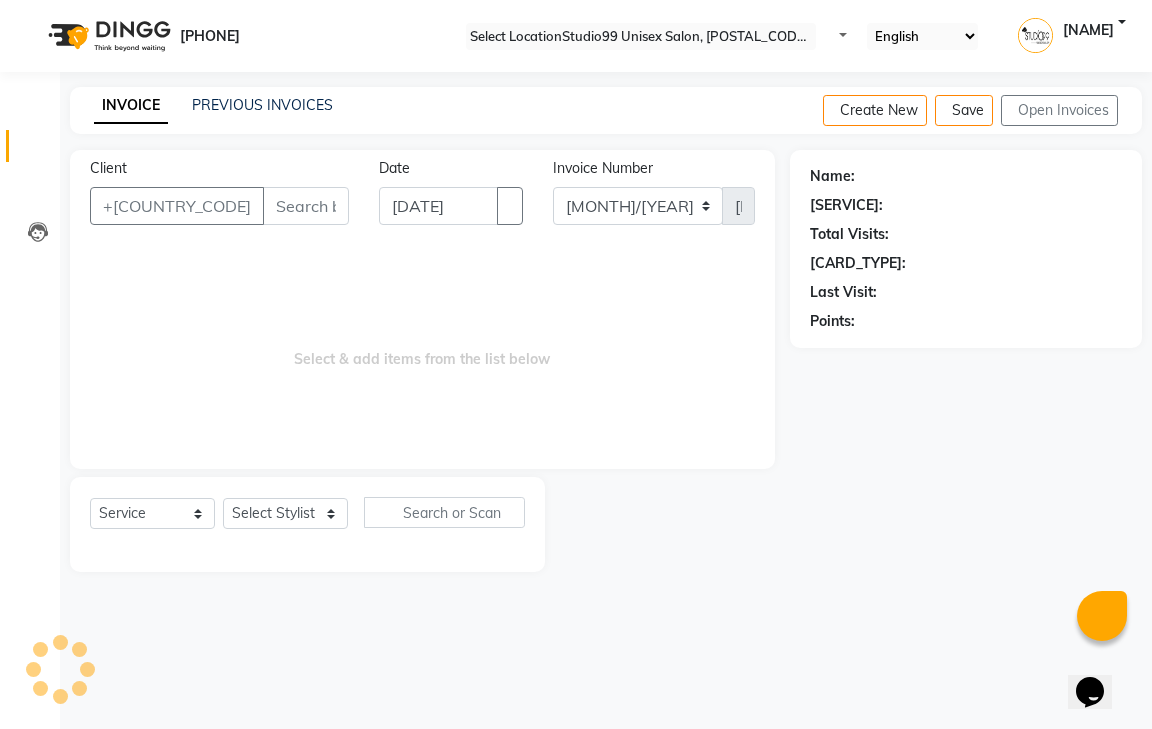 click on "Client" at bounding box center [306, 206] 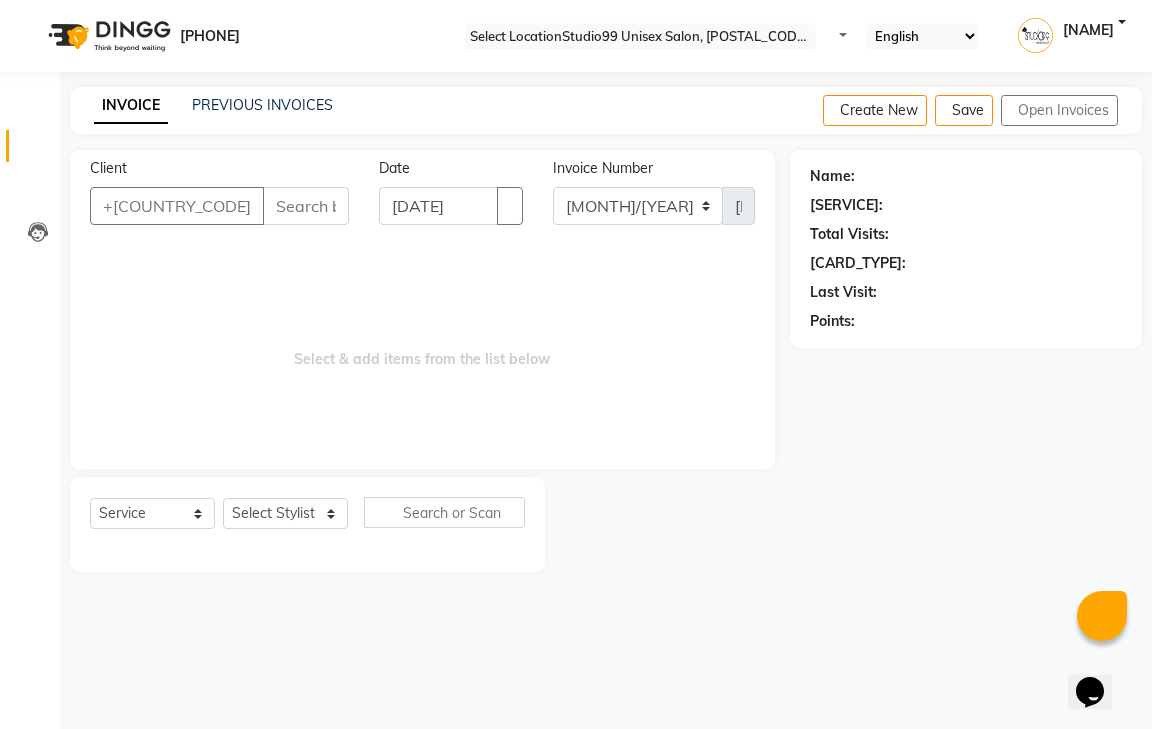 click on "Client" at bounding box center [306, 206] 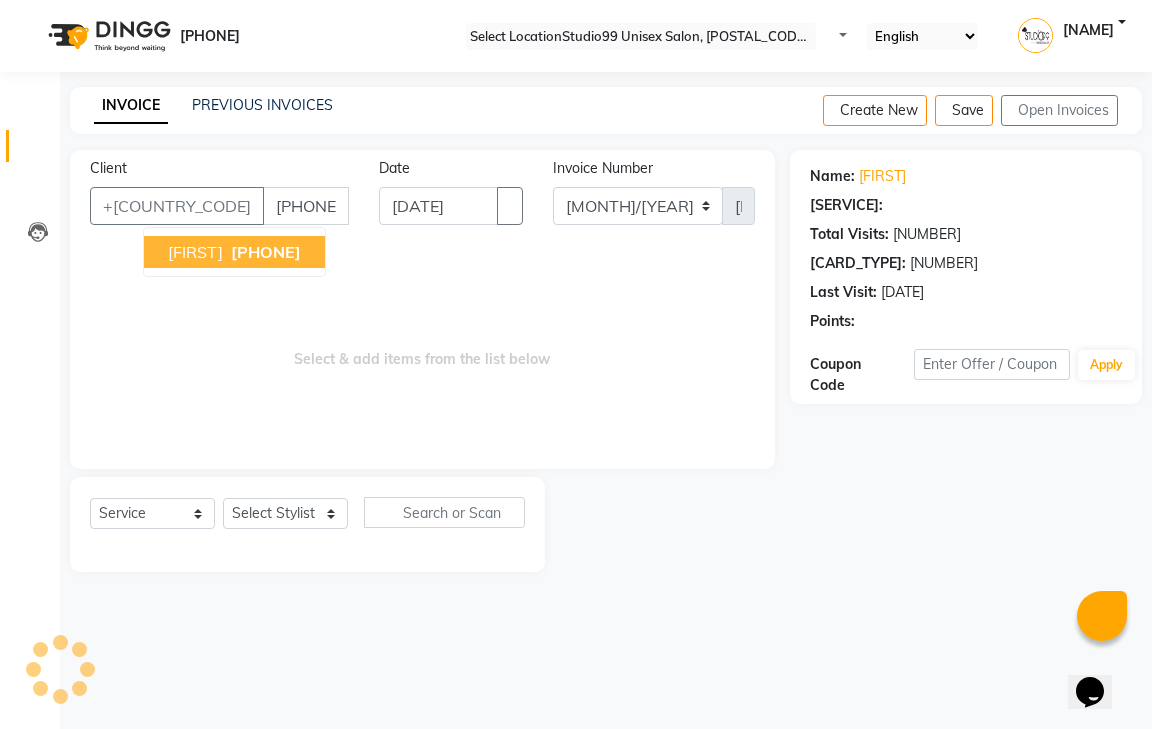 click on "Mahesh" at bounding box center [195, 252] 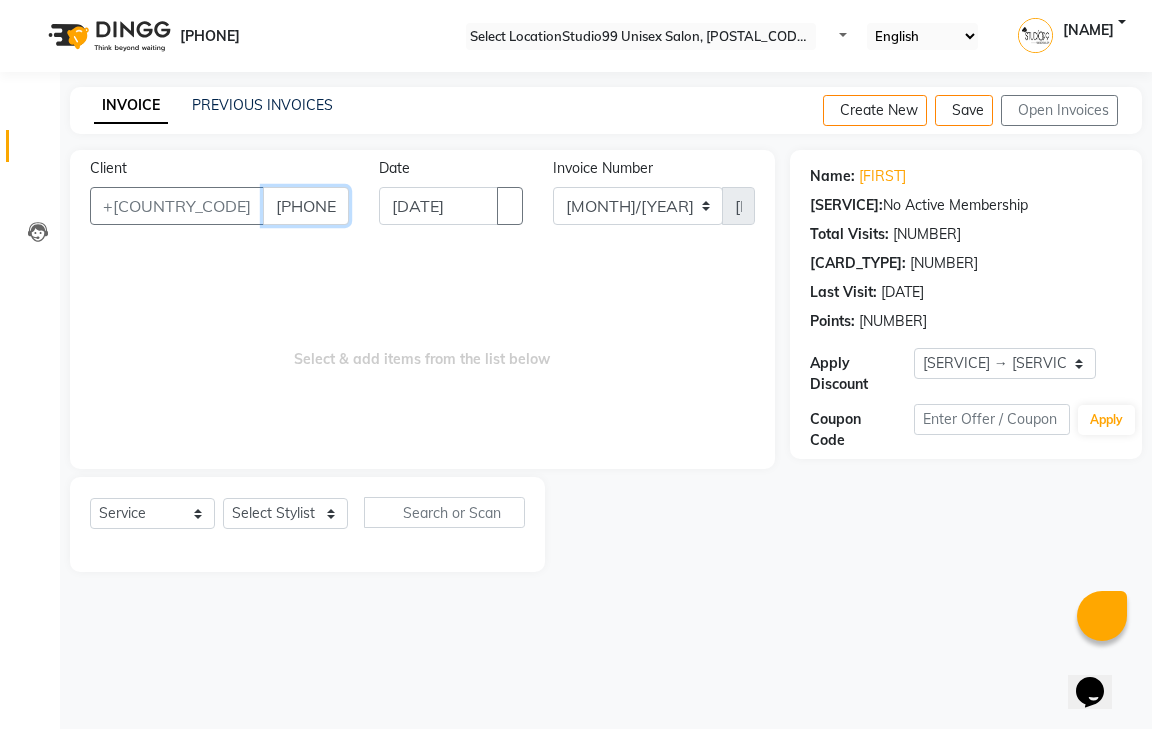 click on "7904224873" at bounding box center (306, 206) 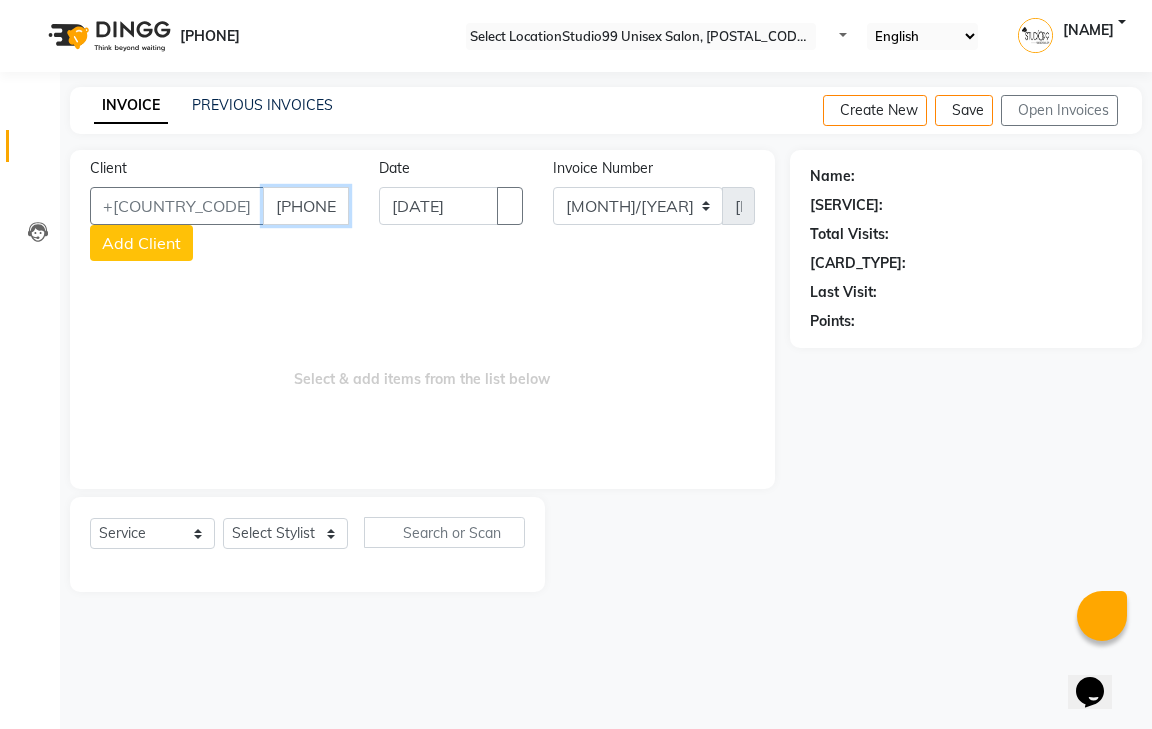 type on "6369085617" 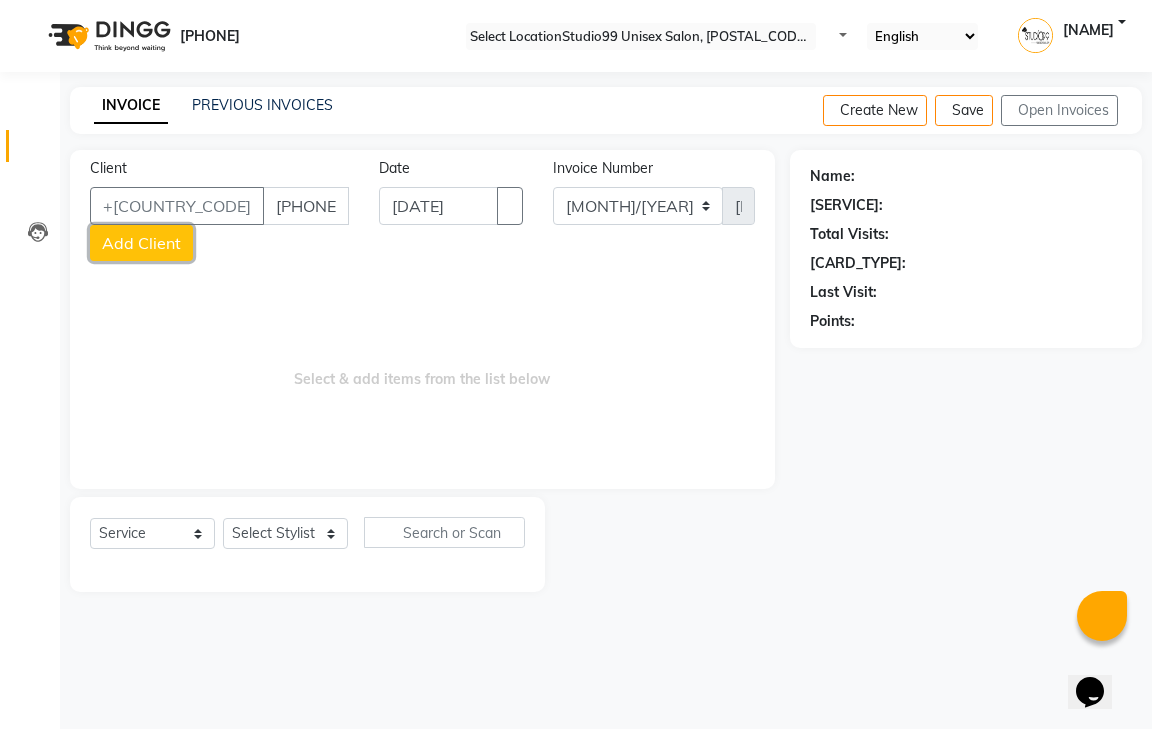 drag, startPoint x: 275, startPoint y: 201, endPoint x: 287, endPoint y: 225, distance: 26.832815 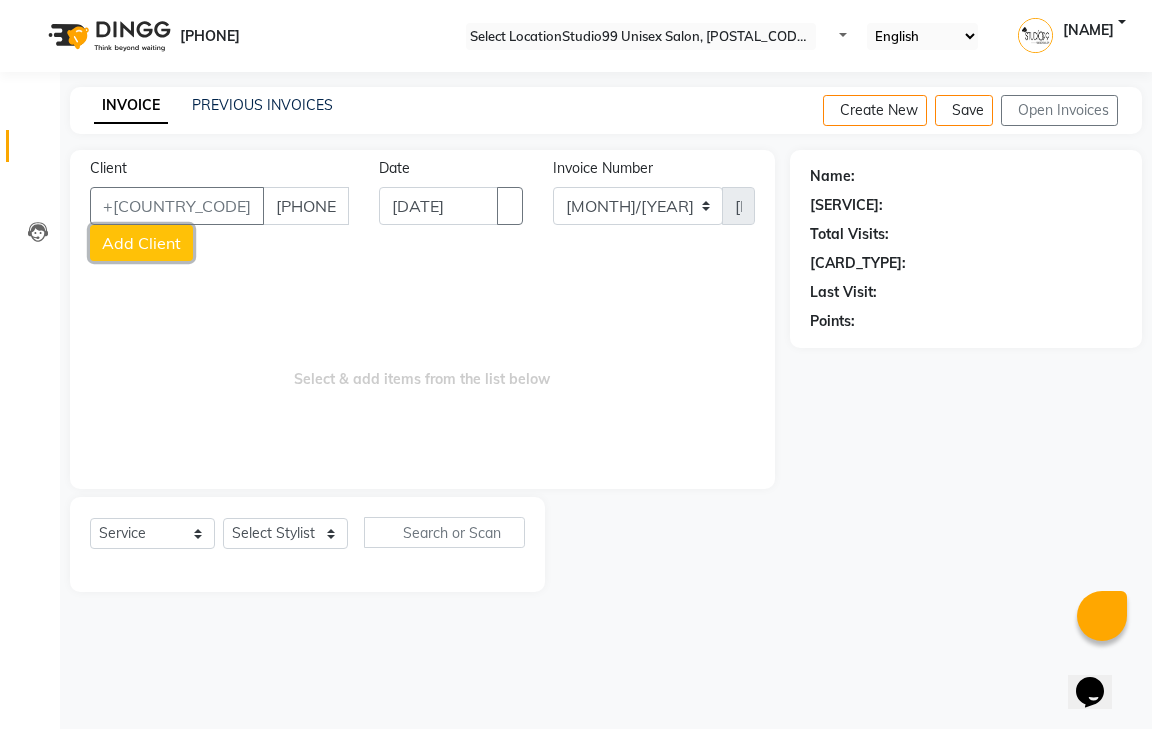 click on "••• ••••••" at bounding box center [141, 243] 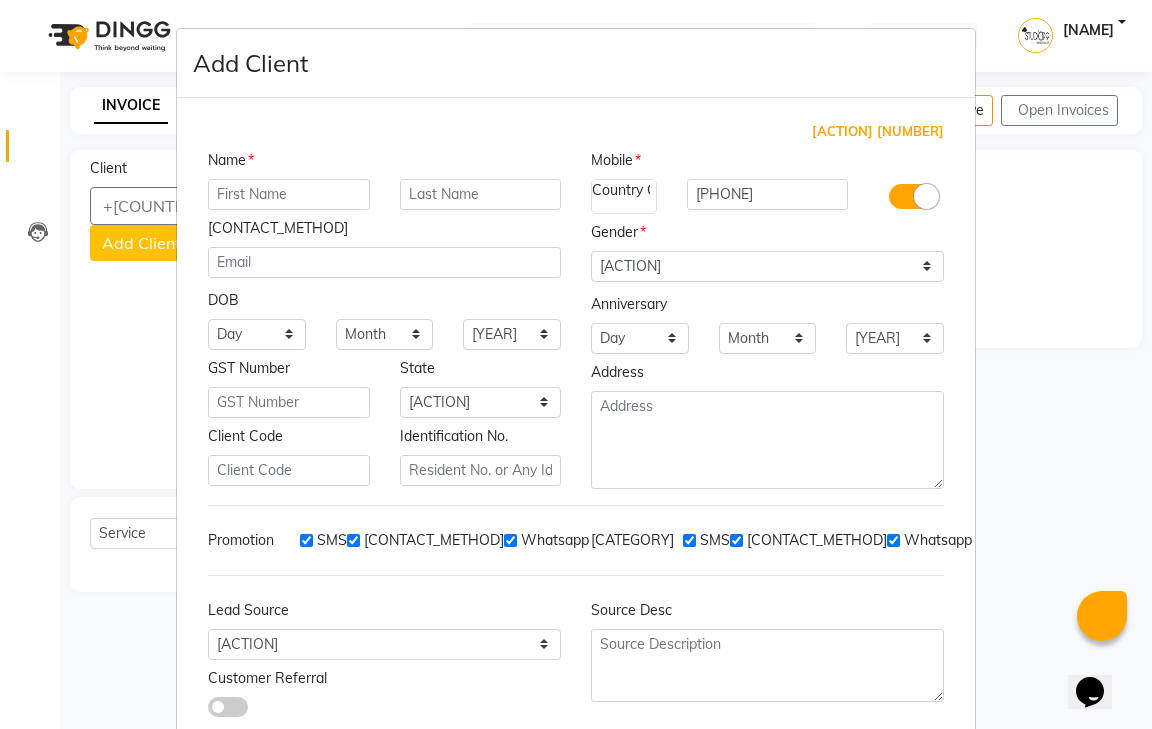 click at bounding box center (289, 194) 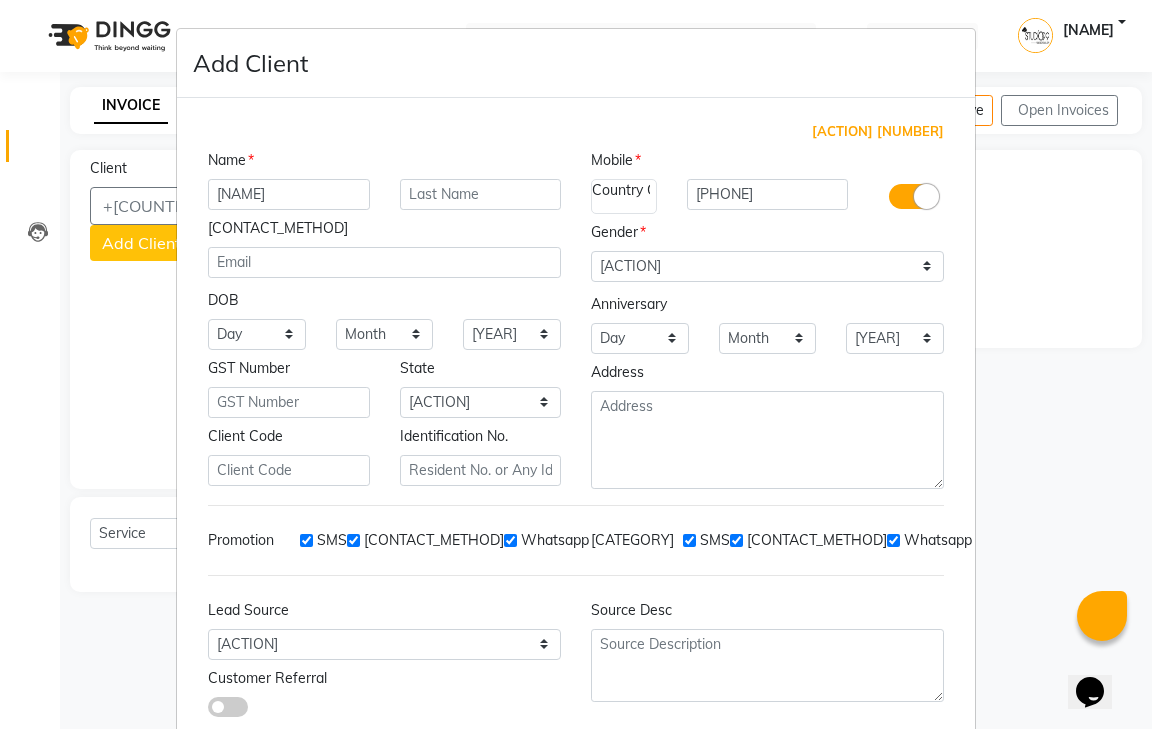 click on "Nalina dfevi" at bounding box center (289, 194) 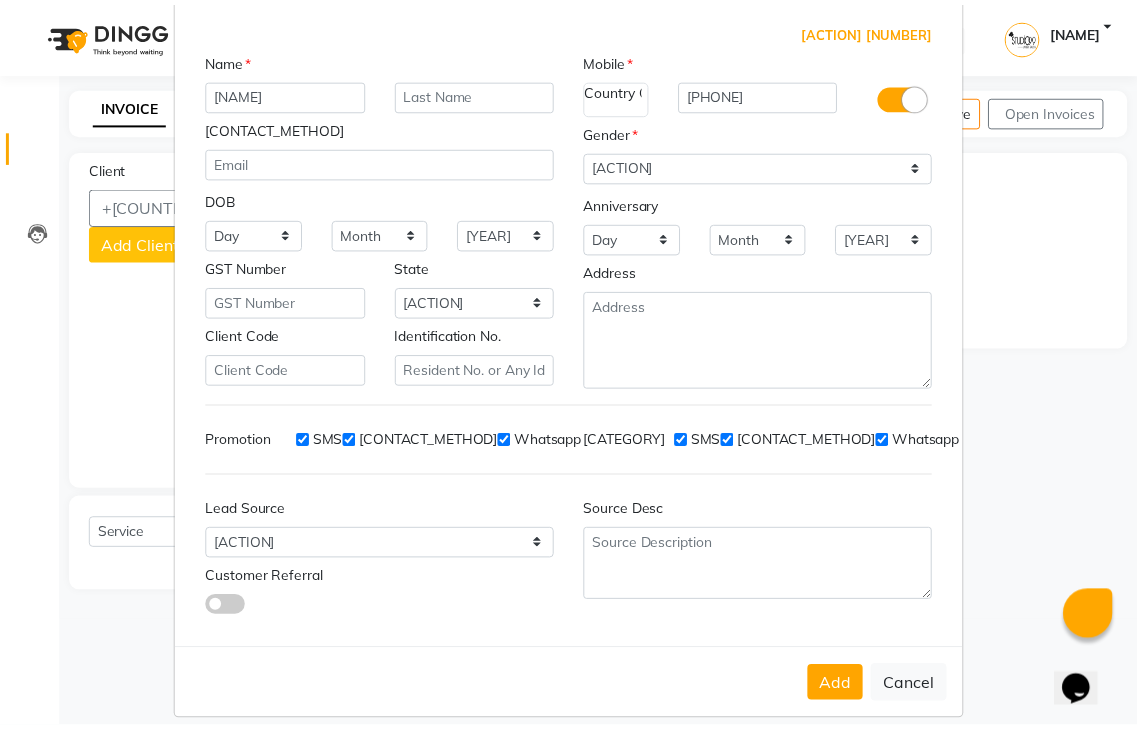 scroll, scrollTop: 120, scrollLeft: 0, axis: vertical 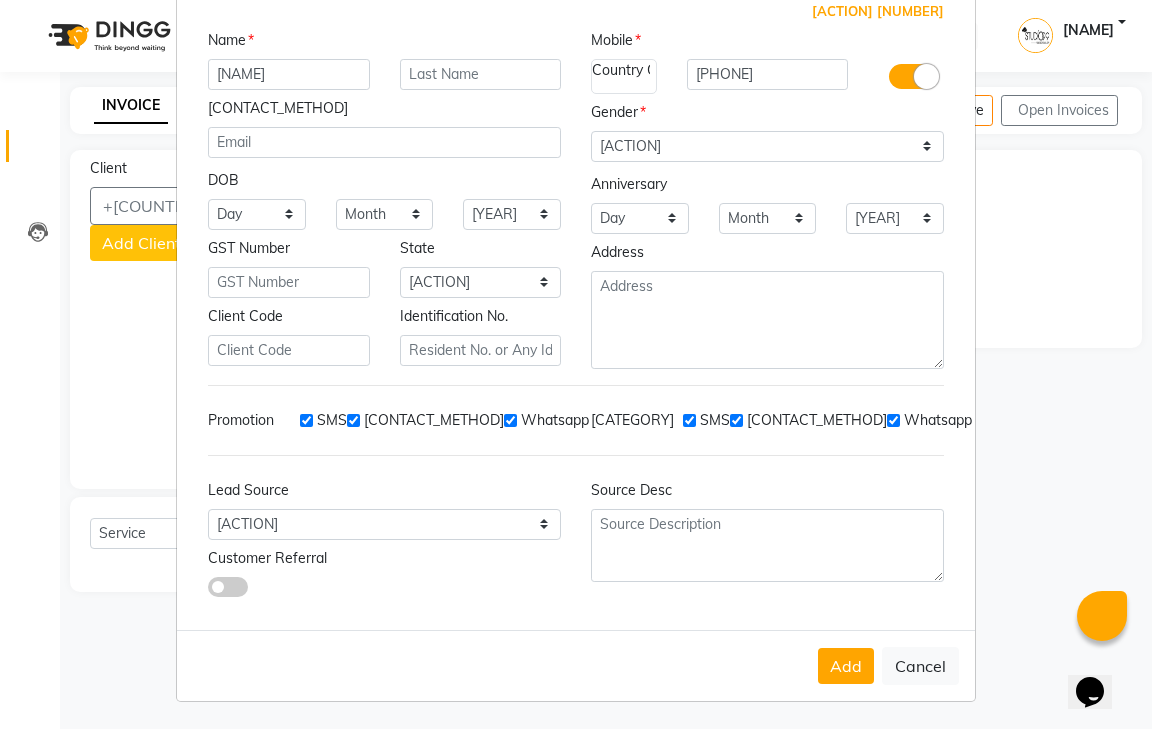 type on "Nalina devi" 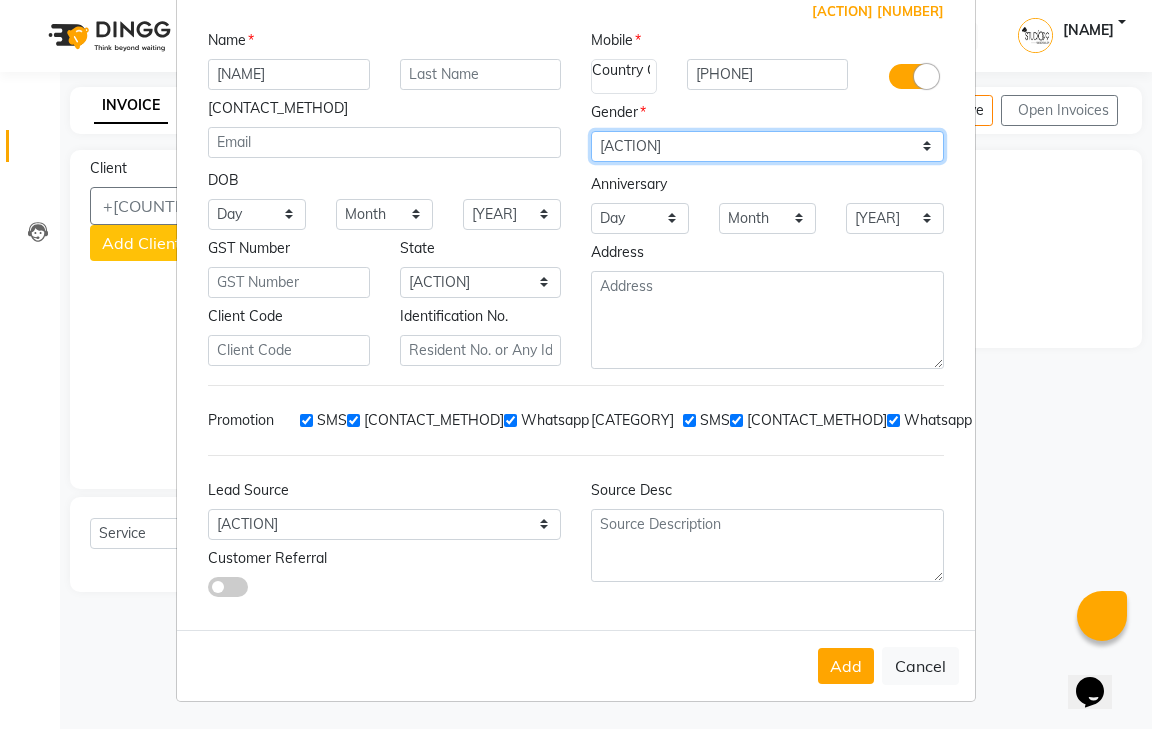 click on "Select Male Female Other Prefer Not To Say" at bounding box center [767, 146] 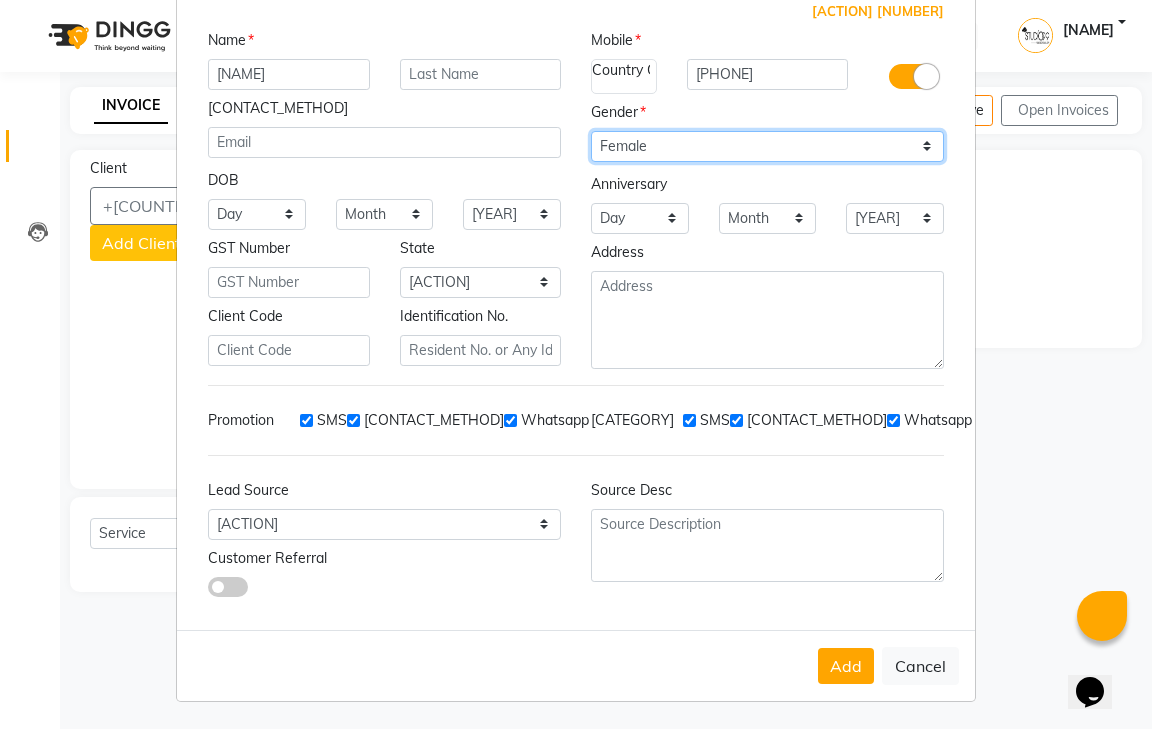 click on "Select Male Female Other Prefer Not To Say" at bounding box center (767, 146) 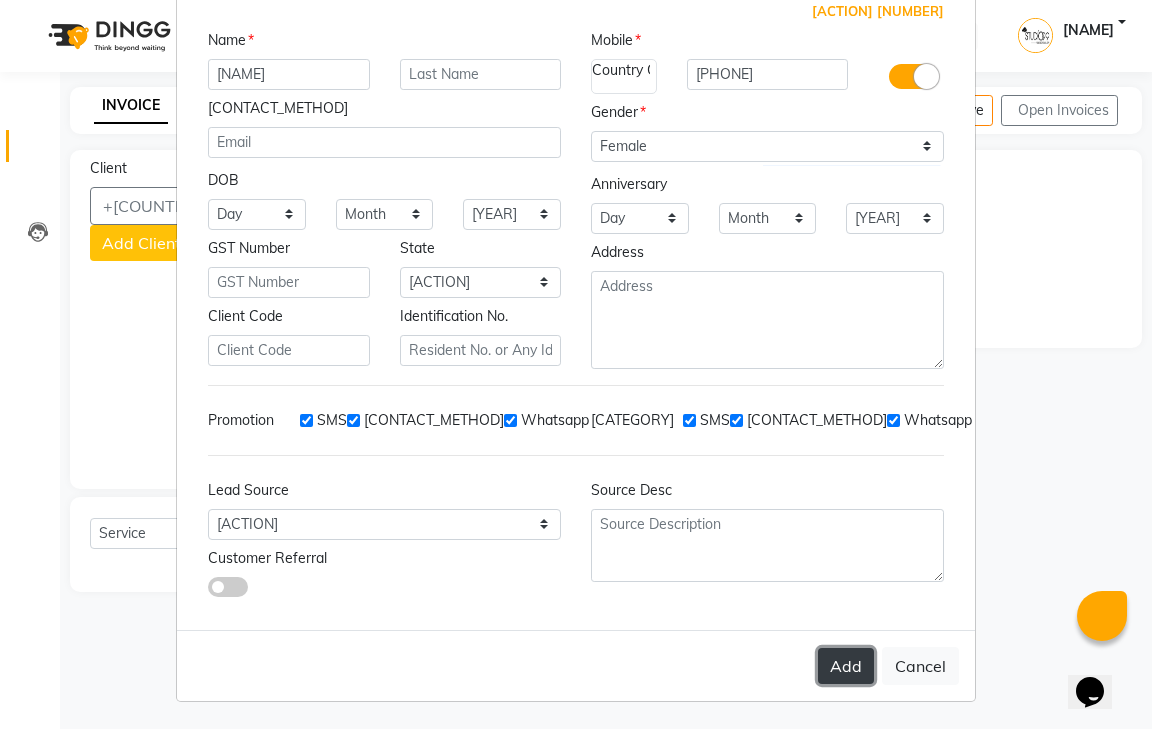 click on "Add" at bounding box center [846, 666] 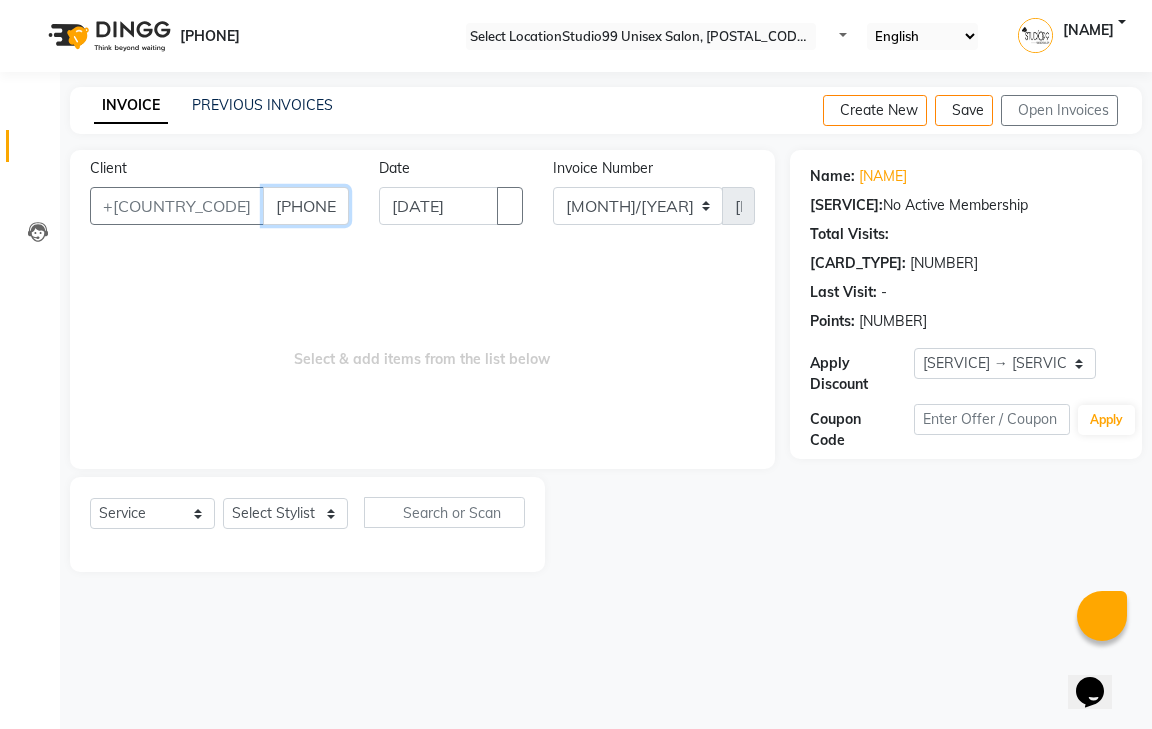 click on "6369085617" at bounding box center [306, 206] 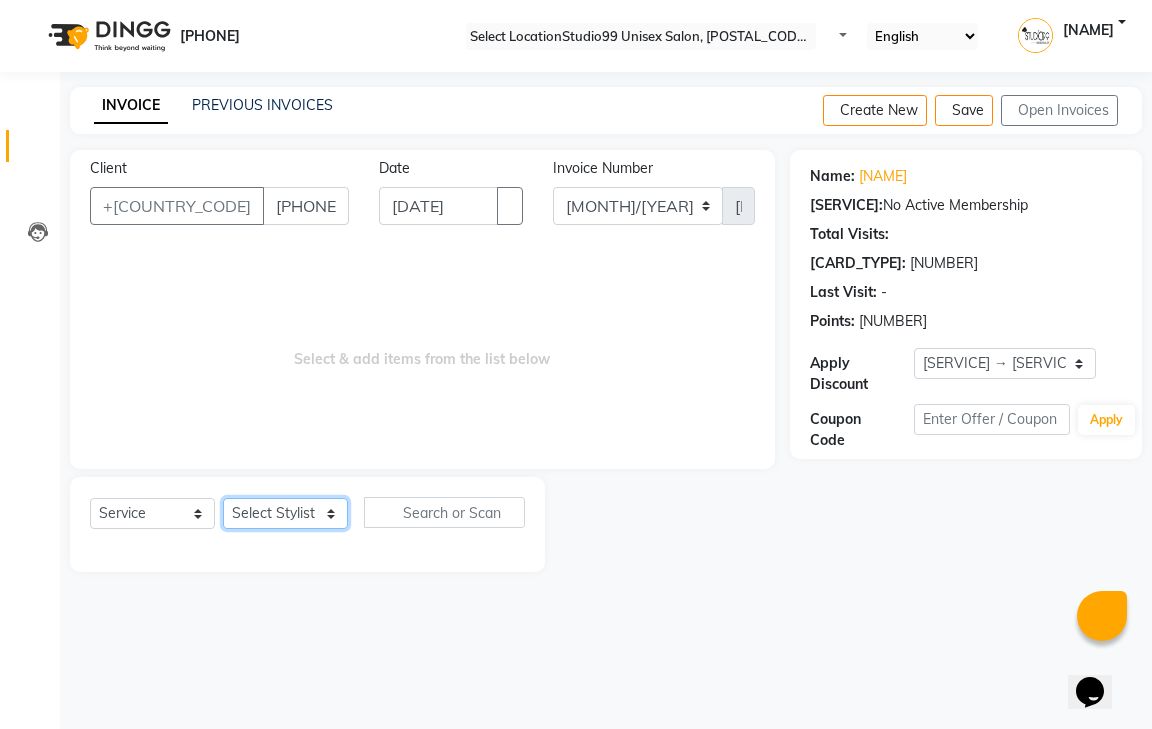 click on "Select Stylist gendral giri-ja  jaya priya kothai TK raja sanjay santhosh VAISHALI.TK" at bounding box center (285, 513) 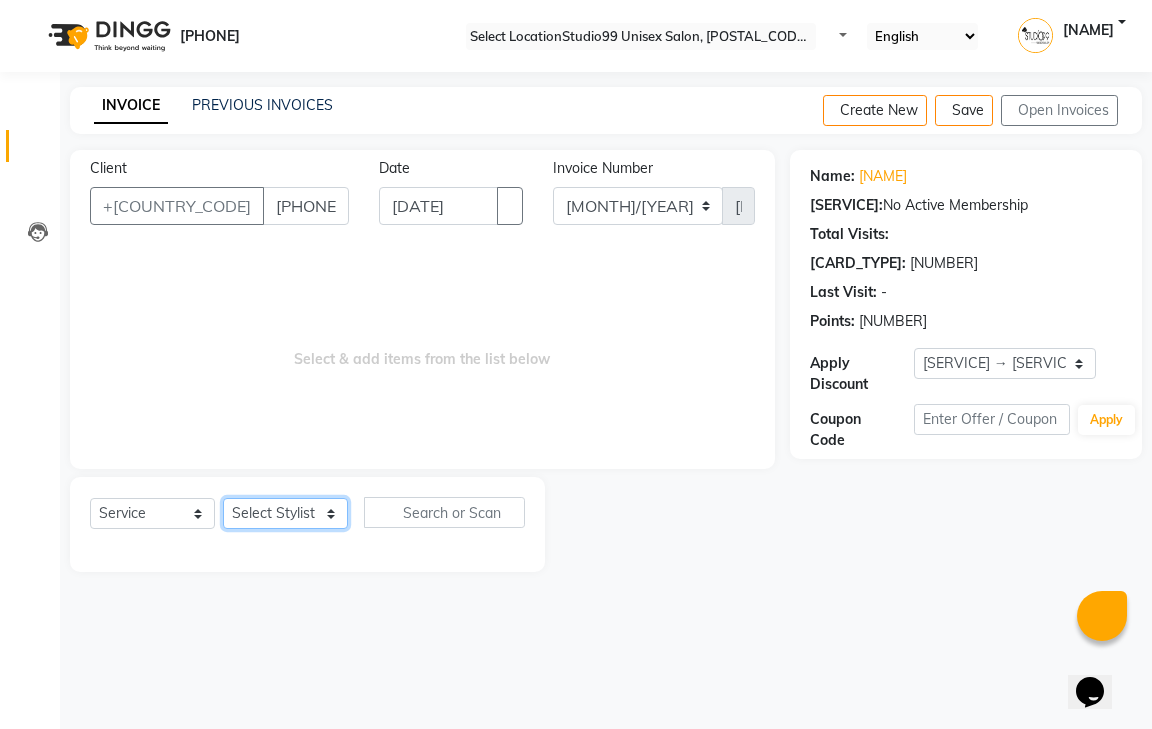 select on "80755" 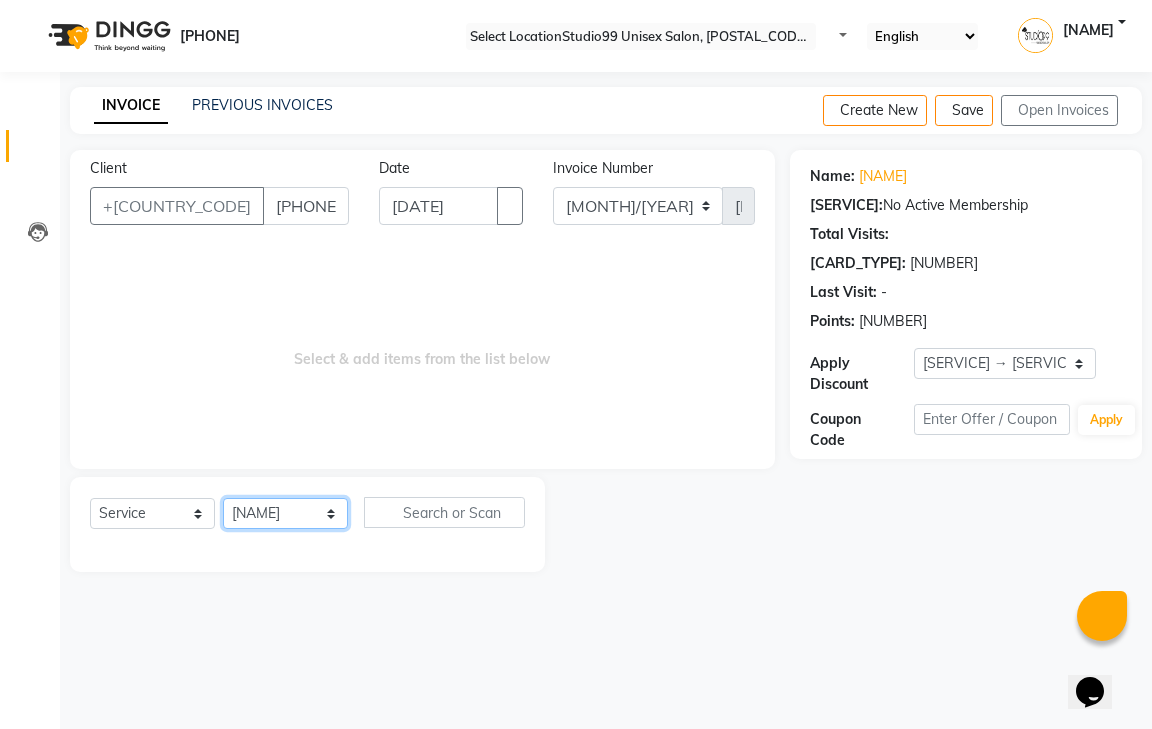 click on "Select Stylist gendral giri-ja  jaya priya kothai TK raja sanjay santhosh VAISHALI.TK" at bounding box center (285, 513) 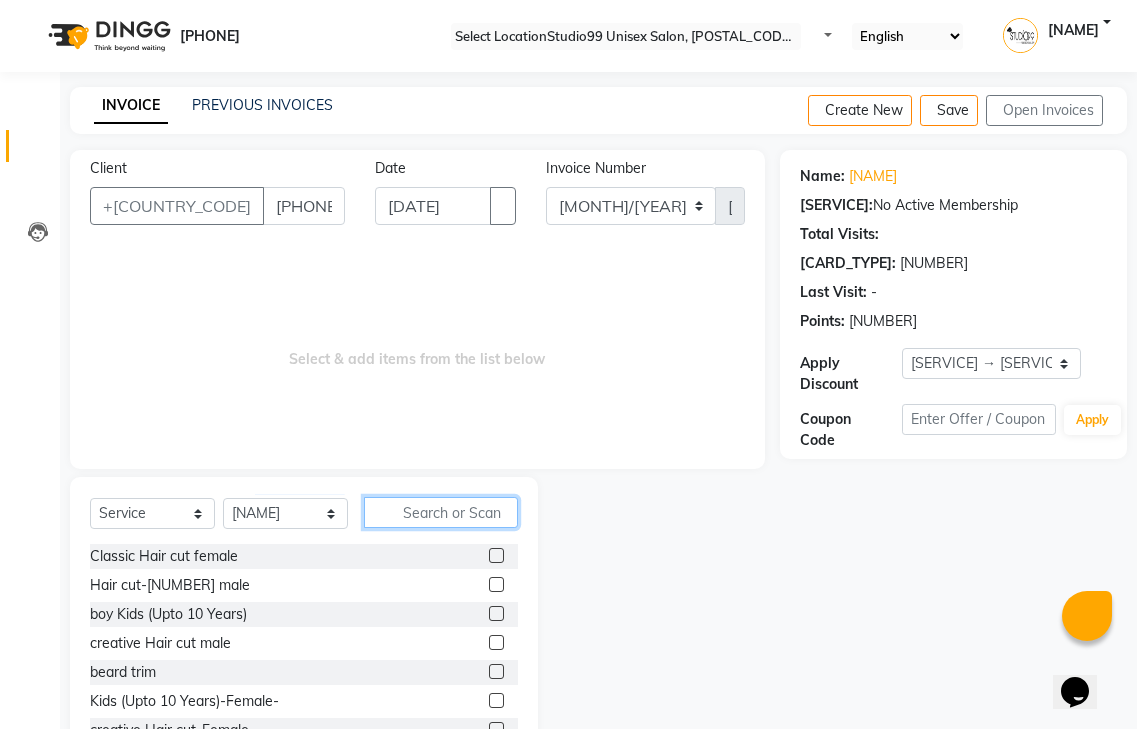 click at bounding box center (441, 512) 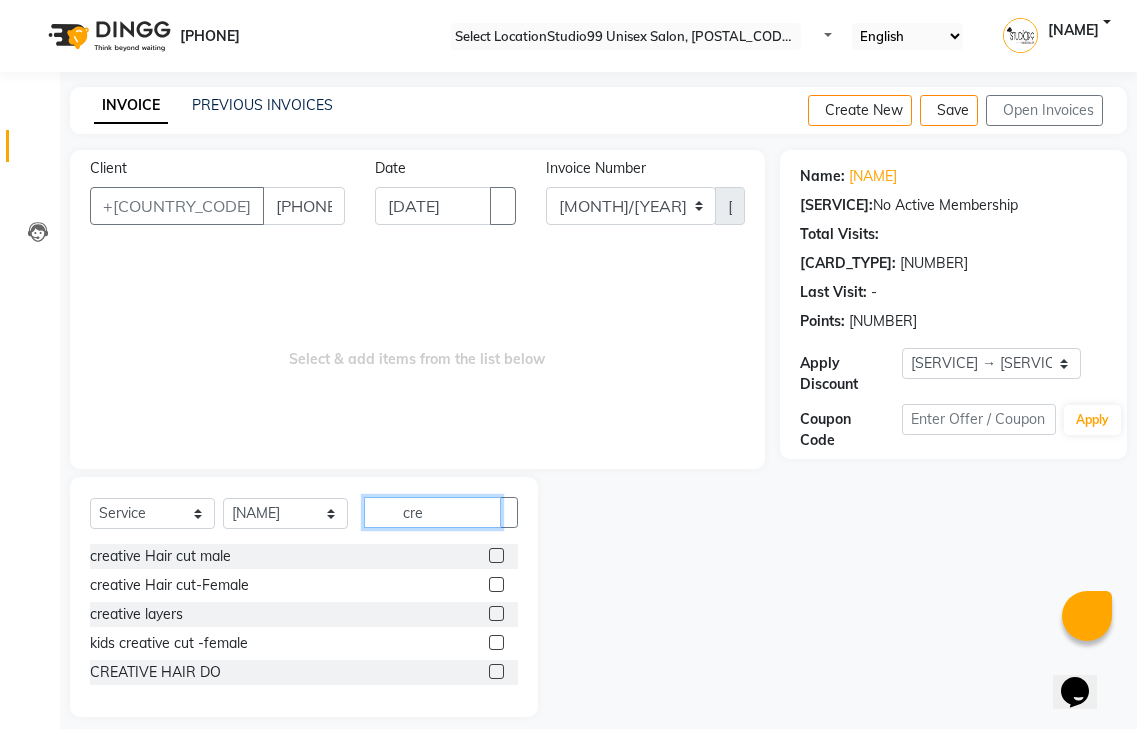 type on "cre" 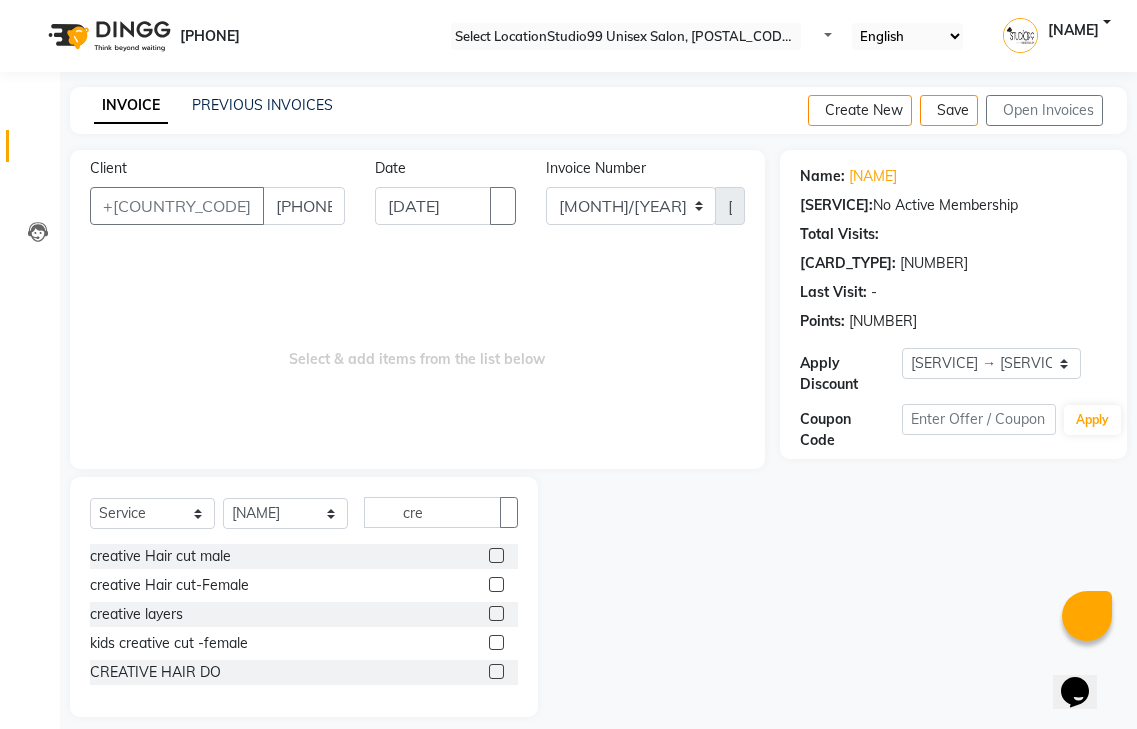 click at bounding box center [496, 584] 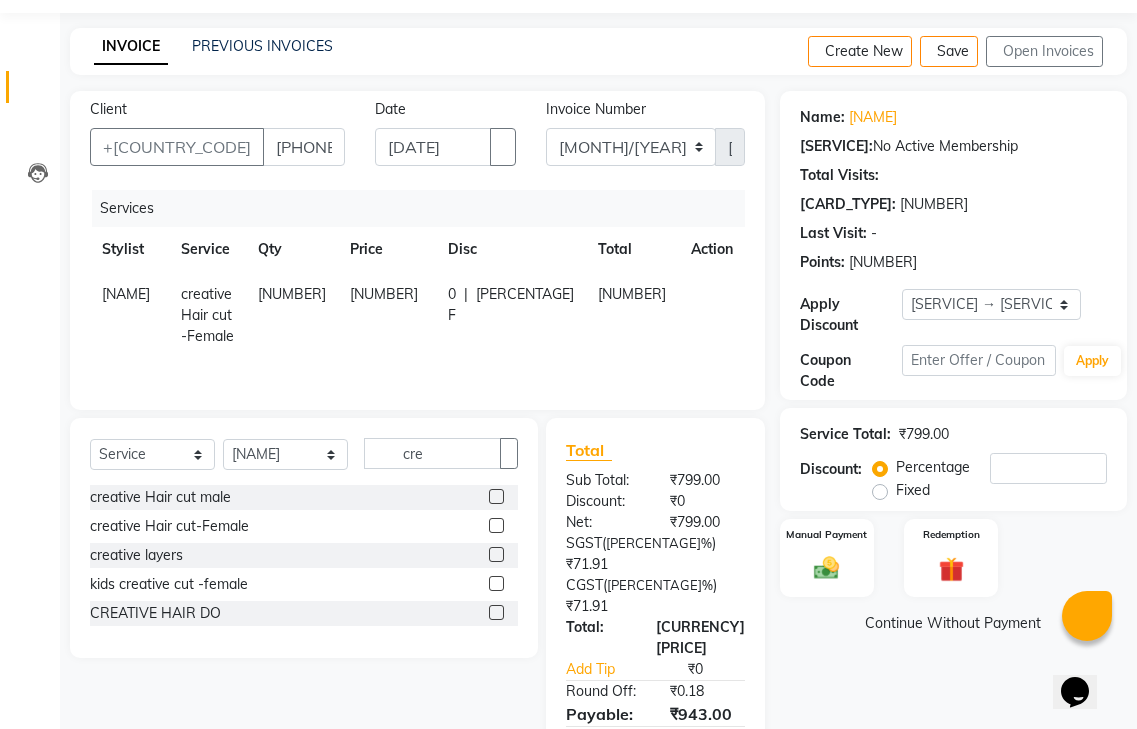 scroll, scrollTop: 92, scrollLeft: 0, axis: vertical 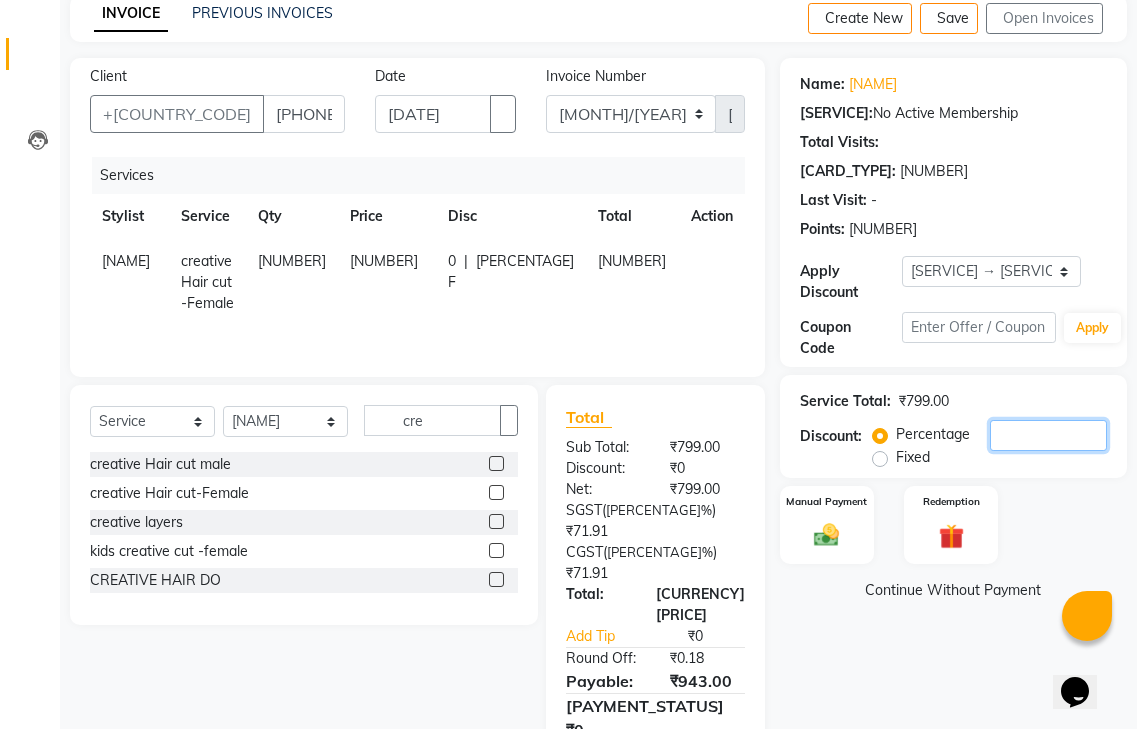 click on "•" at bounding box center (1048, 435) 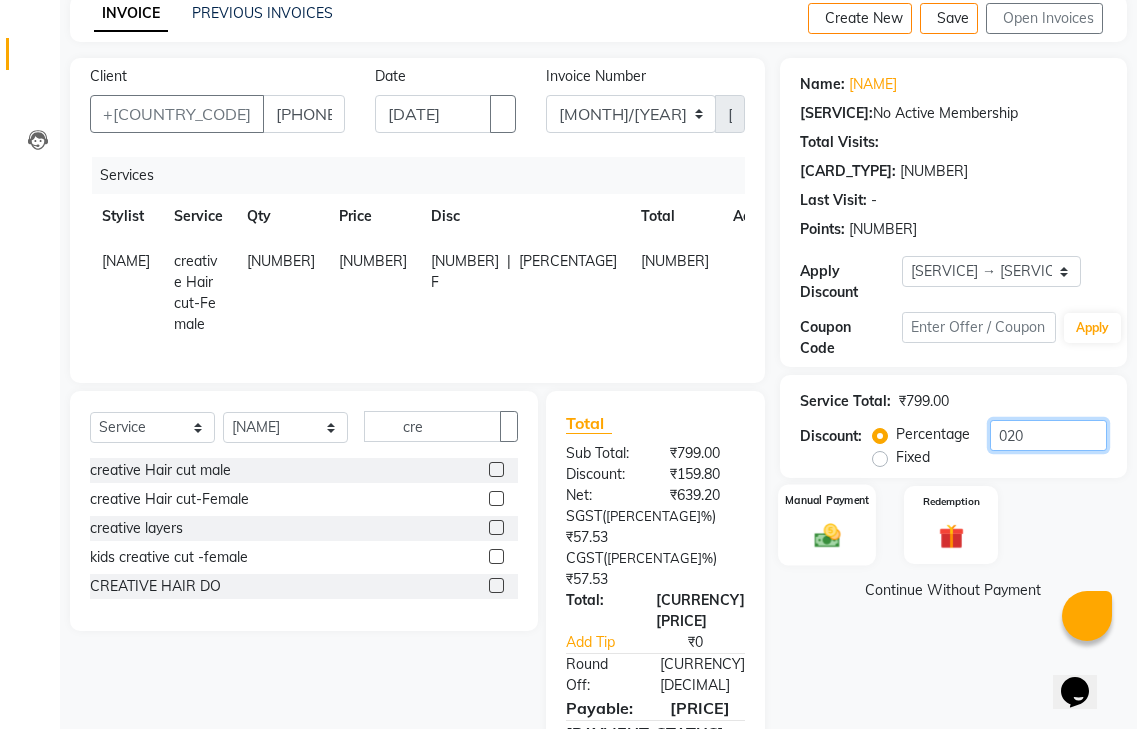 type on "020" 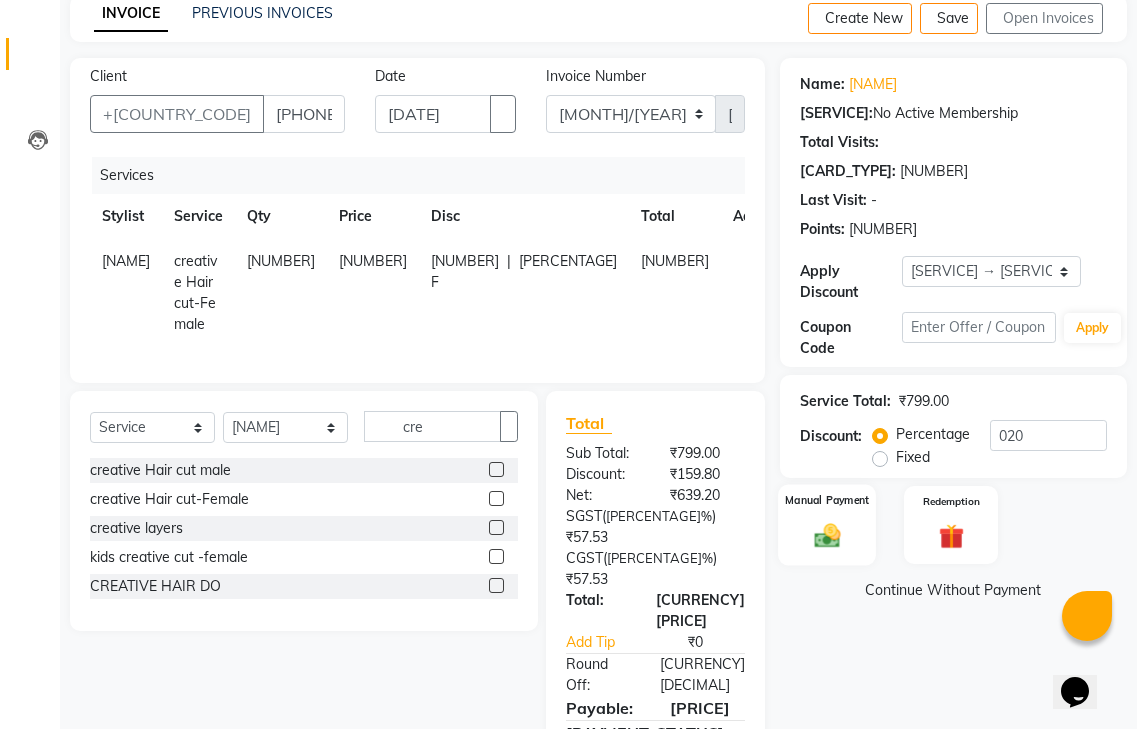 click on "Manual Payment" at bounding box center [827, 524] 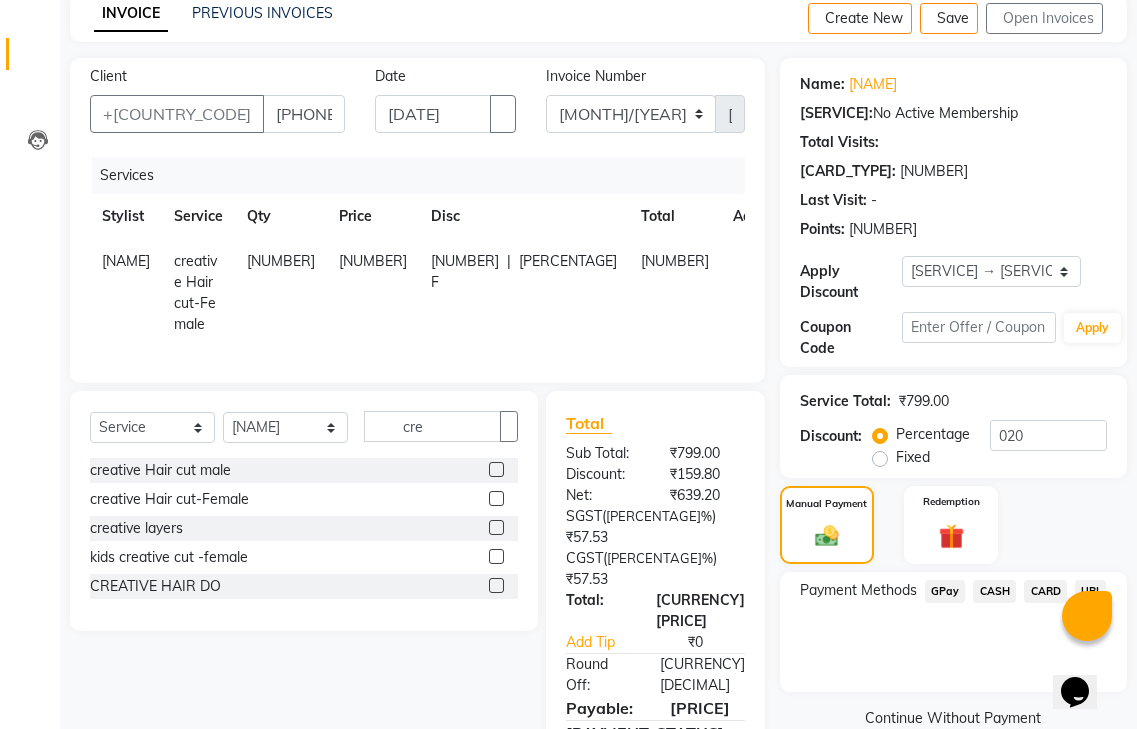 click on "GPay" at bounding box center (945, 591) 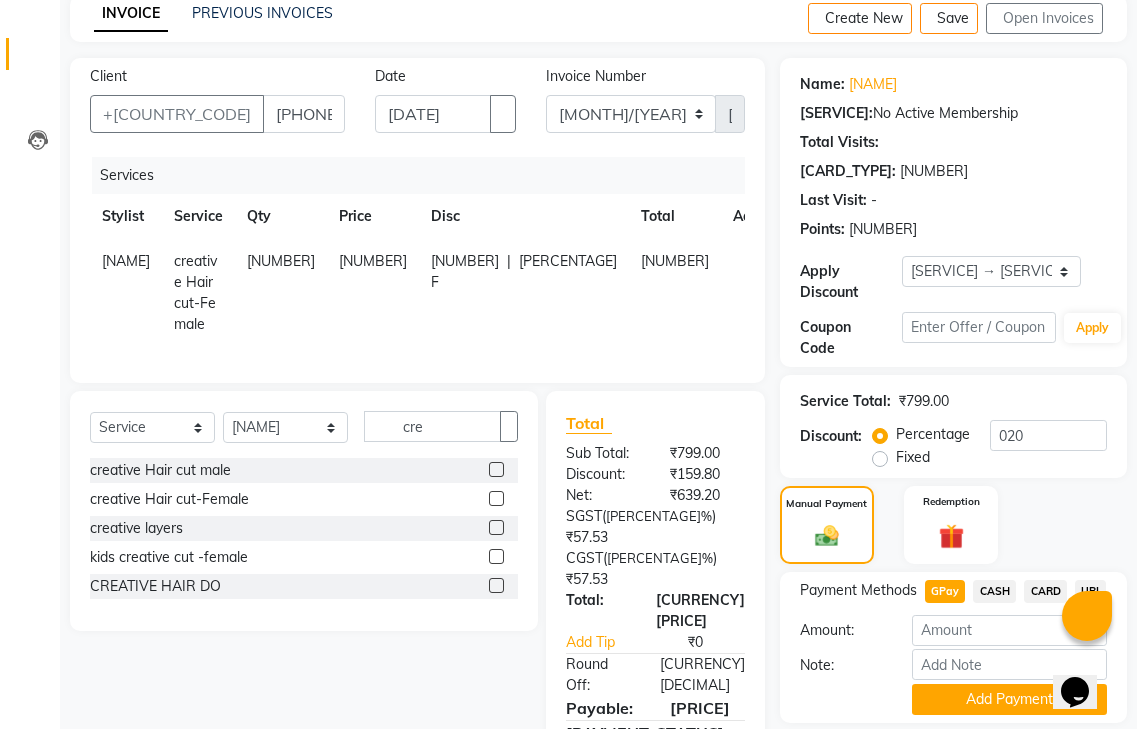scroll, scrollTop: 162, scrollLeft: 0, axis: vertical 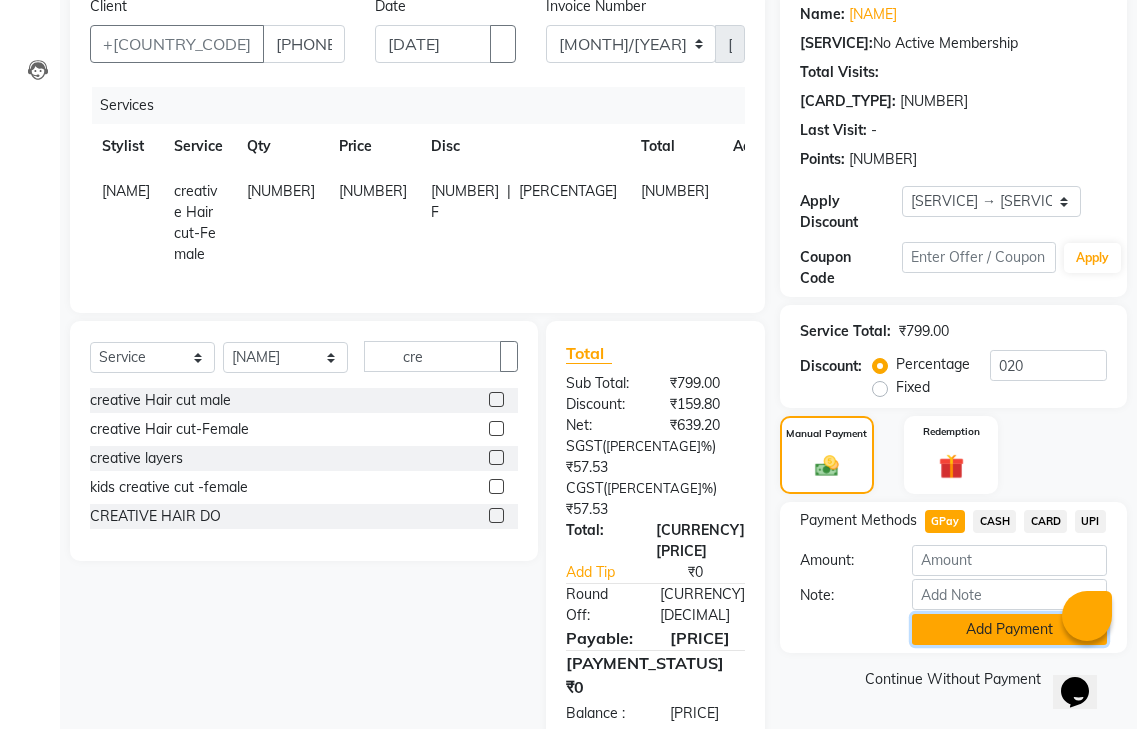 click on "Add Payment" at bounding box center (1009, 629) 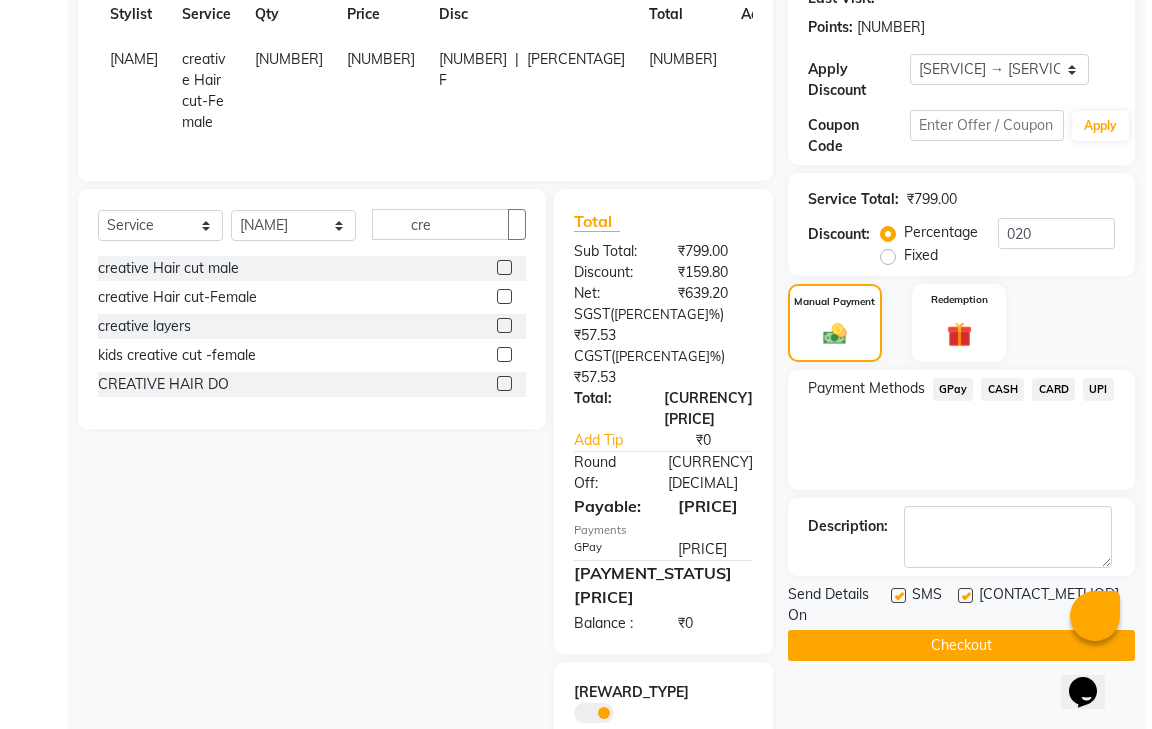 scroll, scrollTop: 295, scrollLeft: 0, axis: vertical 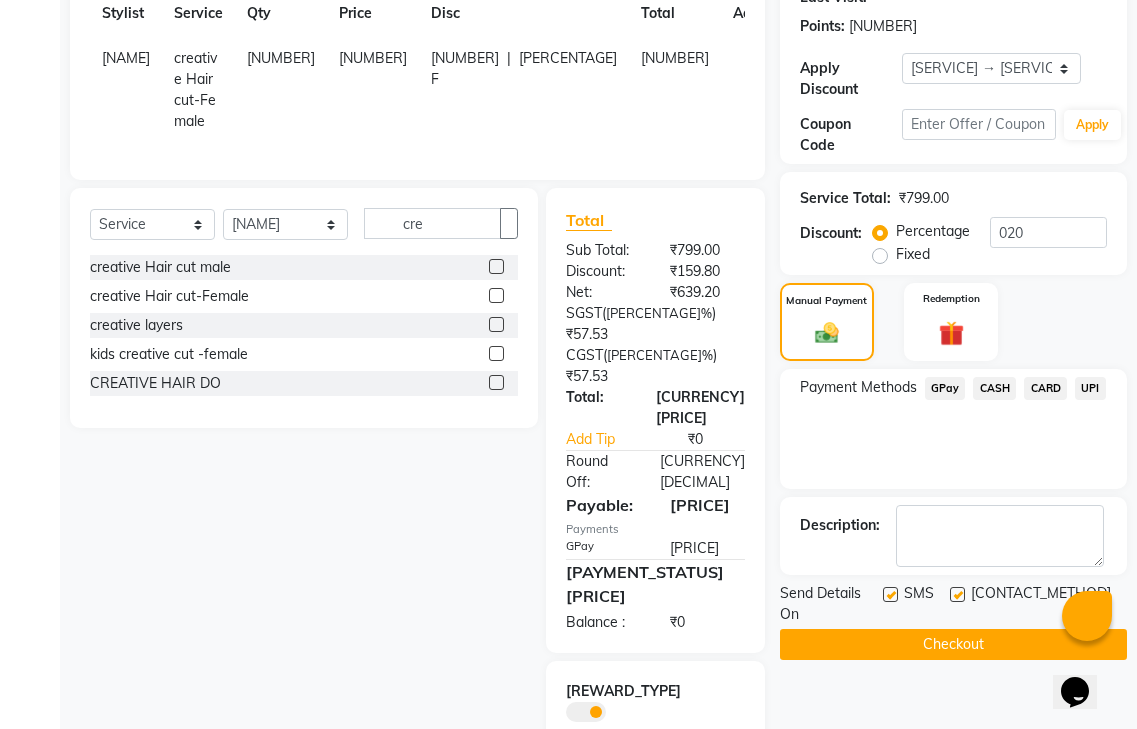 click at bounding box center [586, 712] 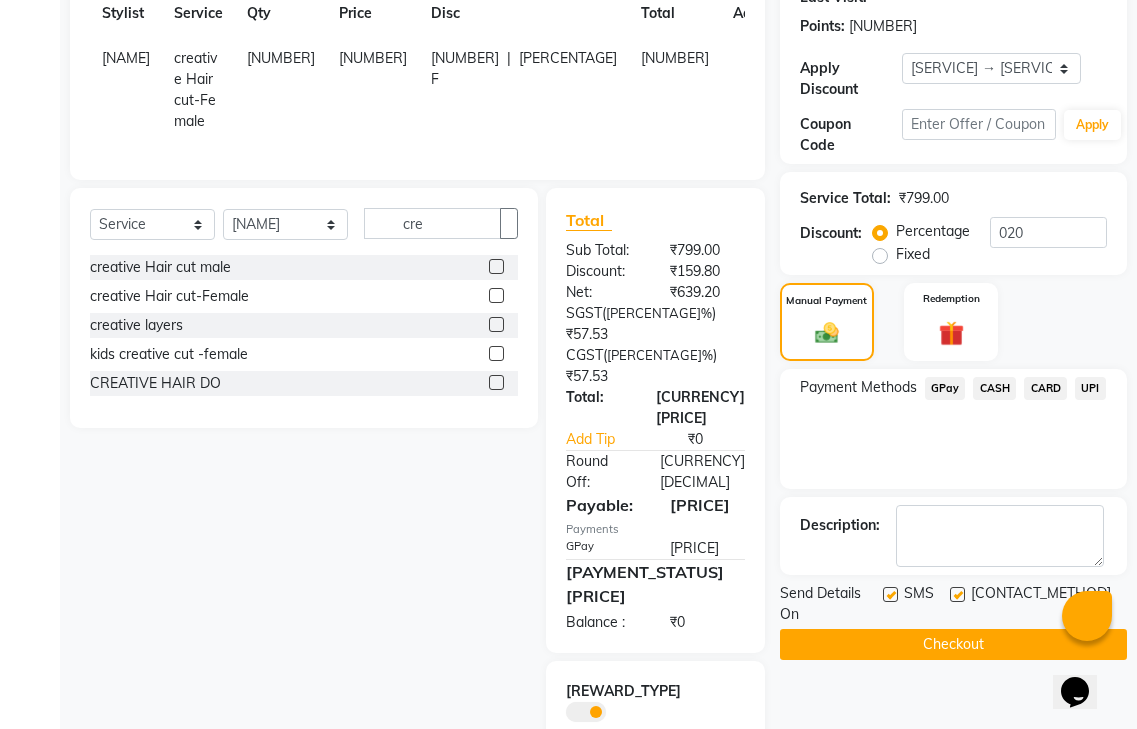 click at bounding box center [566, 717] 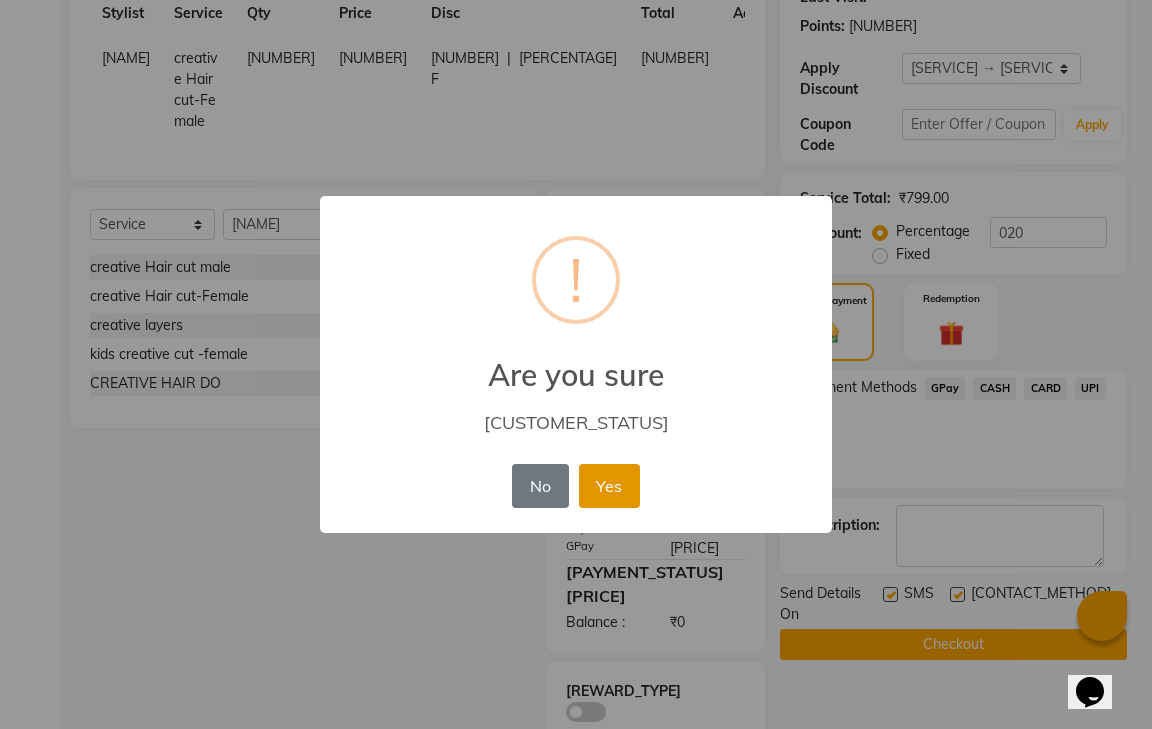 click on "Yes" at bounding box center (609, 486) 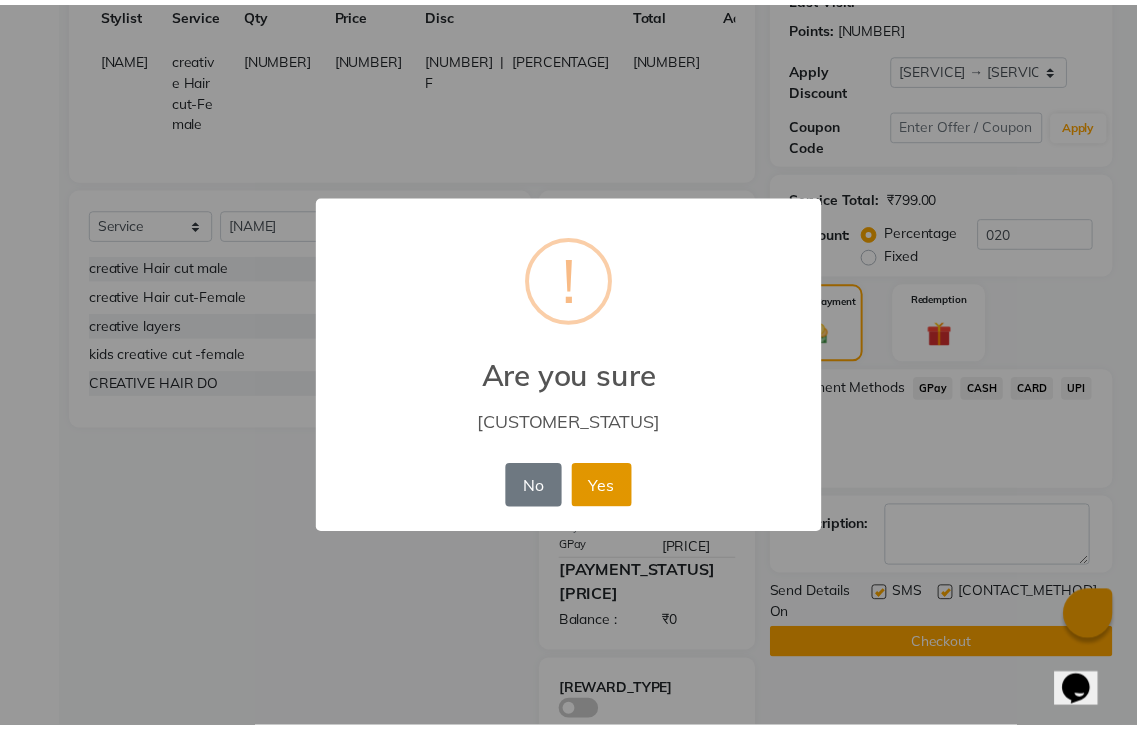 scroll, scrollTop: 246, scrollLeft: 0, axis: vertical 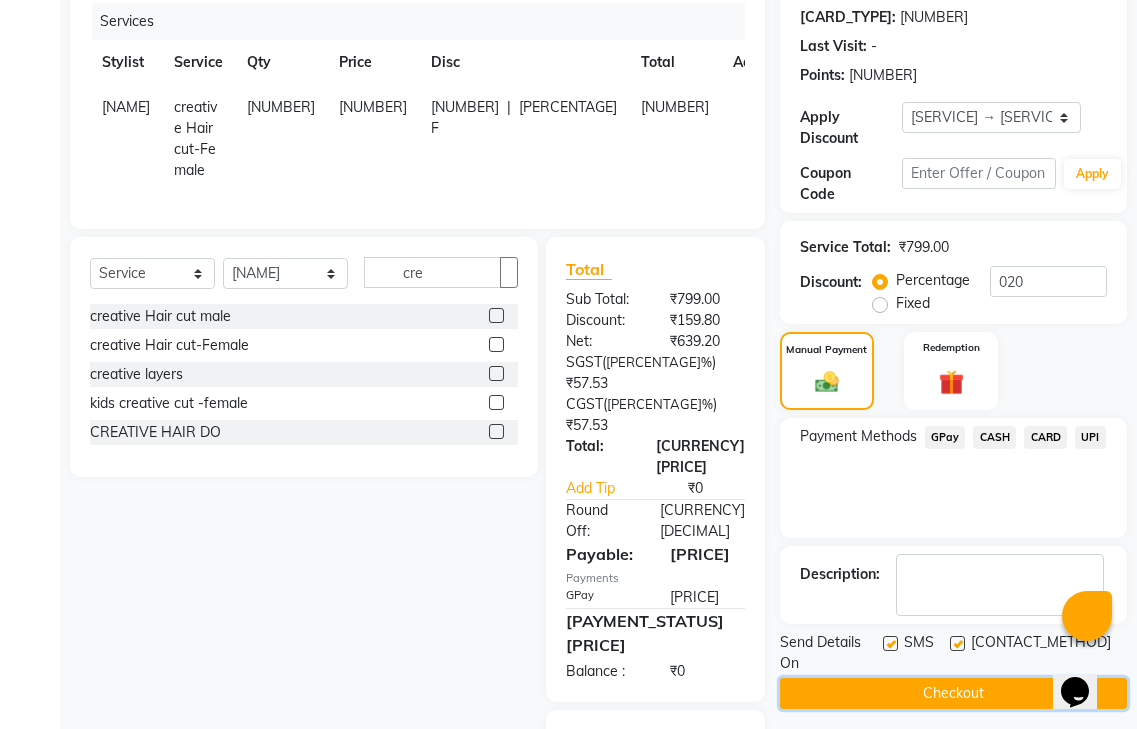 click on "Checkout" at bounding box center (953, 693) 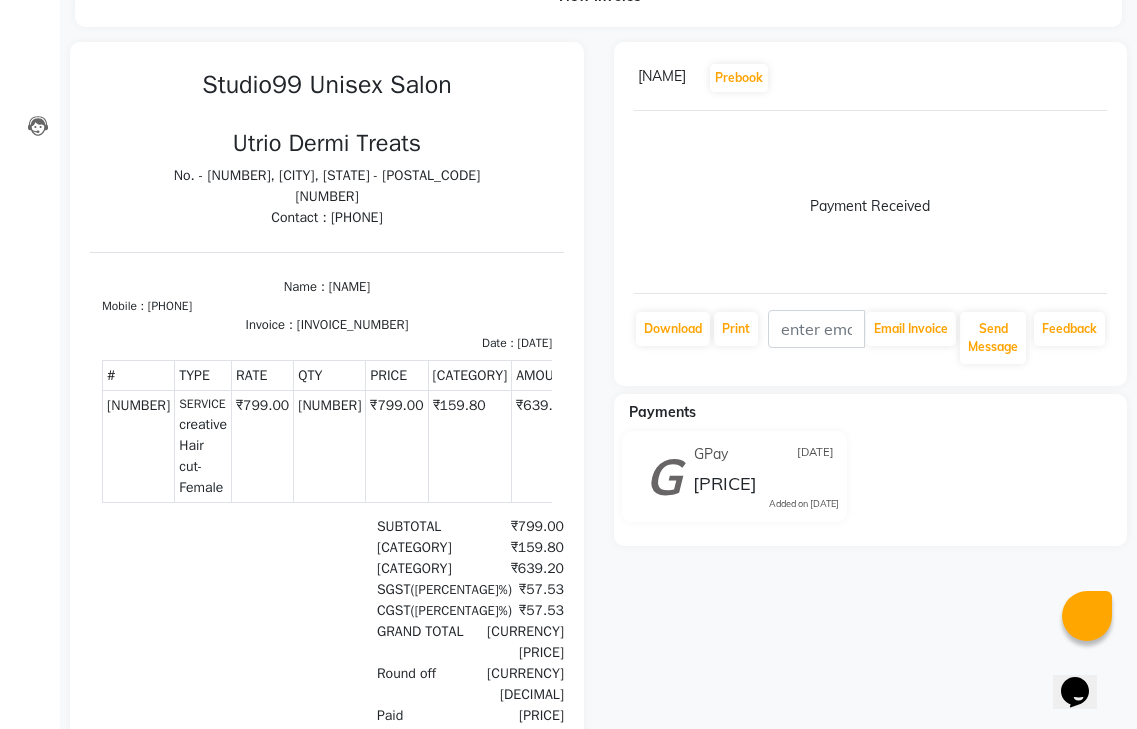 scroll, scrollTop: 0, scrollLeft: 0, axis: both 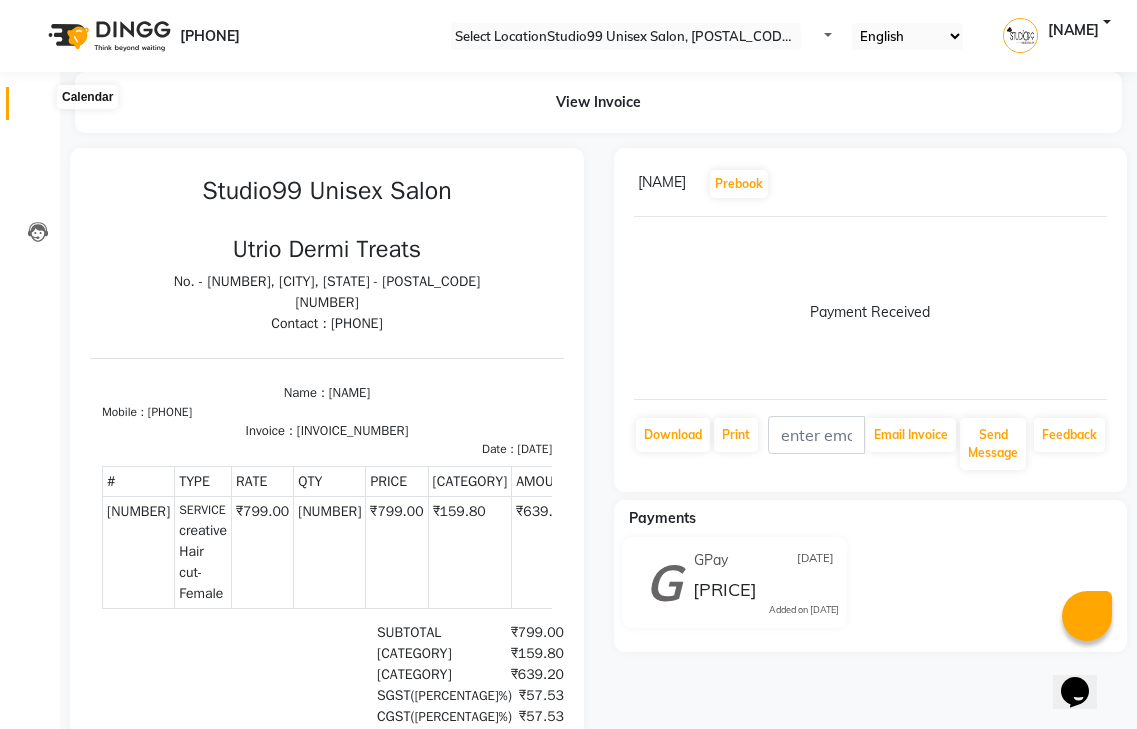 click at bounding box center (37, 108) 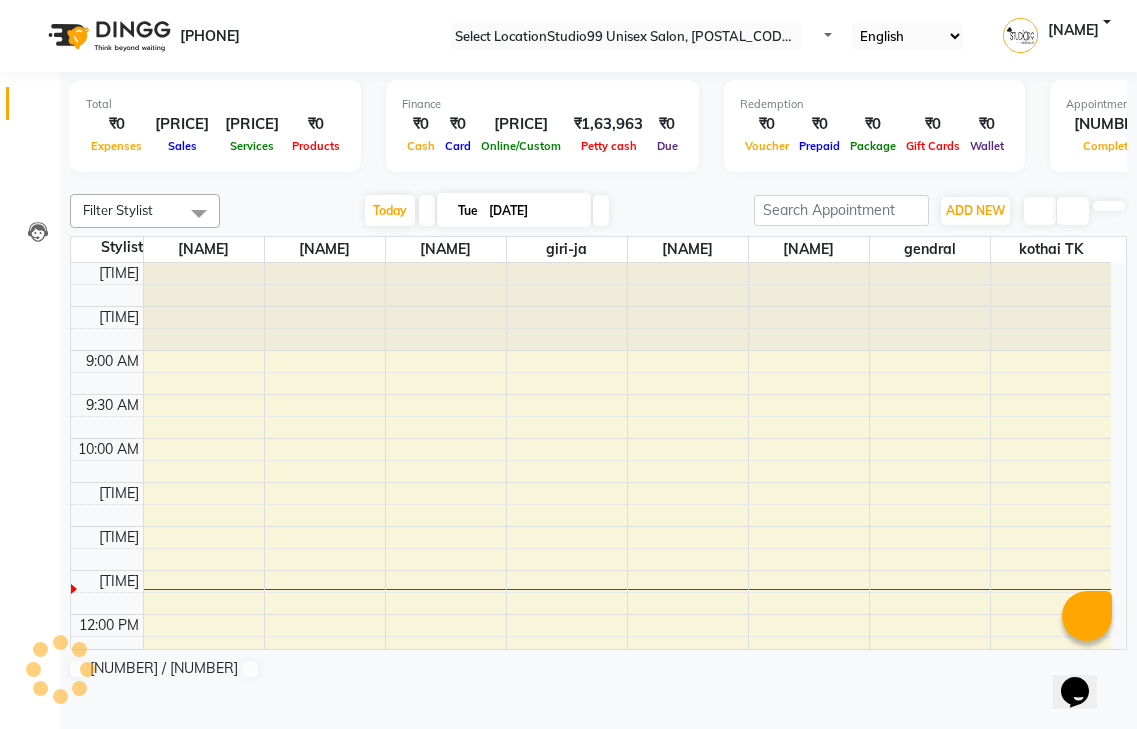 scroll, scrollTop: 0, scrollLeft: 0, axis: both 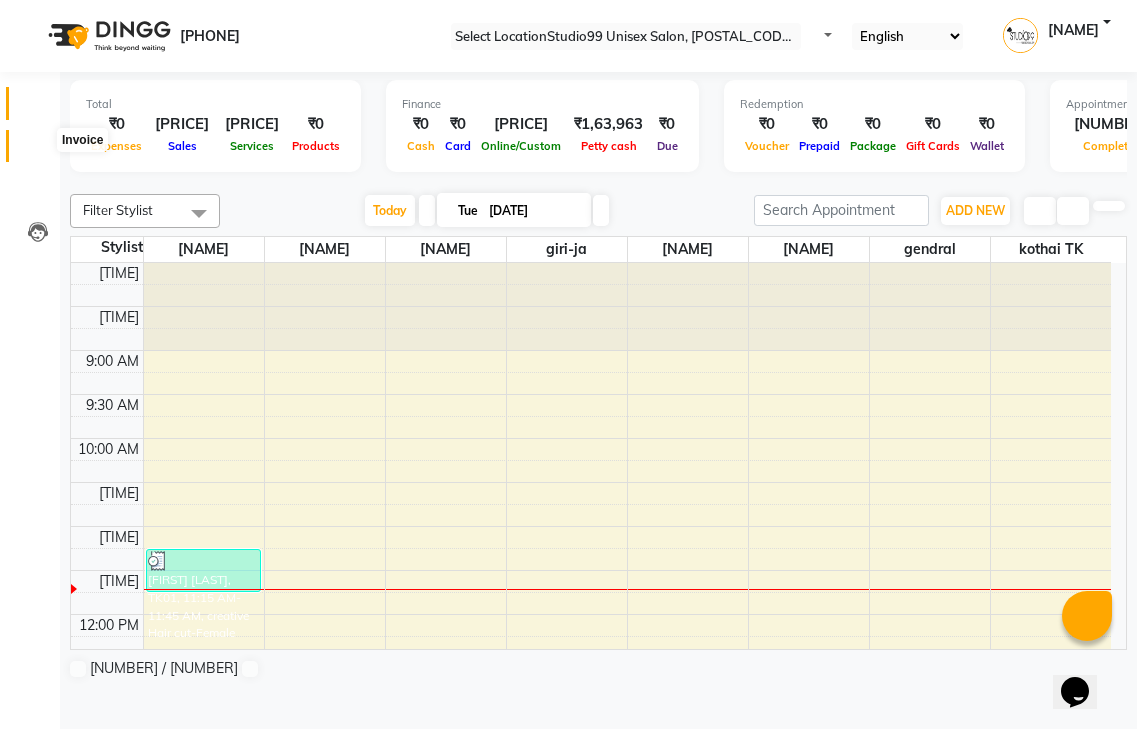 click at bounding box center [38, 151] 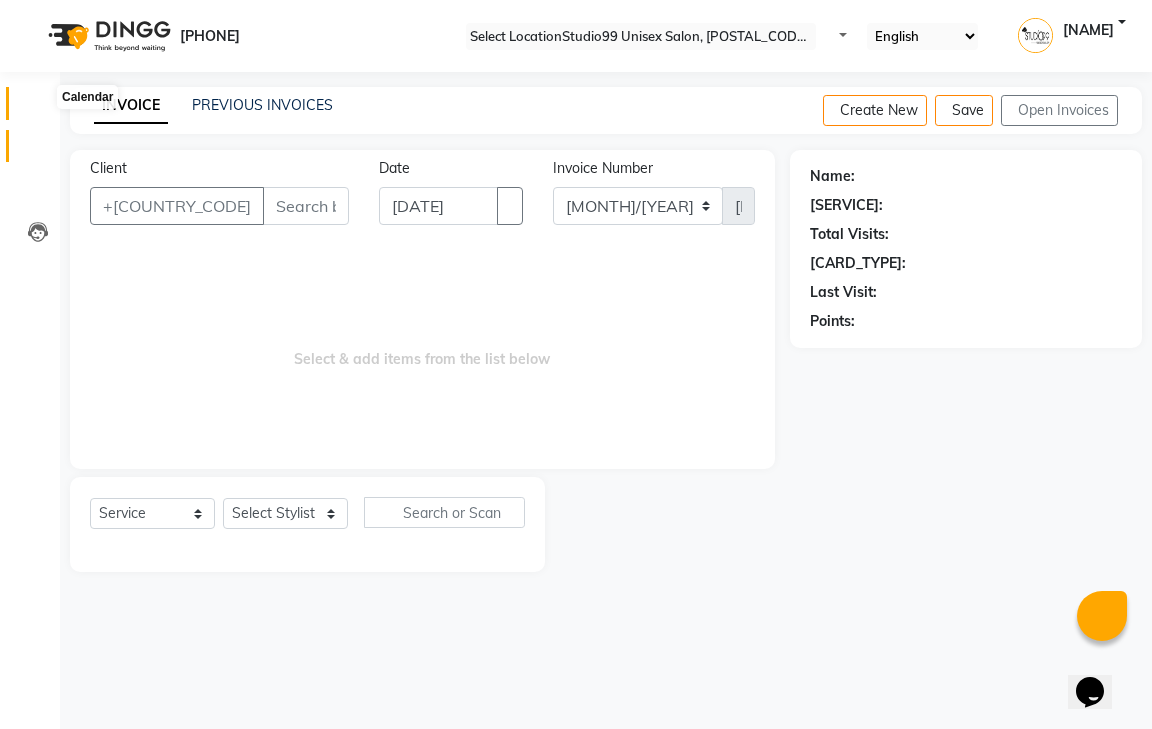 click at bounding box center [38, 108] 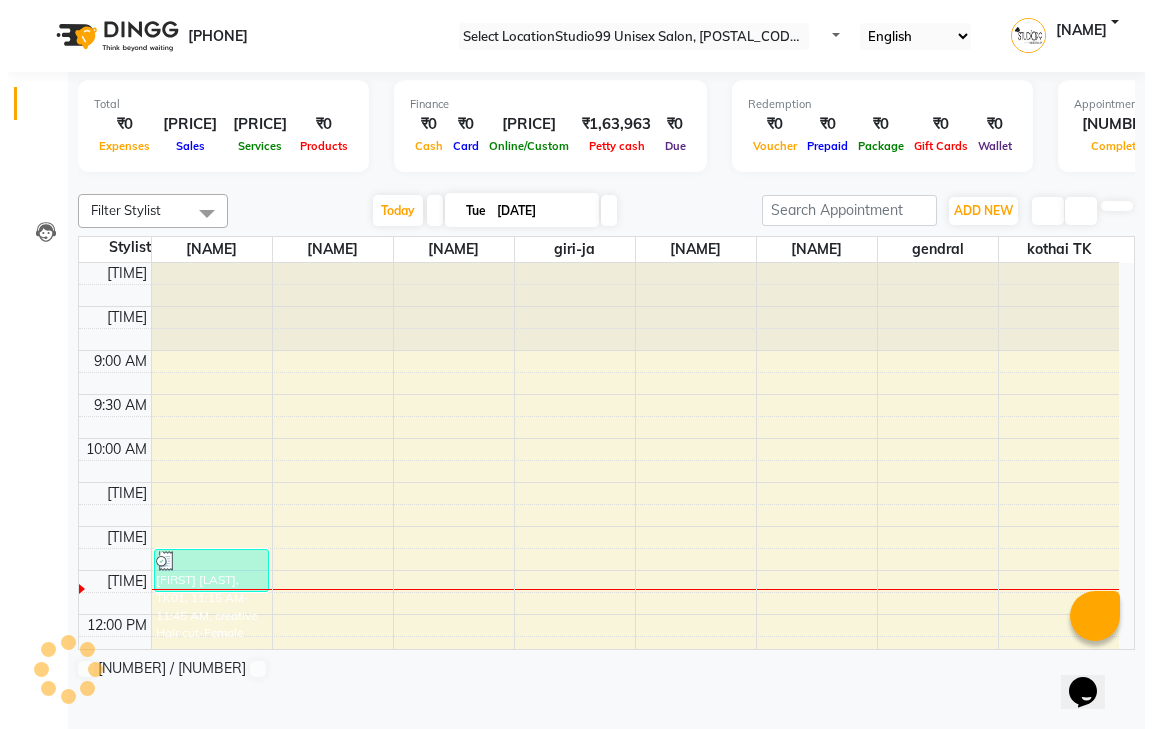 scroll, scrollTop: 0, scrollLeft: 0, axis: both 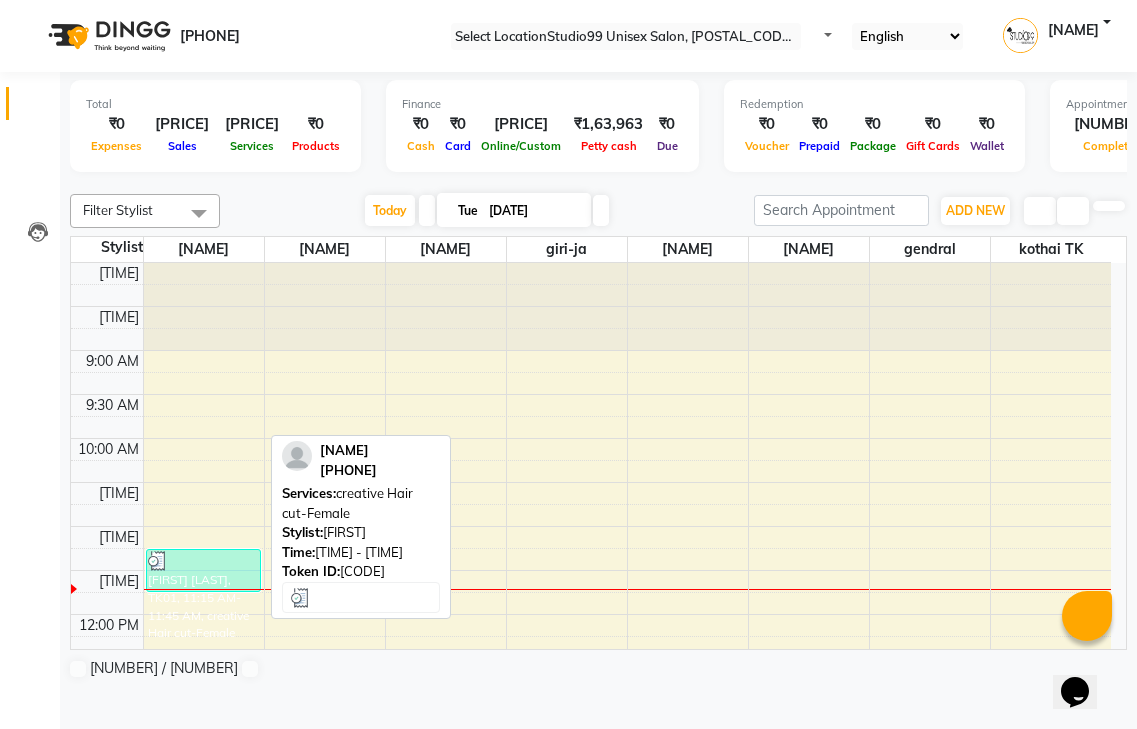 click on "Nalina devi, TK01, 11:15 AM-11:45 AM, creative Hair cut-Female" at bounding box center [203, 570] 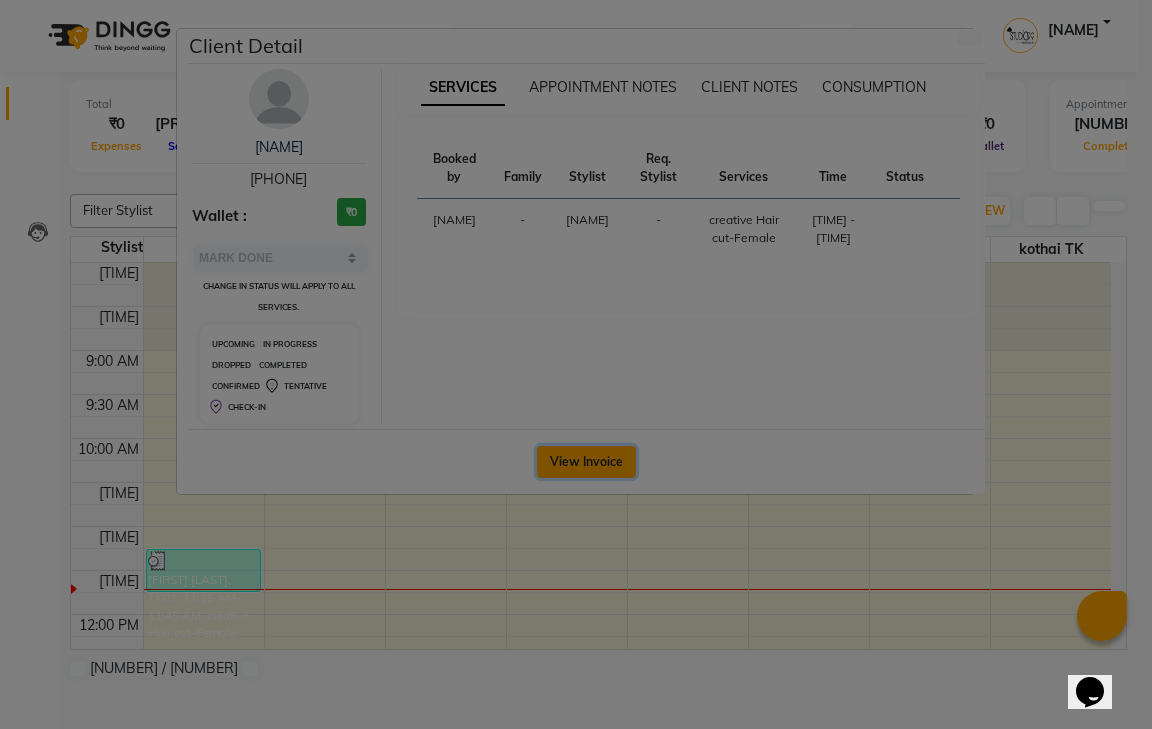 click on "View Invoice" at bounding box center [586, 462] 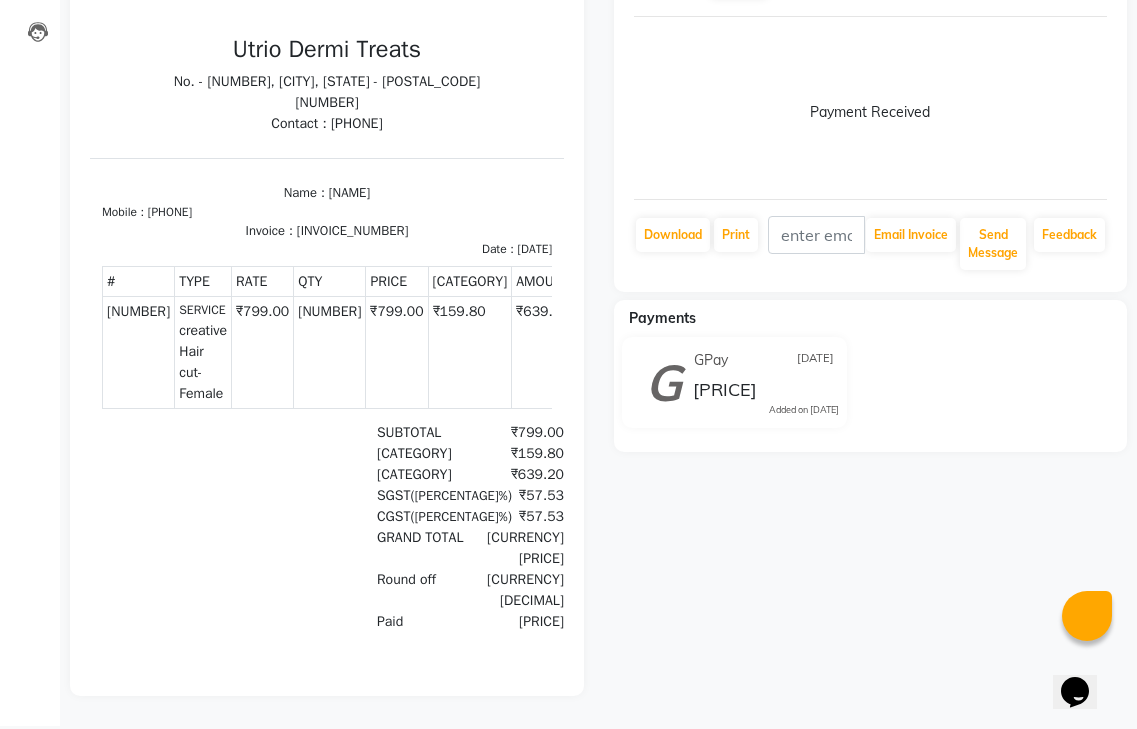 scroll, scrollTop: 212, scrollLeft: 0, axis: vertical 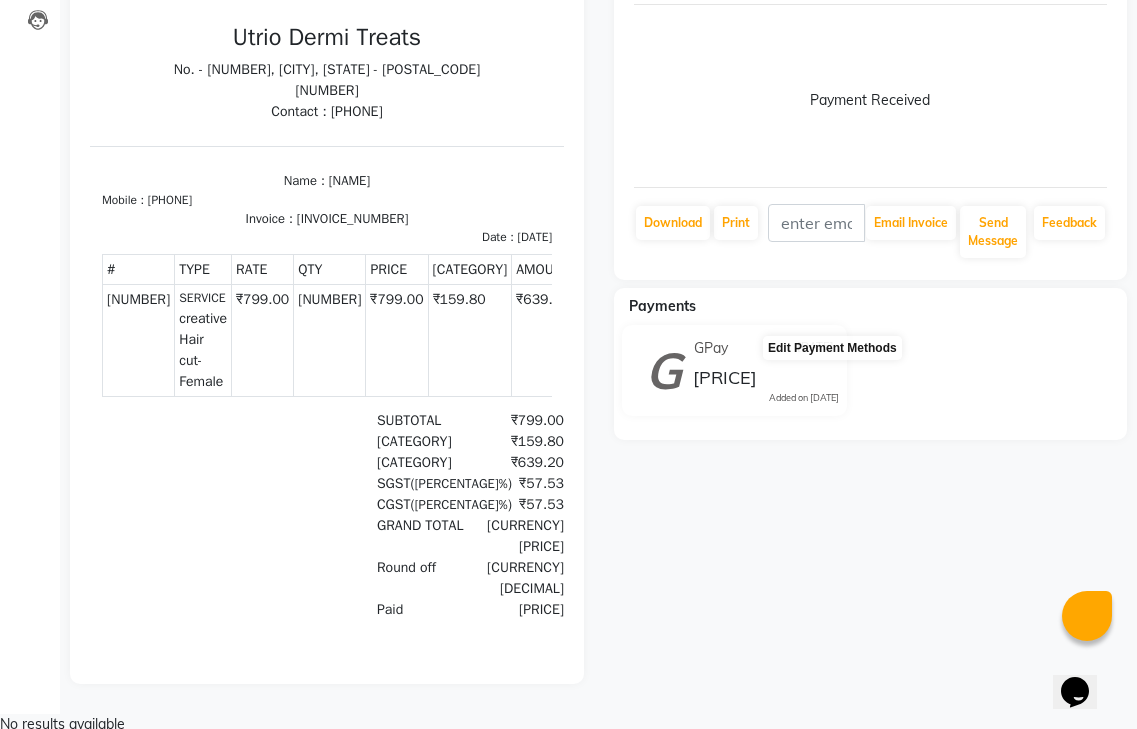 click at bounding box center [839, 364] 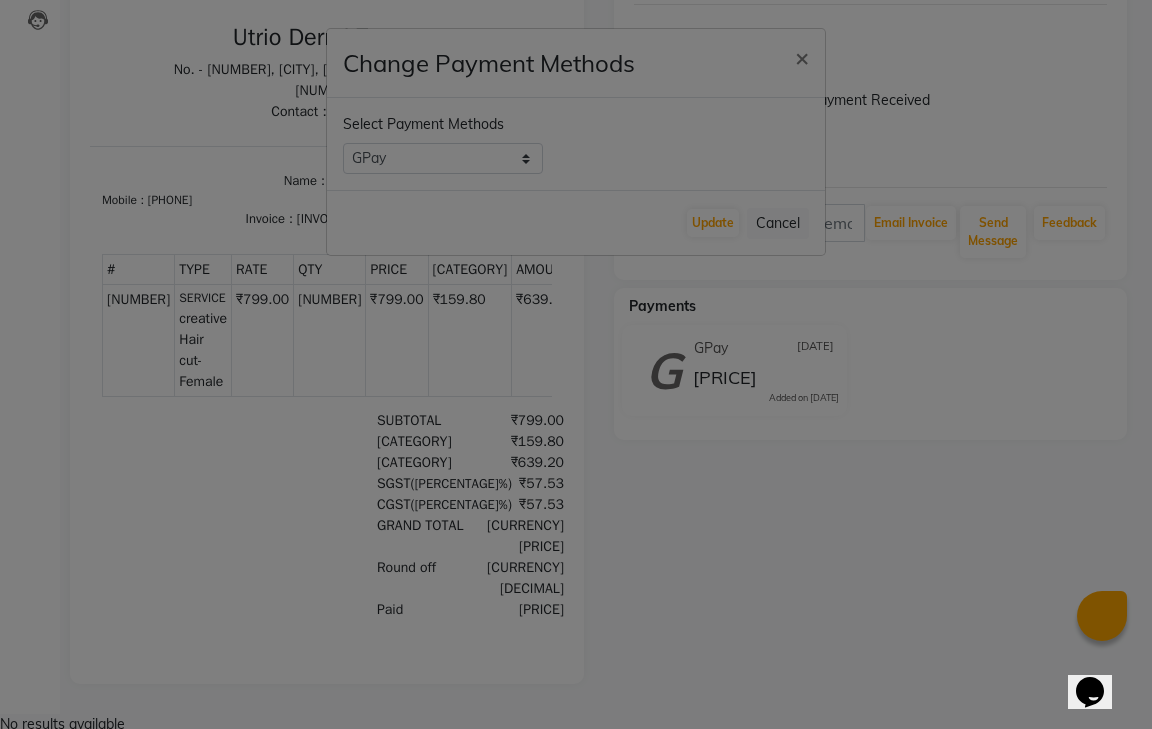 click on "Change Payment Methods × Select Payment Methods  GPay   CASH   CARD   UPI   Update   Cancel" at bounding box center (576, 364) 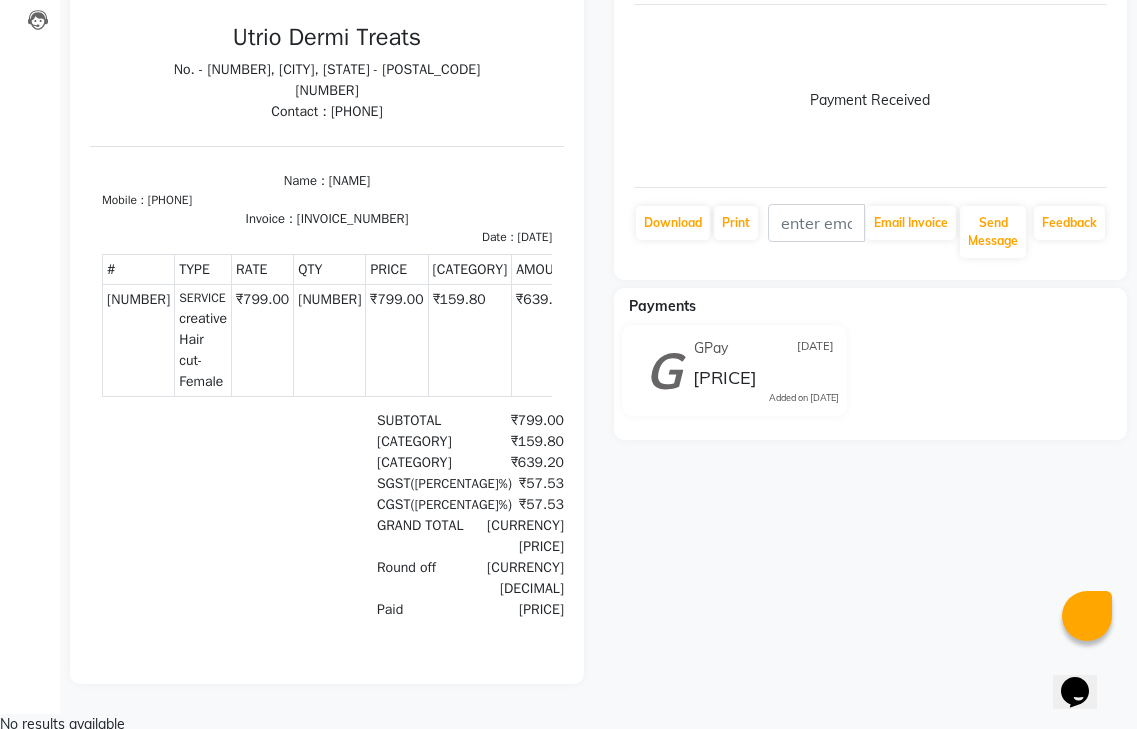 drag, startPoint x: 833, startPoint y: 336, endPoint x: 861, endPoint y: 328, distance: 29.12044 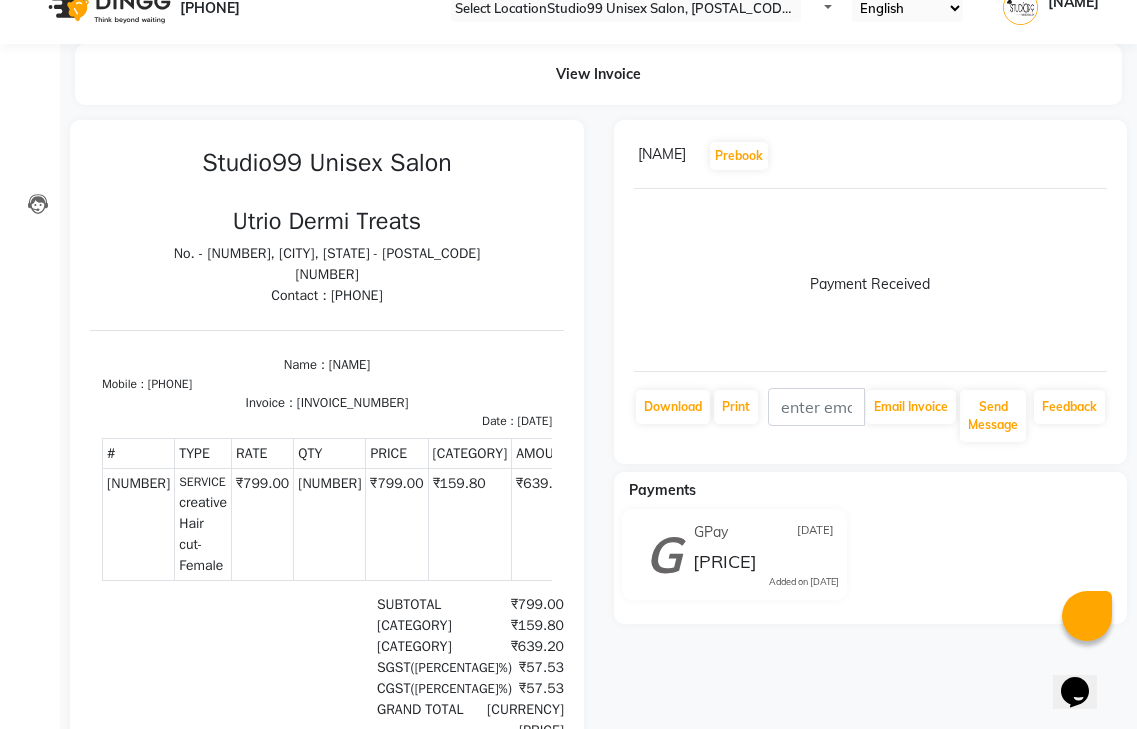 scroll, scrollTop: 0, scrollLeft: 0, axis: both 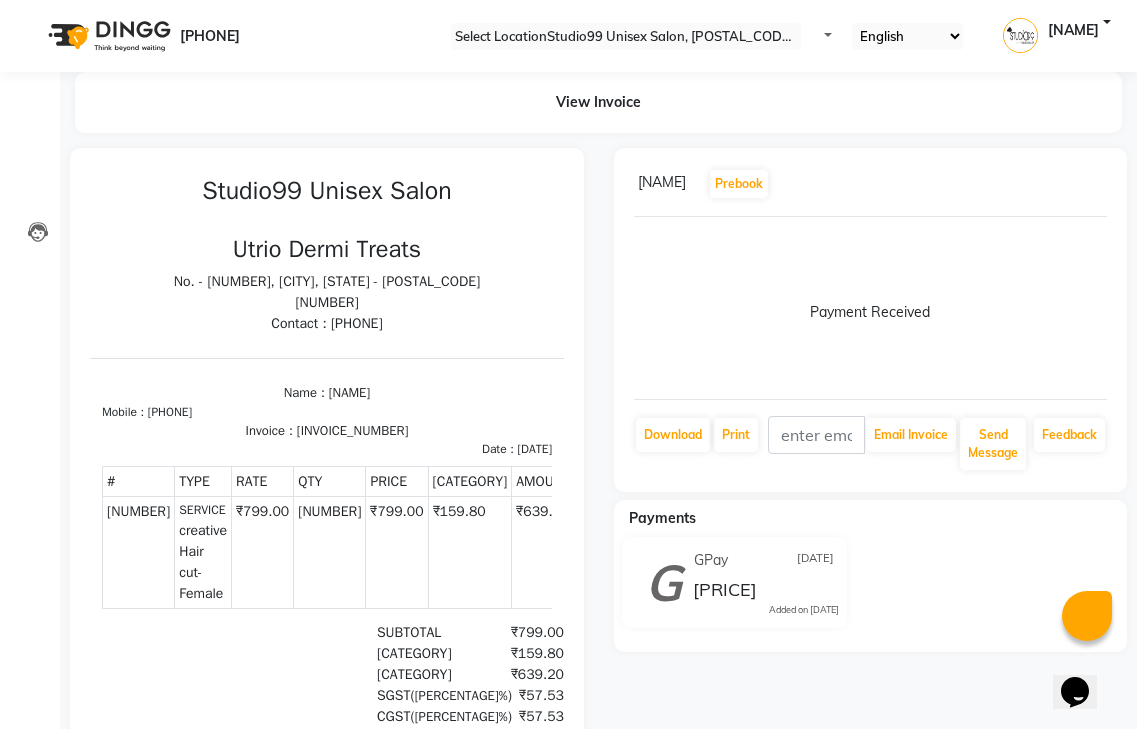 click at bounding box center [1107, 184] 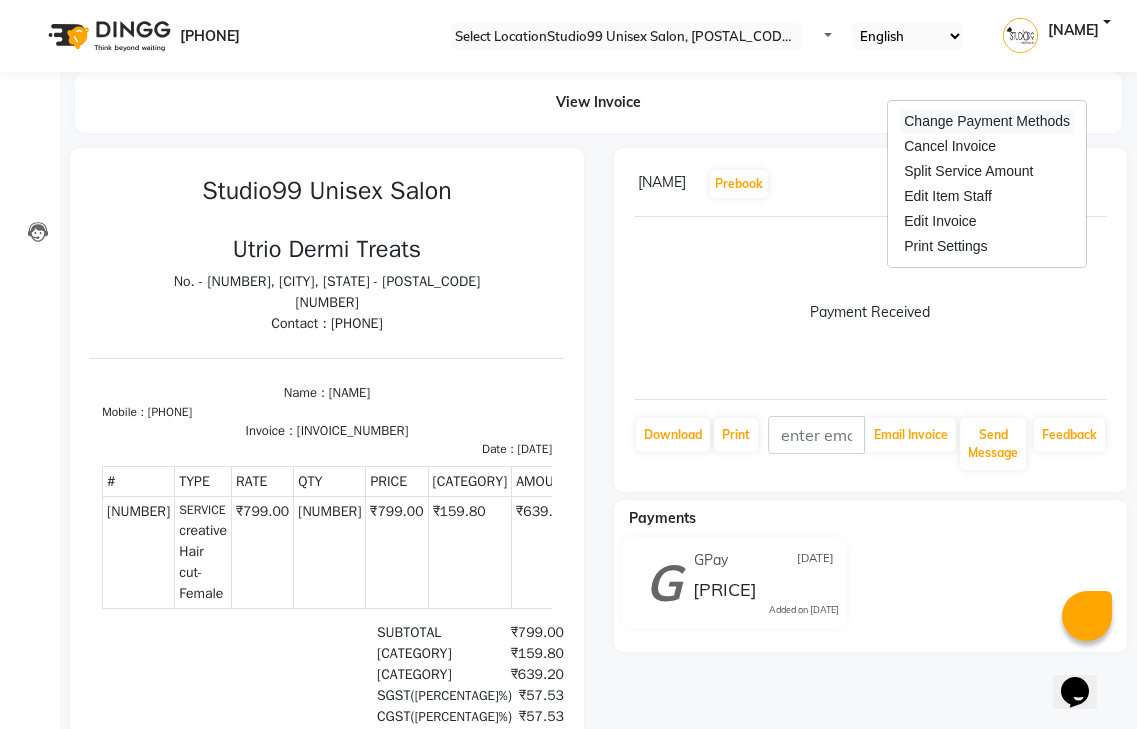 click on "Change Payment Methods" at bounding box center [987, 121] 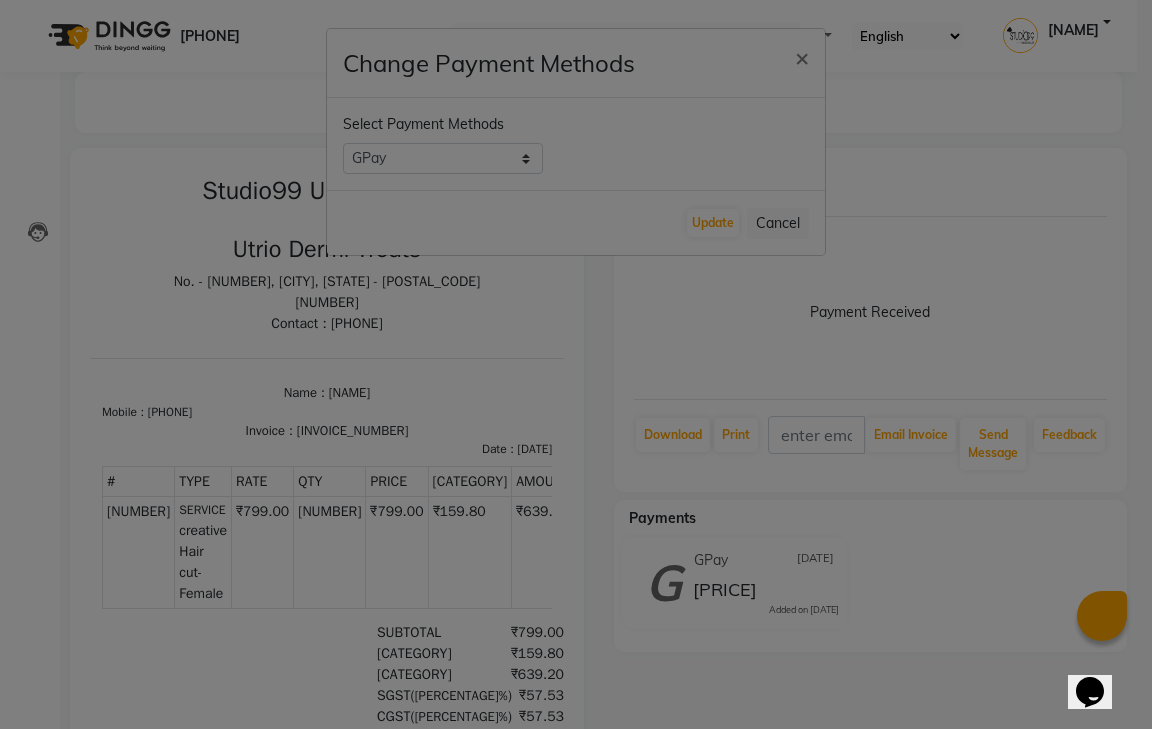 click on "Change Payment Methods × Select Payment Methods  GPay   CASH   CARD   UPI   Update   Cancel" at bounding box center (576, 364) 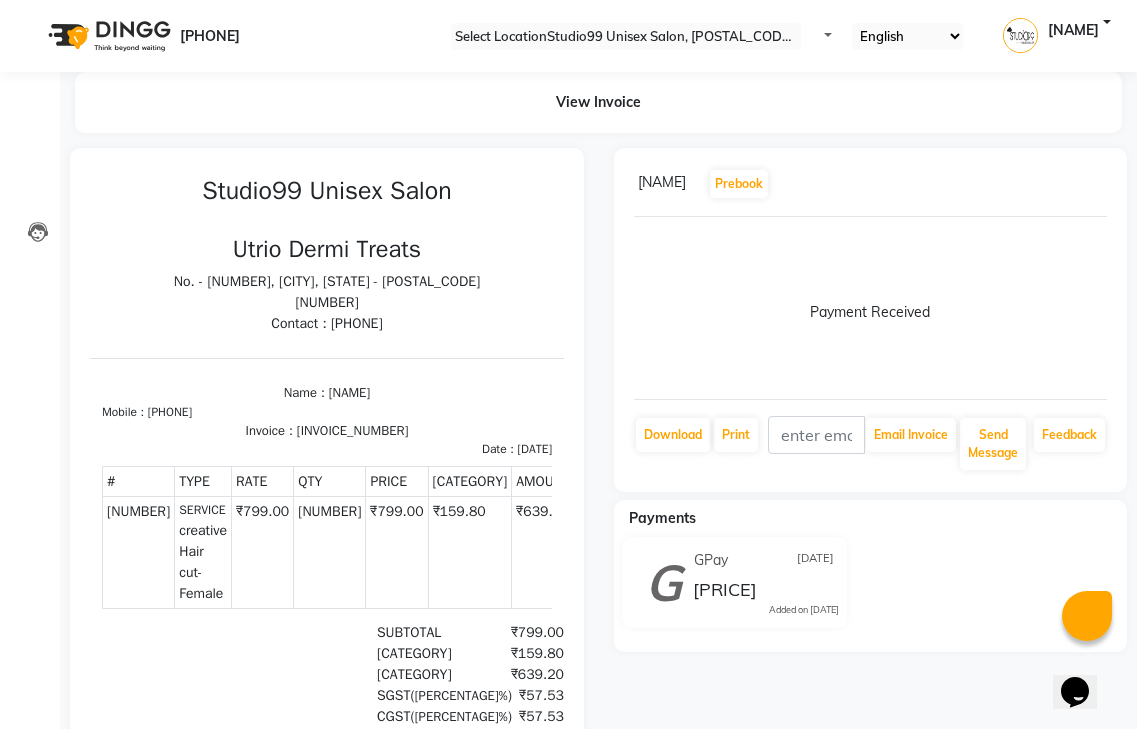 click on "Nalina devi   Prebook   Payment Received  Download  Print   Email Invoice   Send Message Feedback" at bounding box center [327, 522] 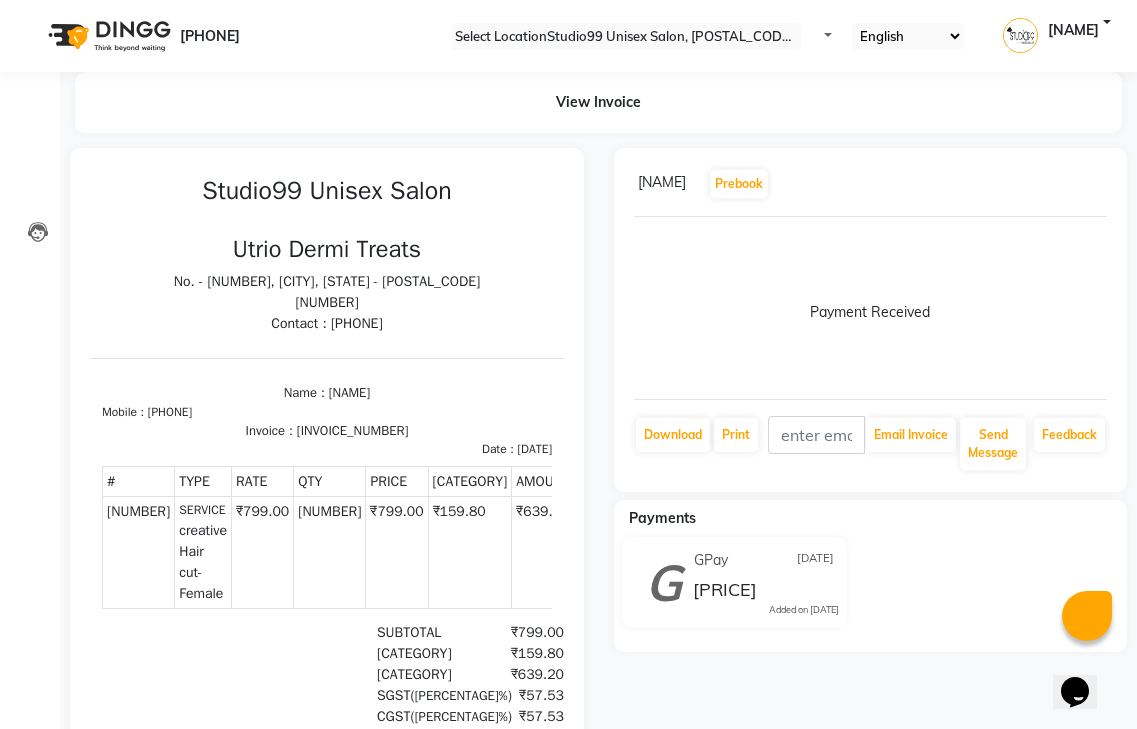 click on "Nalina devi   Prebook   Payment Received  Download  Print   Email Invoice   Send Message Feedback" at bounding box center (327, 522) 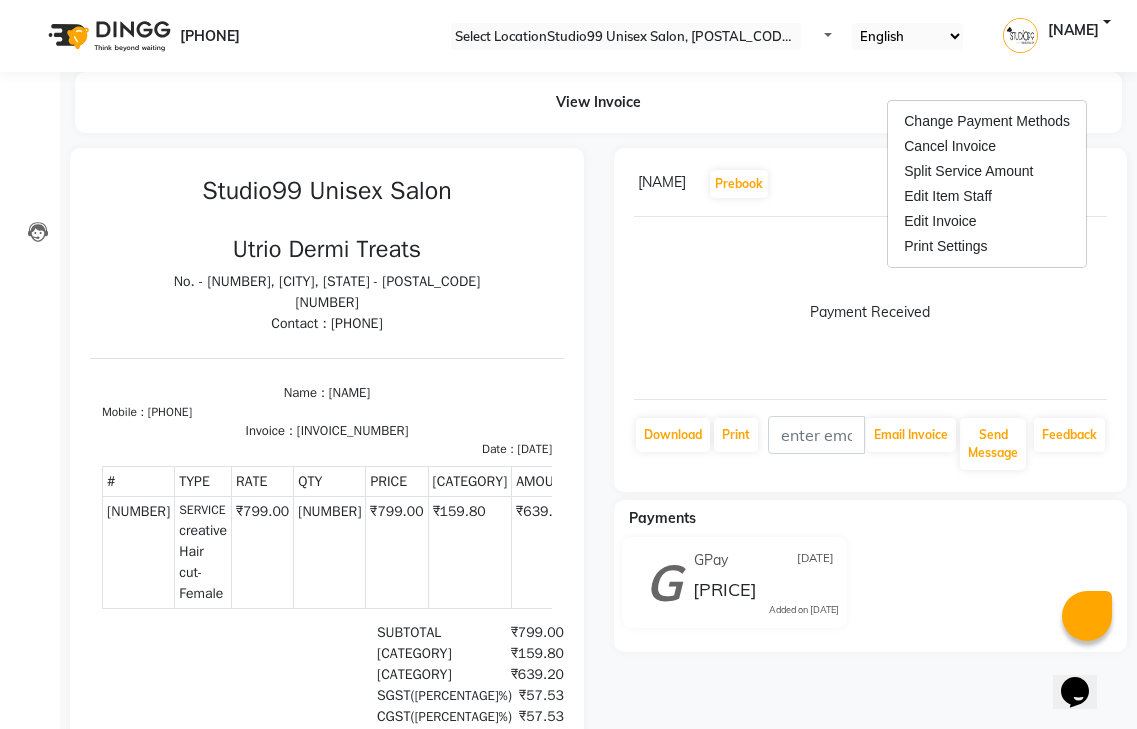 click on "Payment Received" at bounding box center (871, 308) 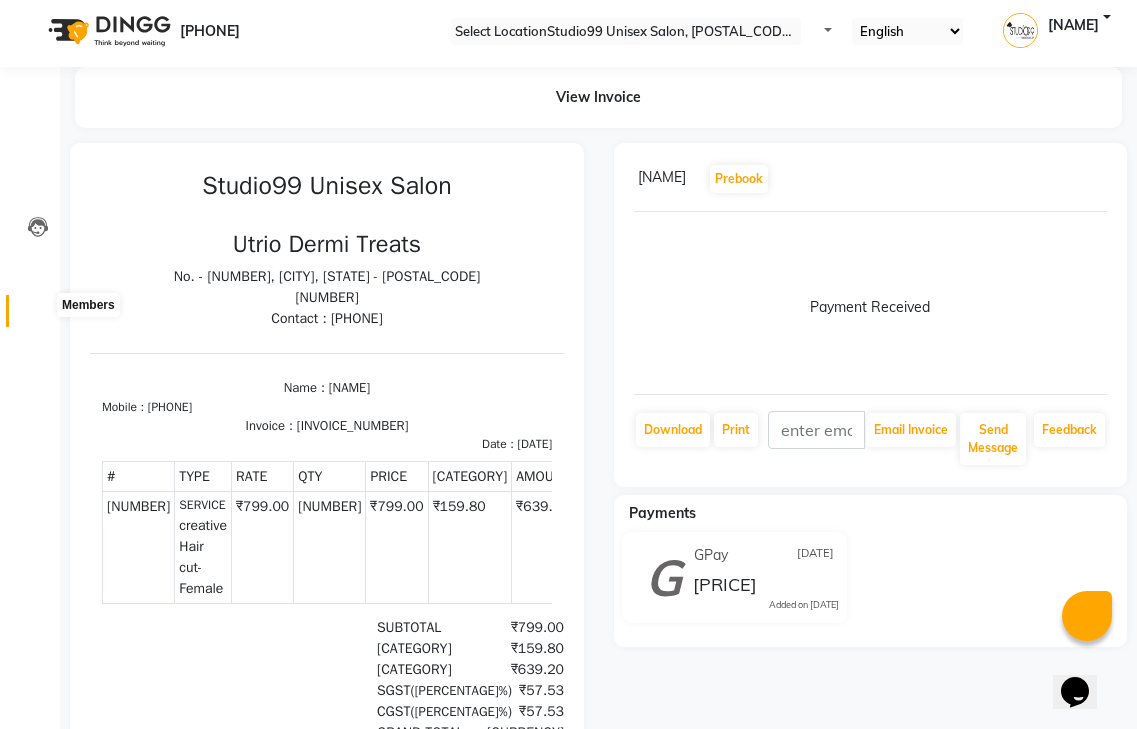scroll, scrollTop: 0, scrollLeft: 0, axis: both 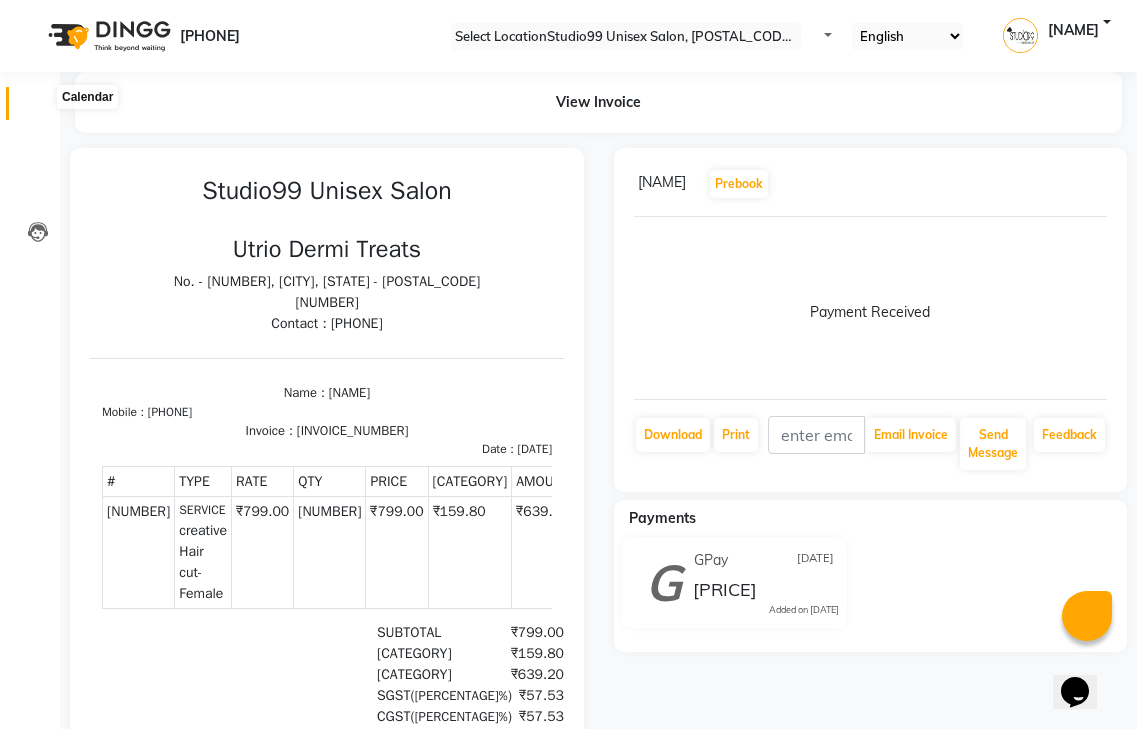 click at bounding box center (37, 108) 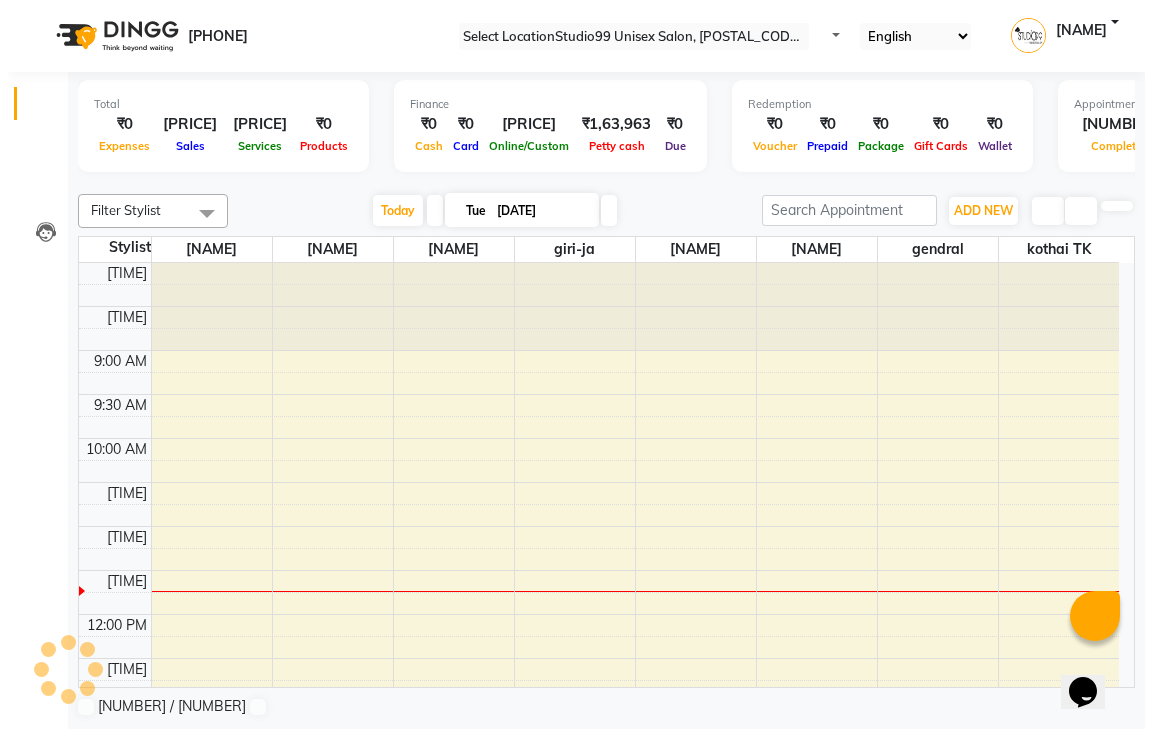 scroll, scrollTop: 265, scrollLeft: 0, axis: vertical 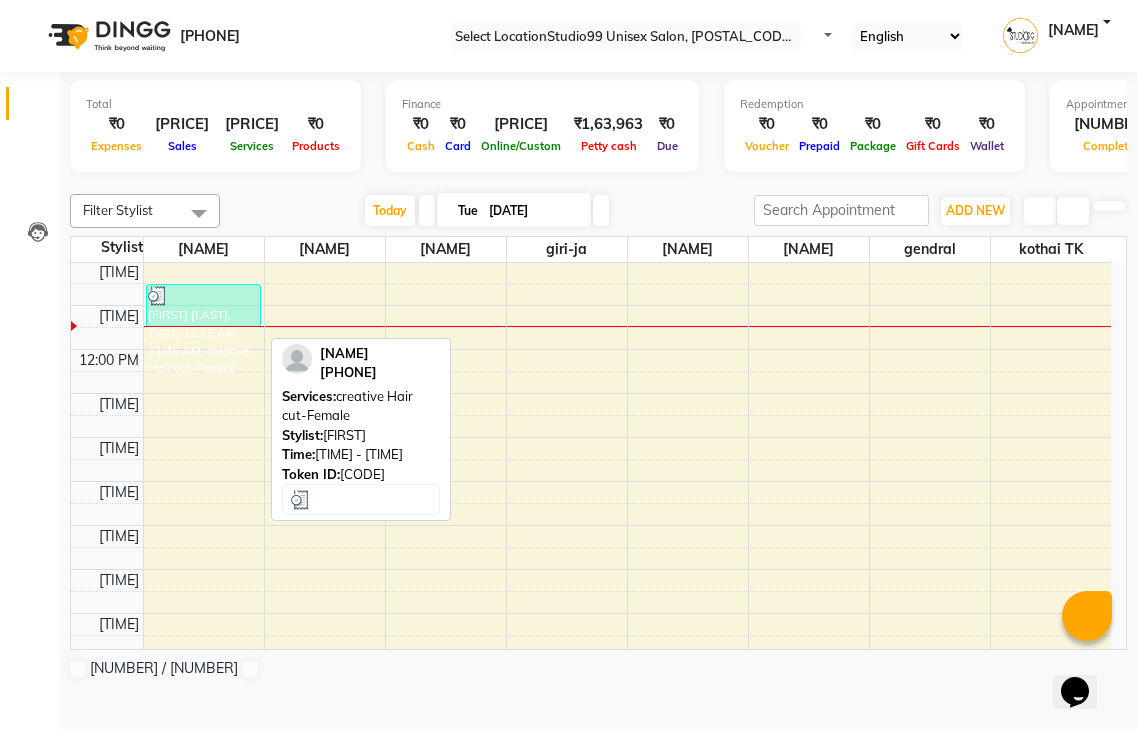 click on "Nalina devi, TK01, 11:15 AM-11:45 AM, creative Hair cut-Female" at bounding box center (203, 305) 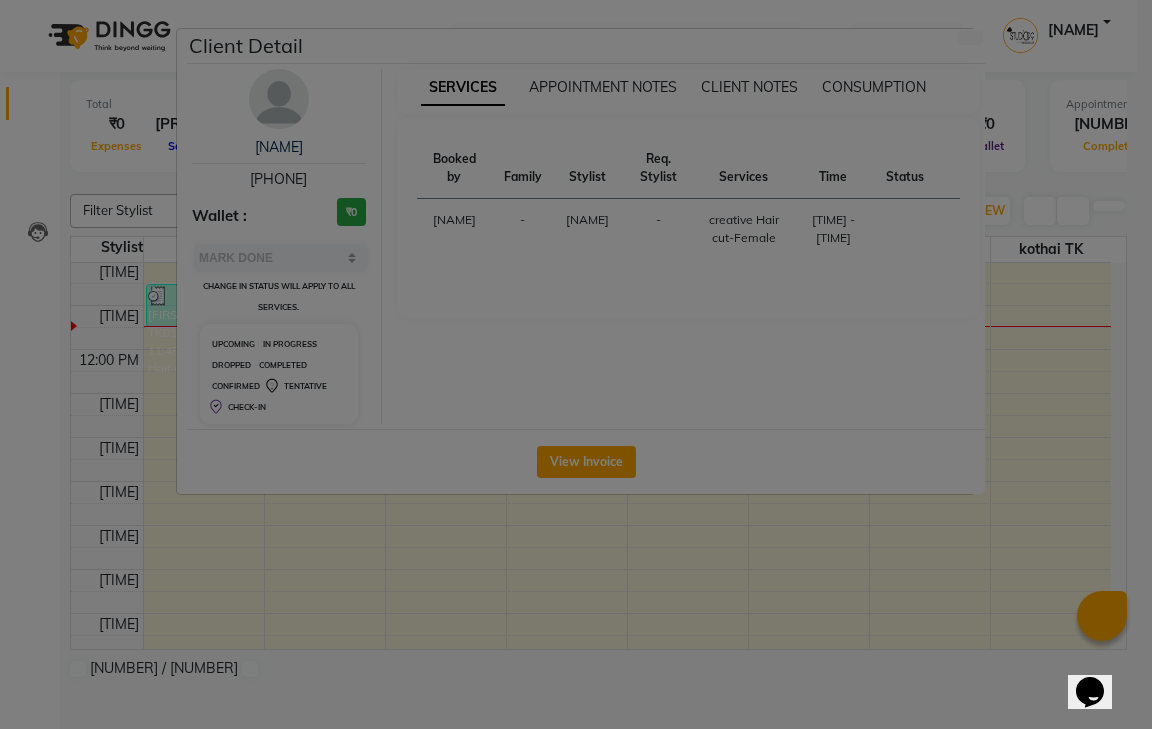 click at bounding box center [905, 211] 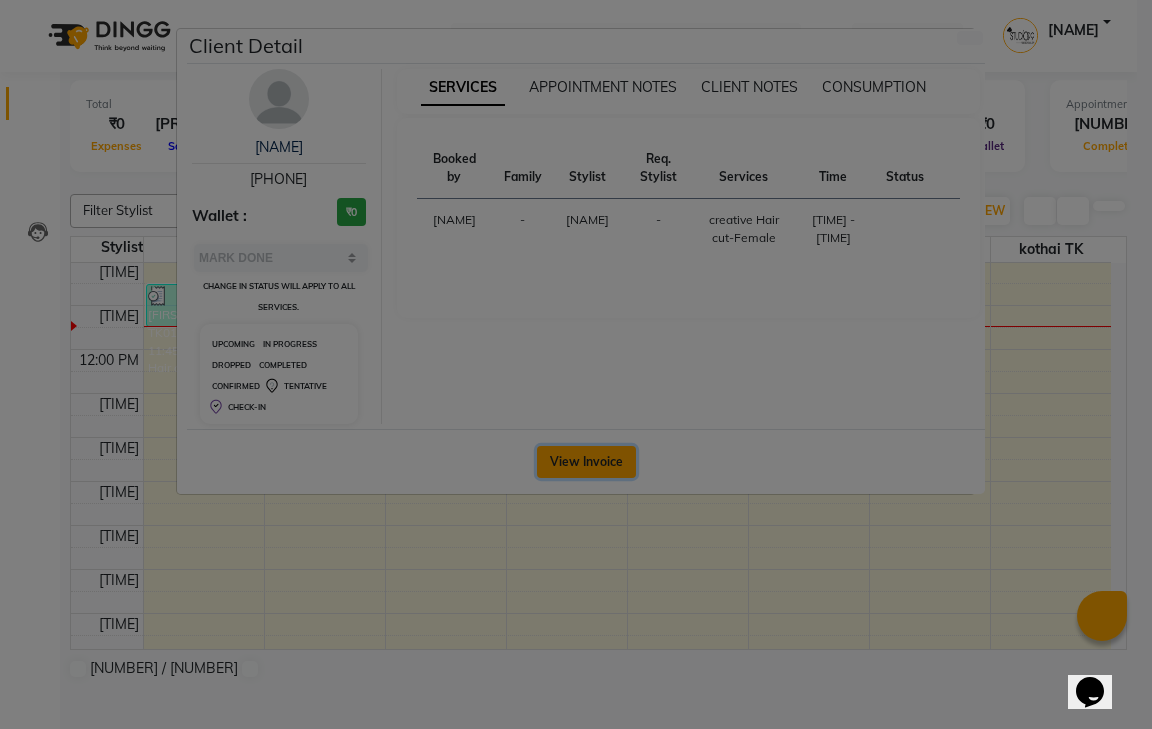 click on "View Invoice" at bounding box center (586, 462) 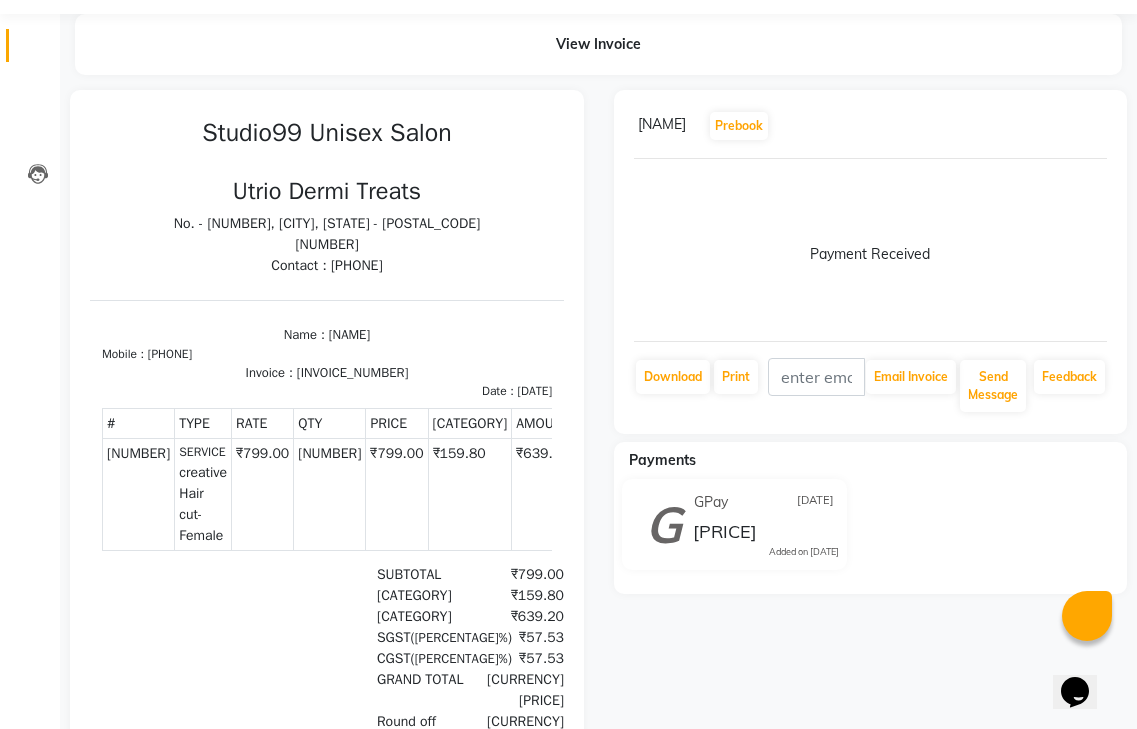 scroll, scrollTop: 0, scrollLeft: 0, axis: both 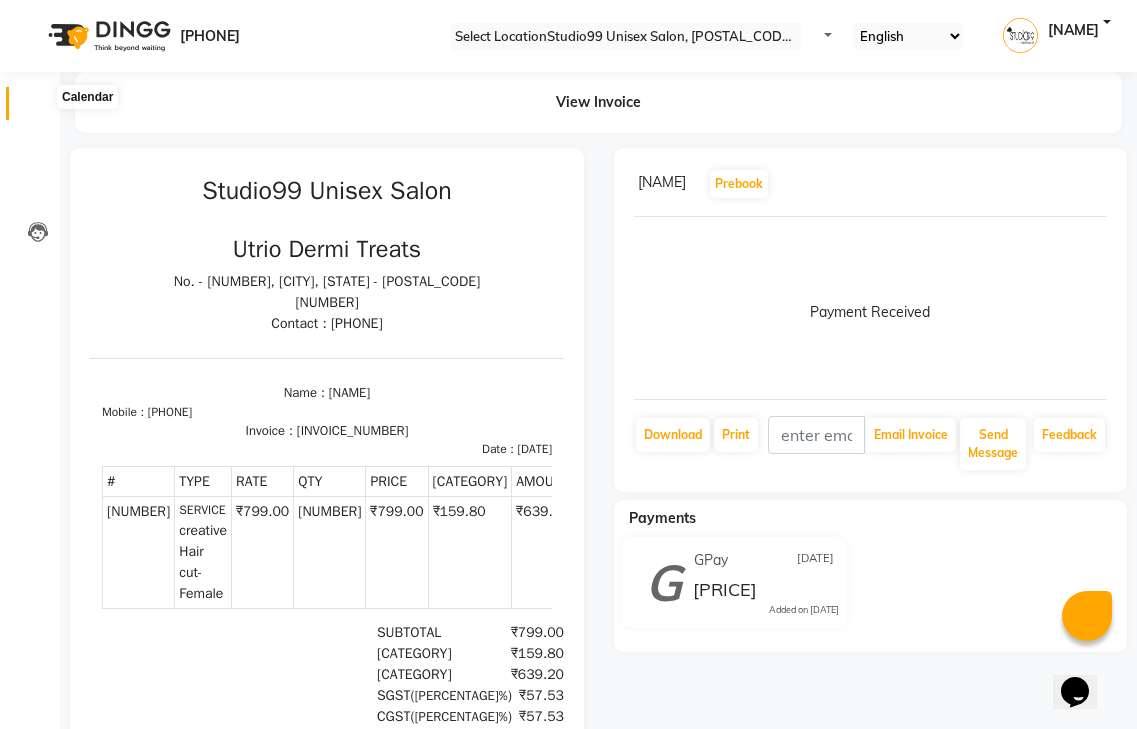 click at bounding box center [38, 108] 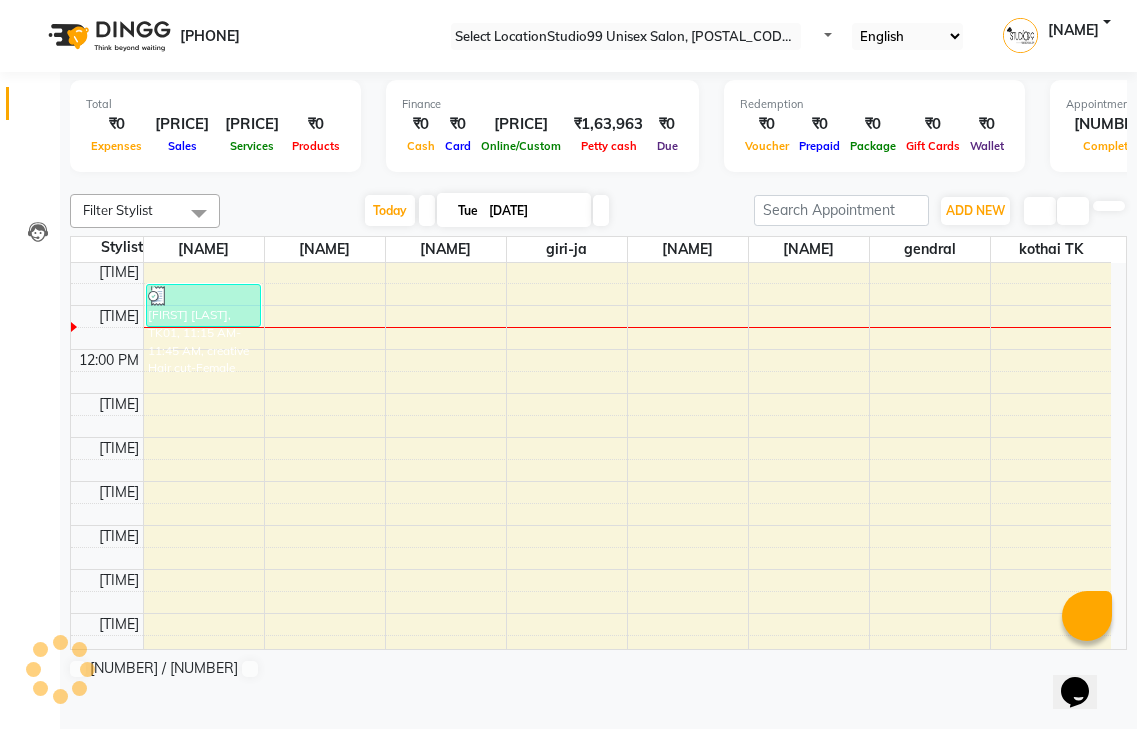 scroll, scrollTop: 0, scrollLeft: 0, axis: both 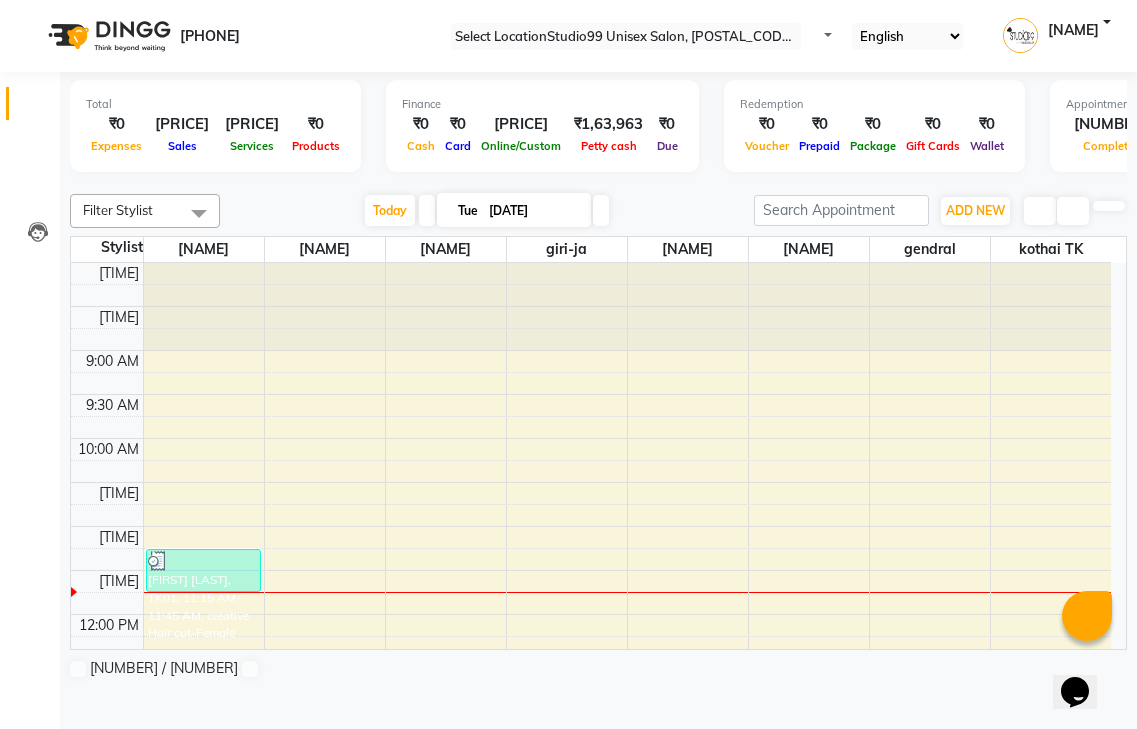 click at bounding box center [601, 210] 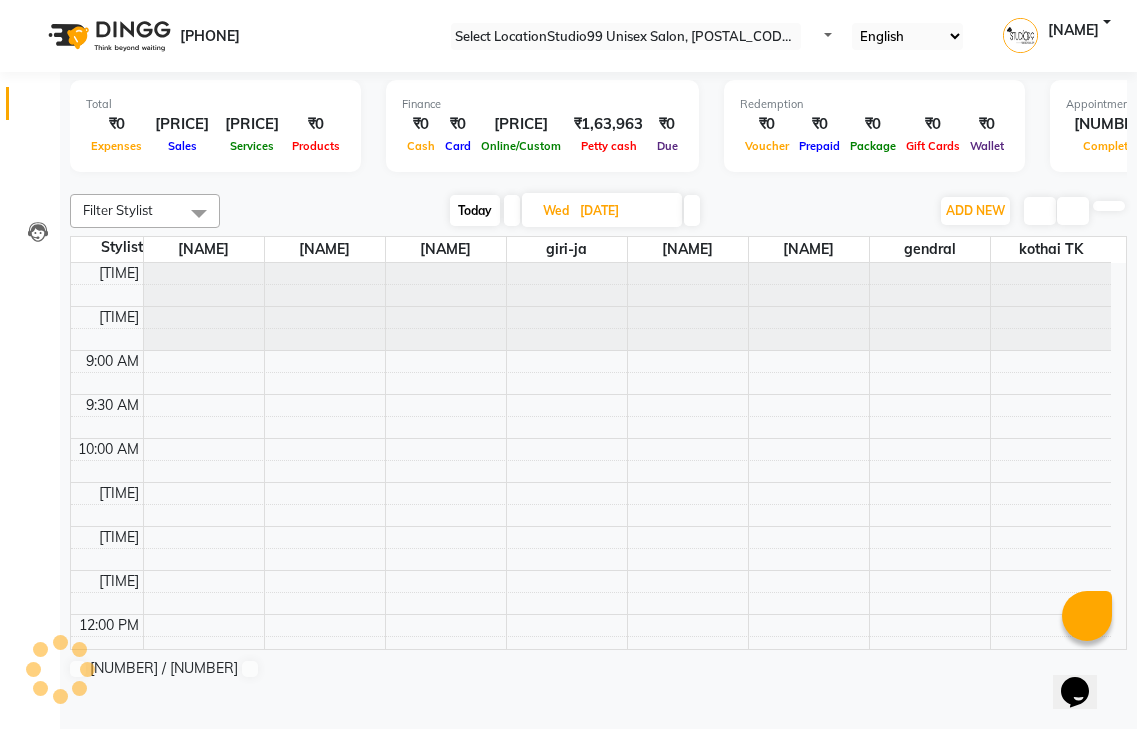 scroll, scrollTop: 265, scrollLeft: 0, axis: vertical 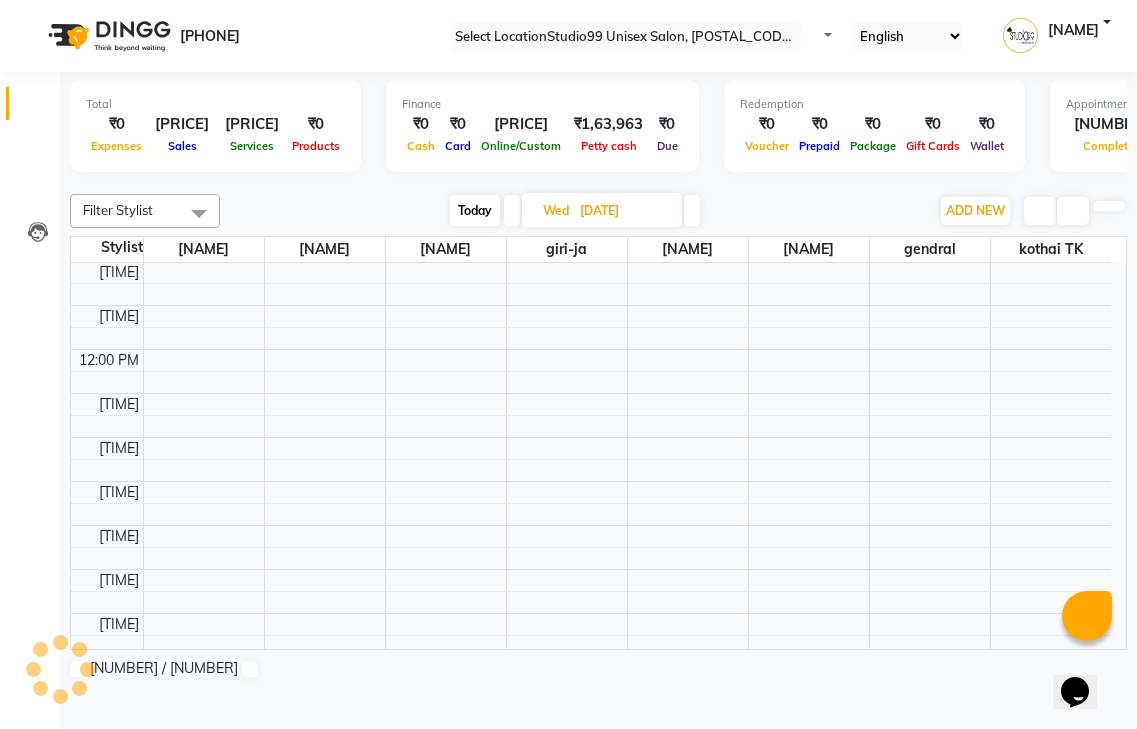 click at bounding box center (512, 210) 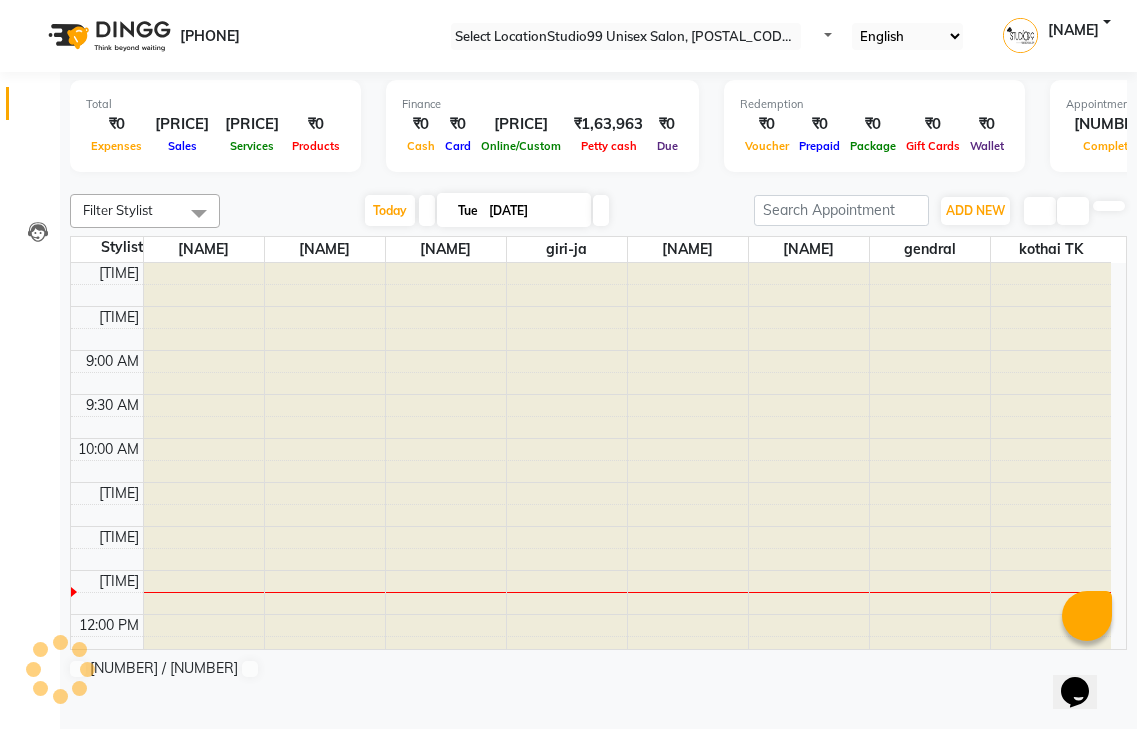 scroll, scrollTop: 265, scrollLeft: 0, axis: vertical 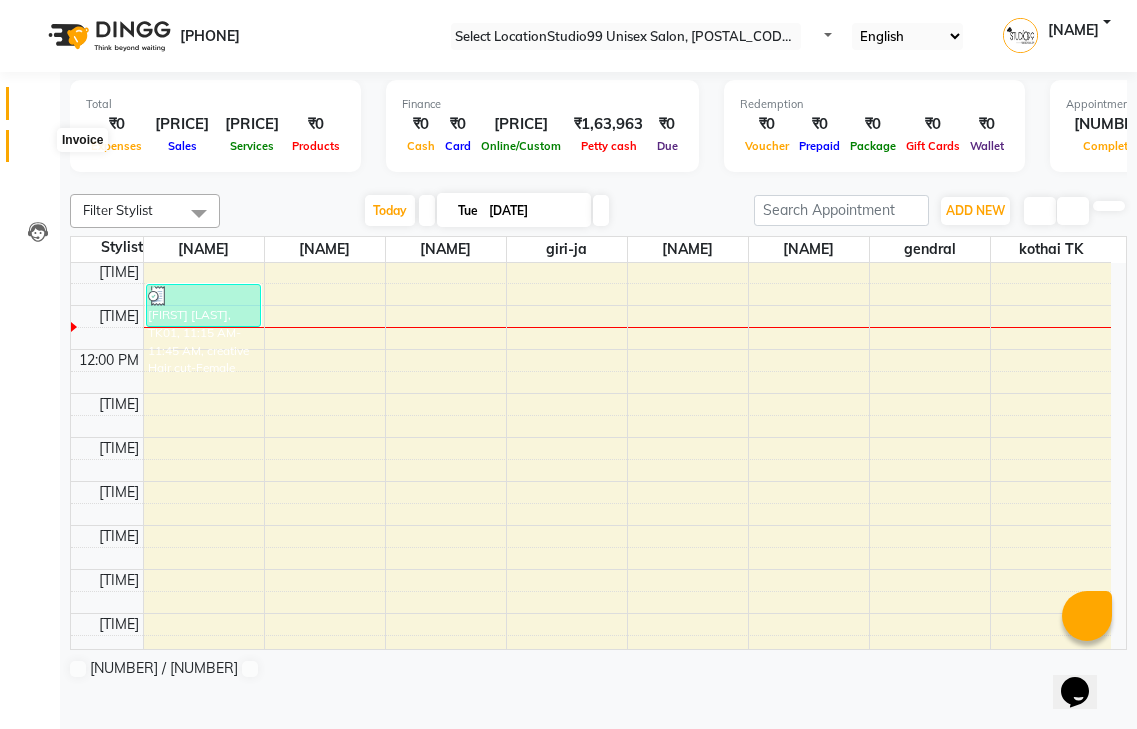 click at bounding box center (38, 151) 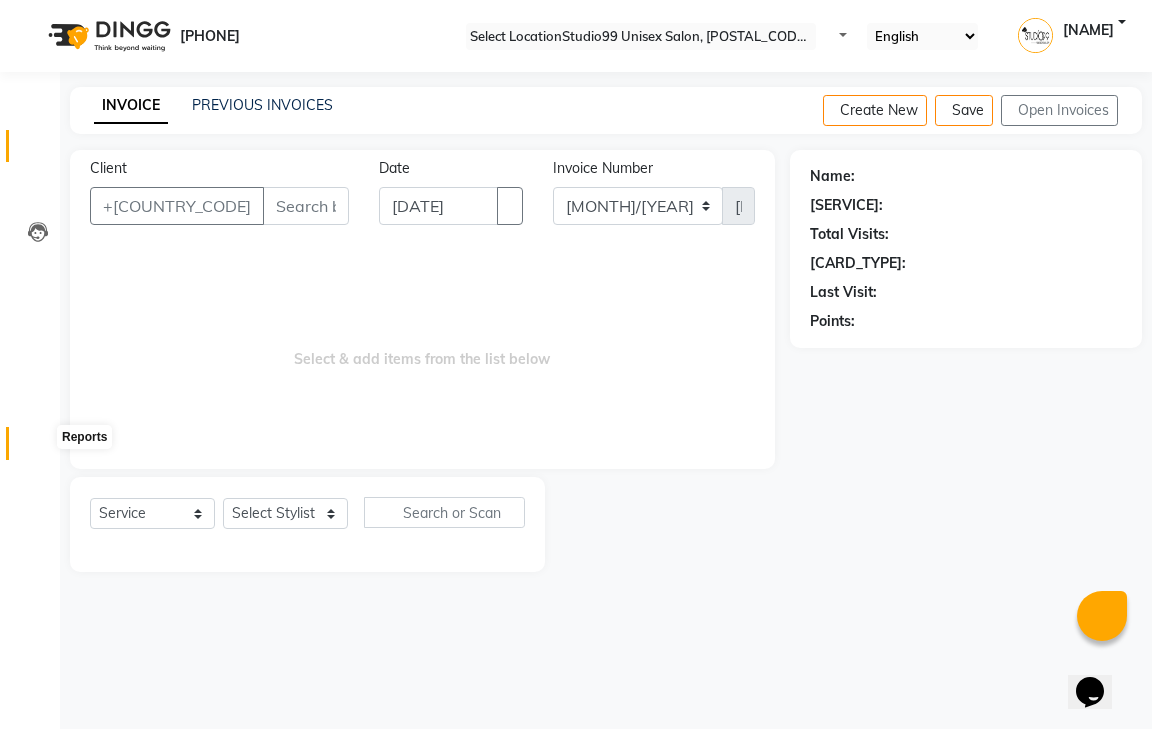 click at bounding box center (38, 448) 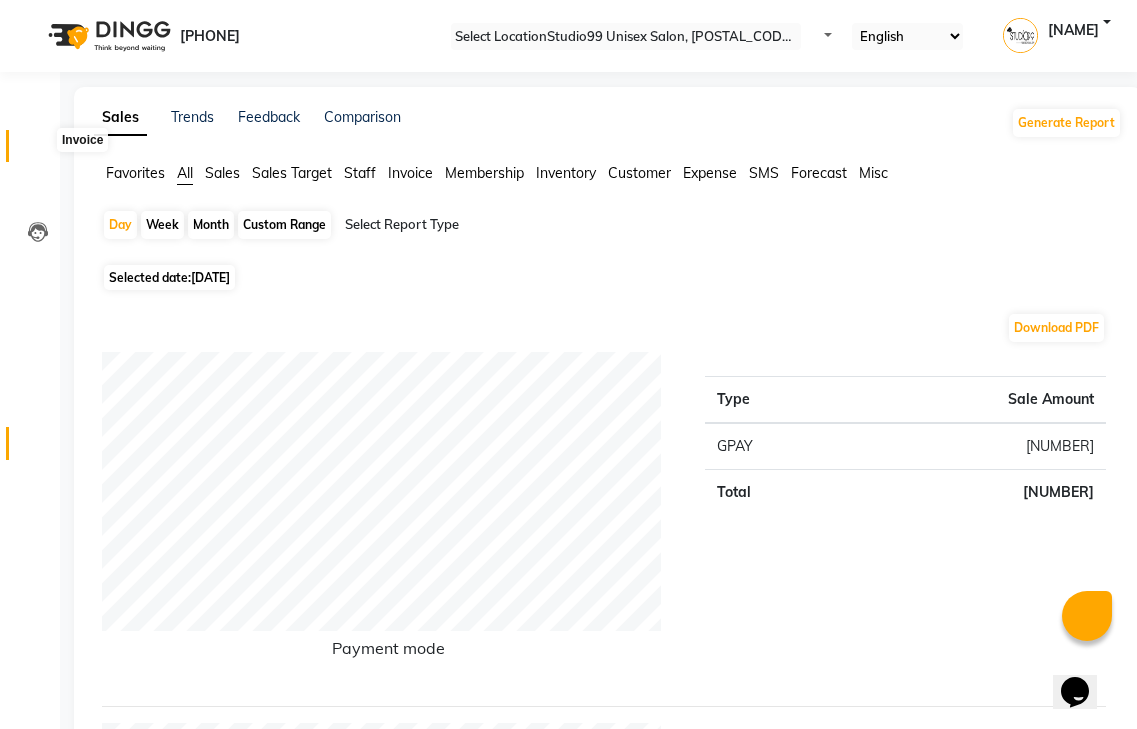 click at bounding box center (37, 151) 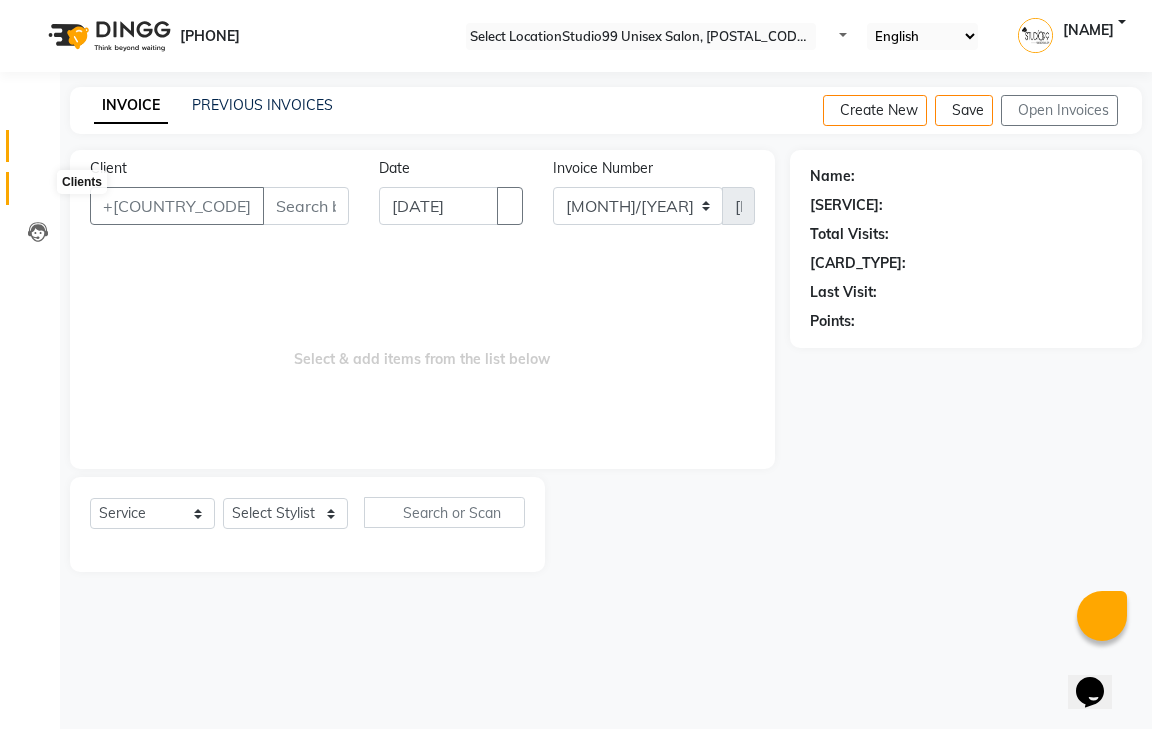 click at bounding box center [38, 193] 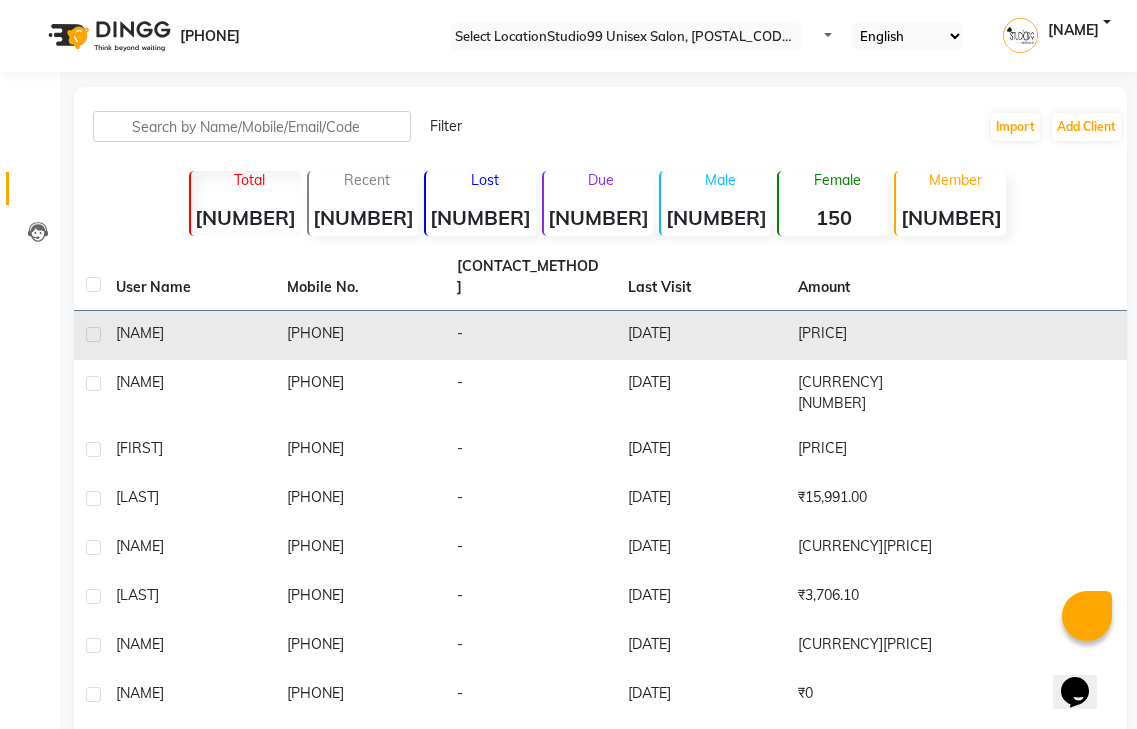 click at bounding box center [93, 334] 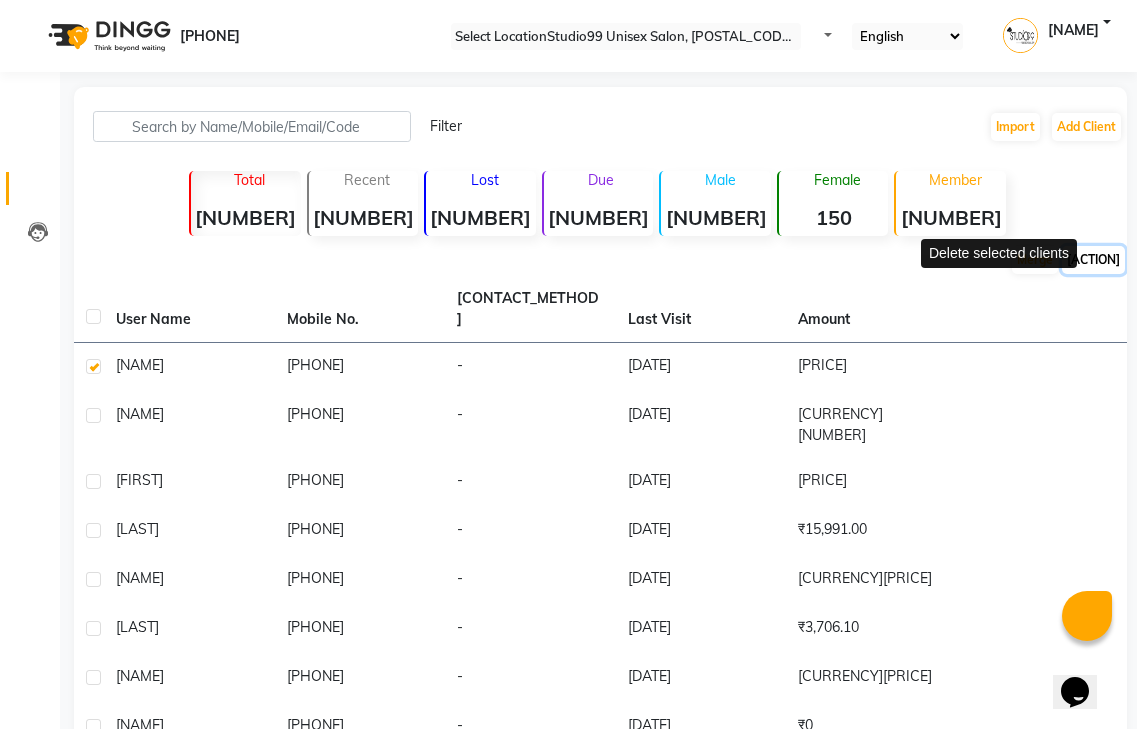 click on "Delete" at bounding box center (1093, 260) 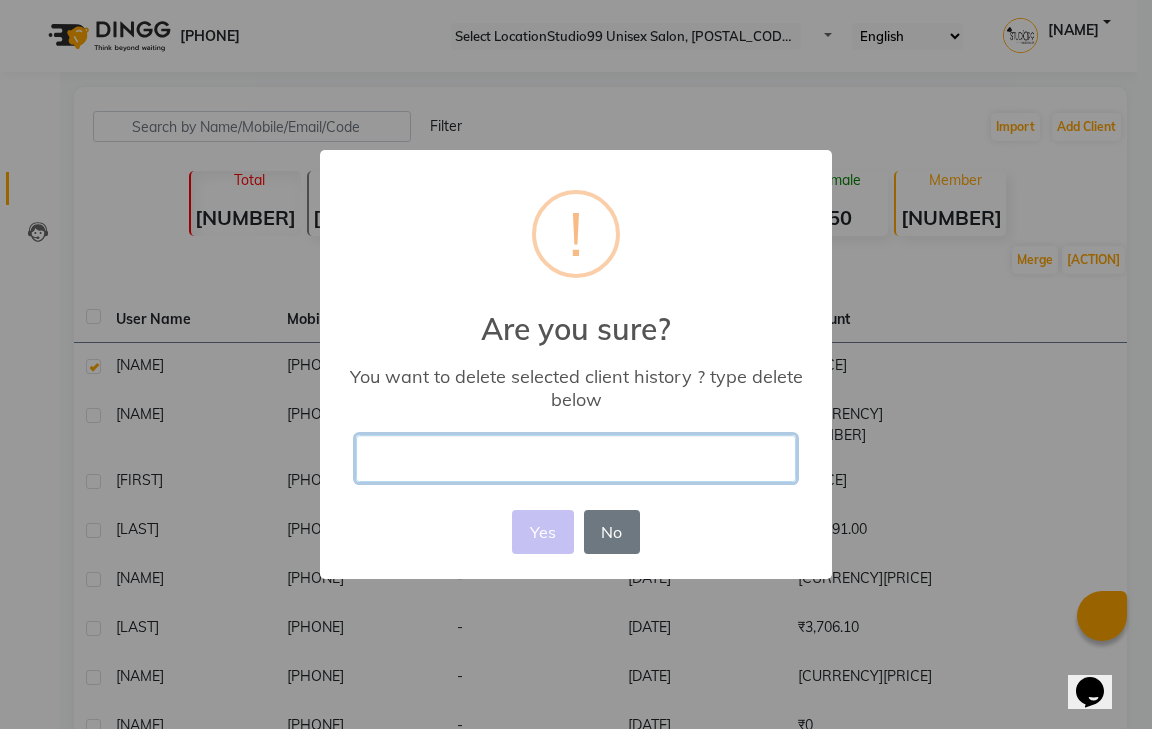 click at bounding box center (576, 458) 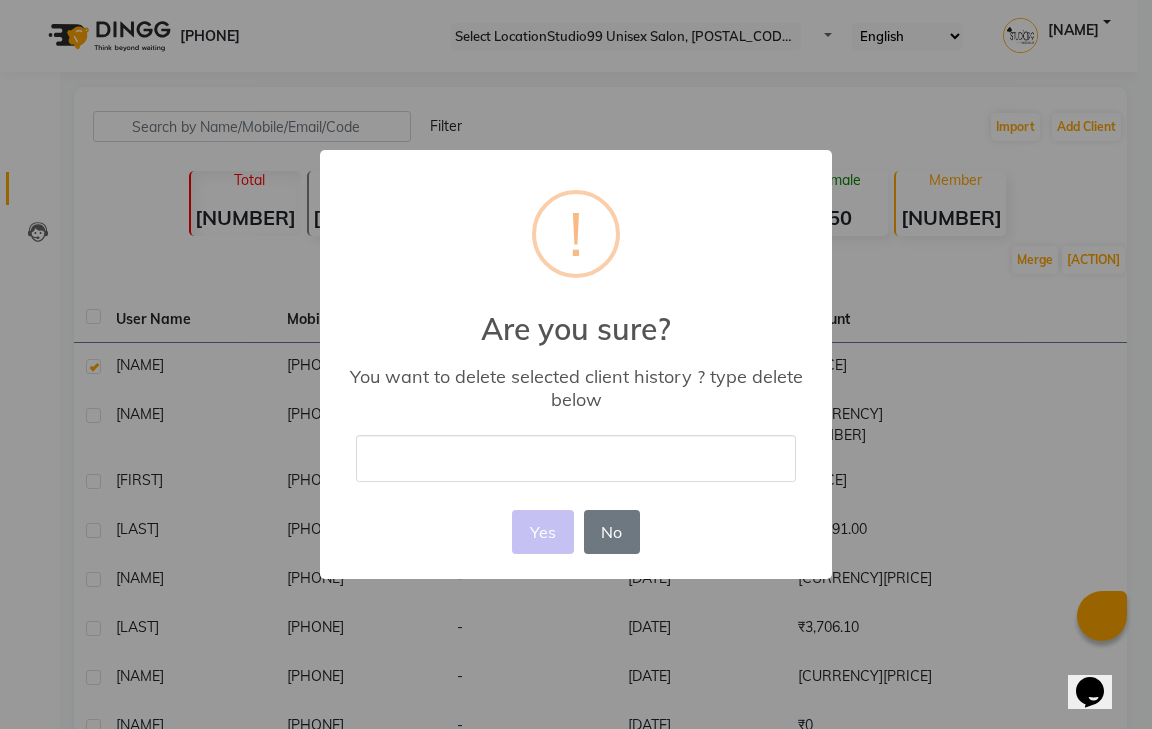click on "× ! Are you sure? You want to delete selected client history ? type delete below Yes No No" at bounding box center (576, 364) 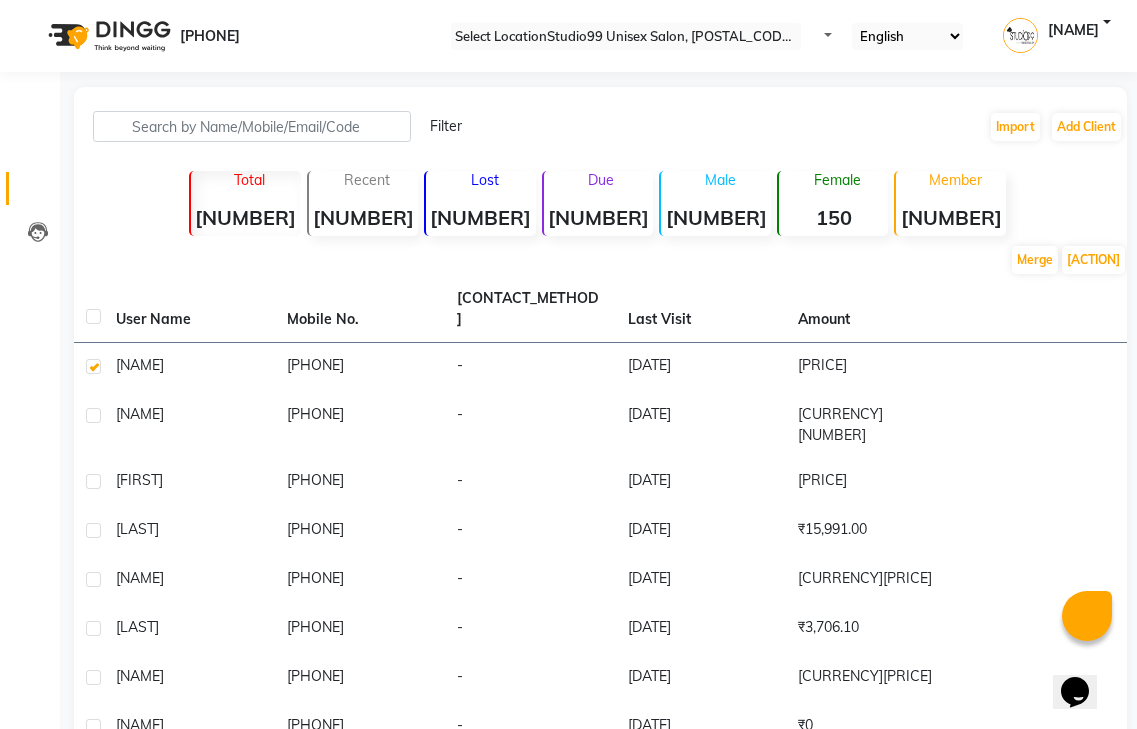 click on "Delete selected clients" at bounding box center [999, 253] 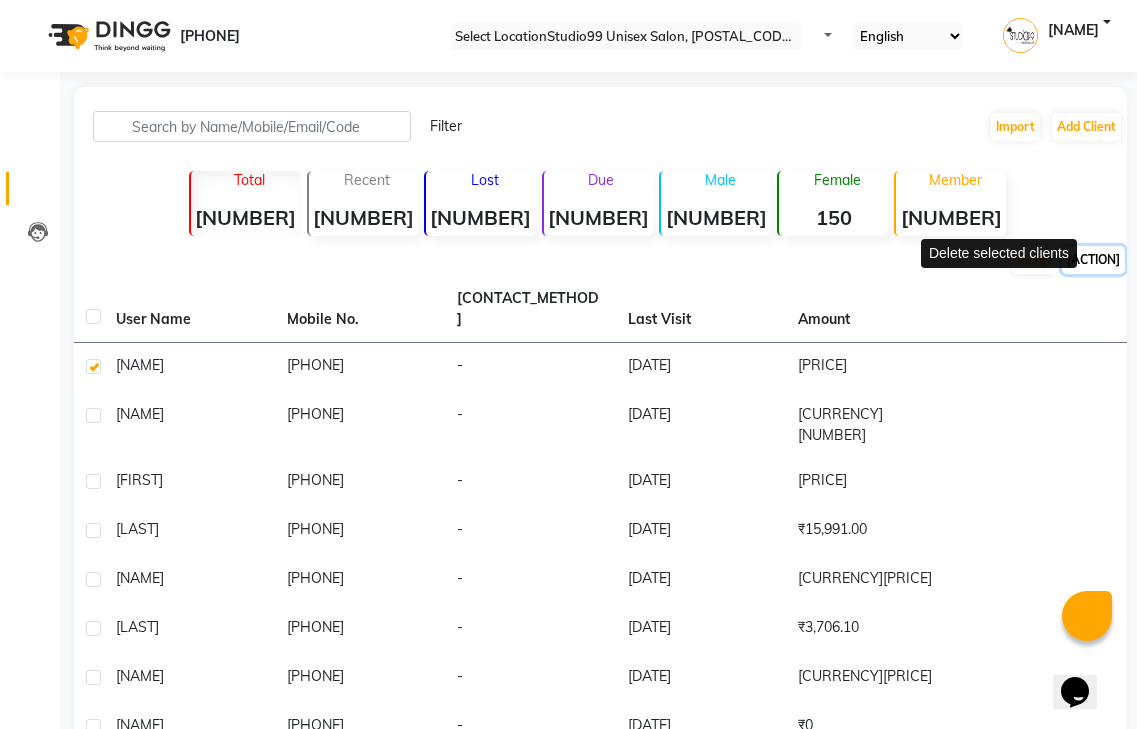 click on "Delete" at bounding box center (1093, 260) 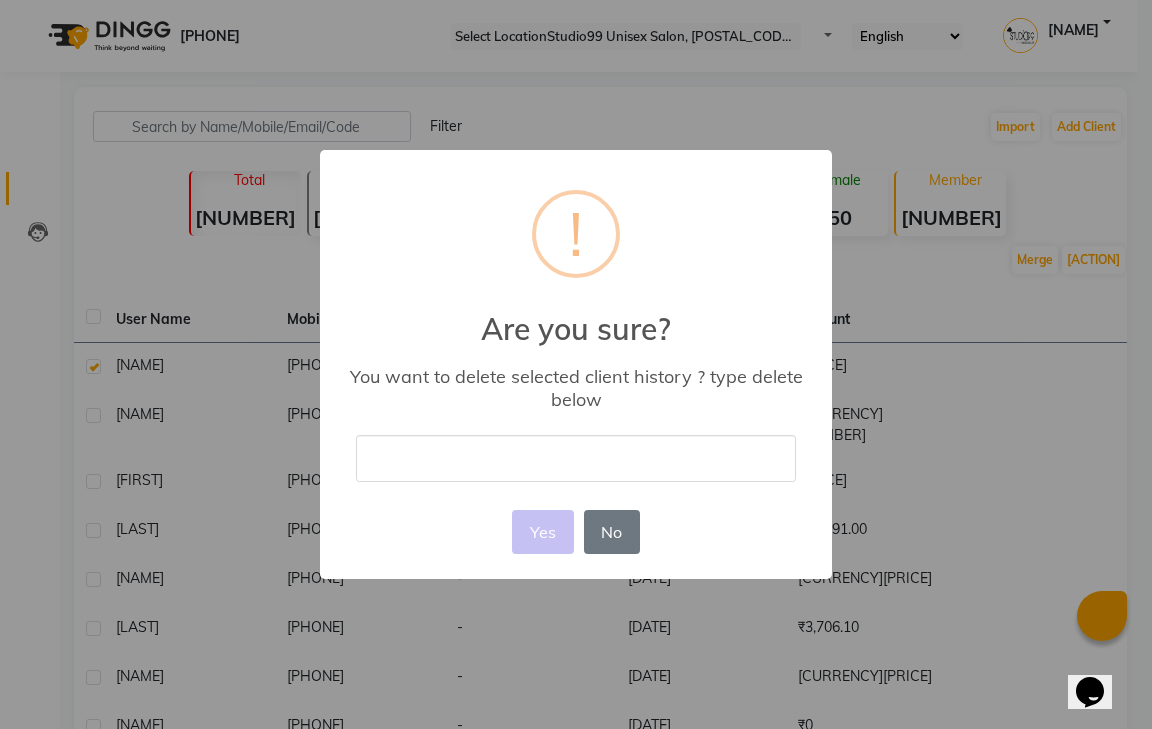 click at bounding box center (576, 458) 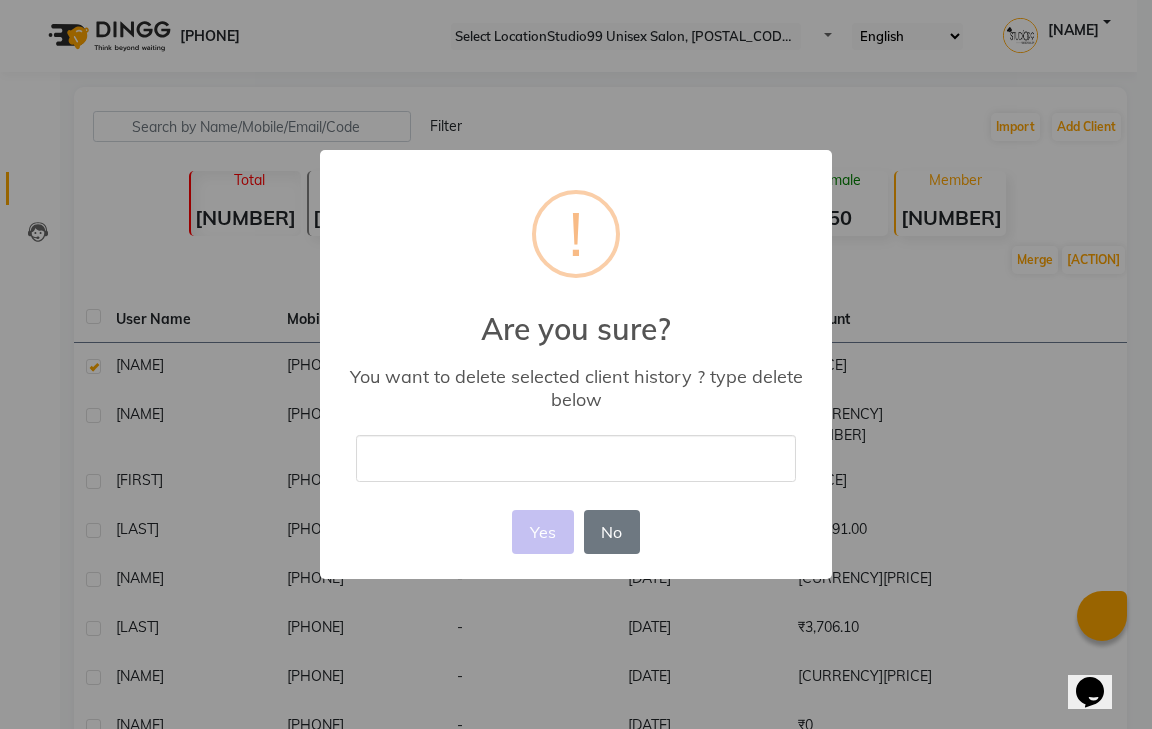 click on "× ! Are you sure? You want to delete selected client history ? type delete below Yes No No" at bounding box center (576, 364) 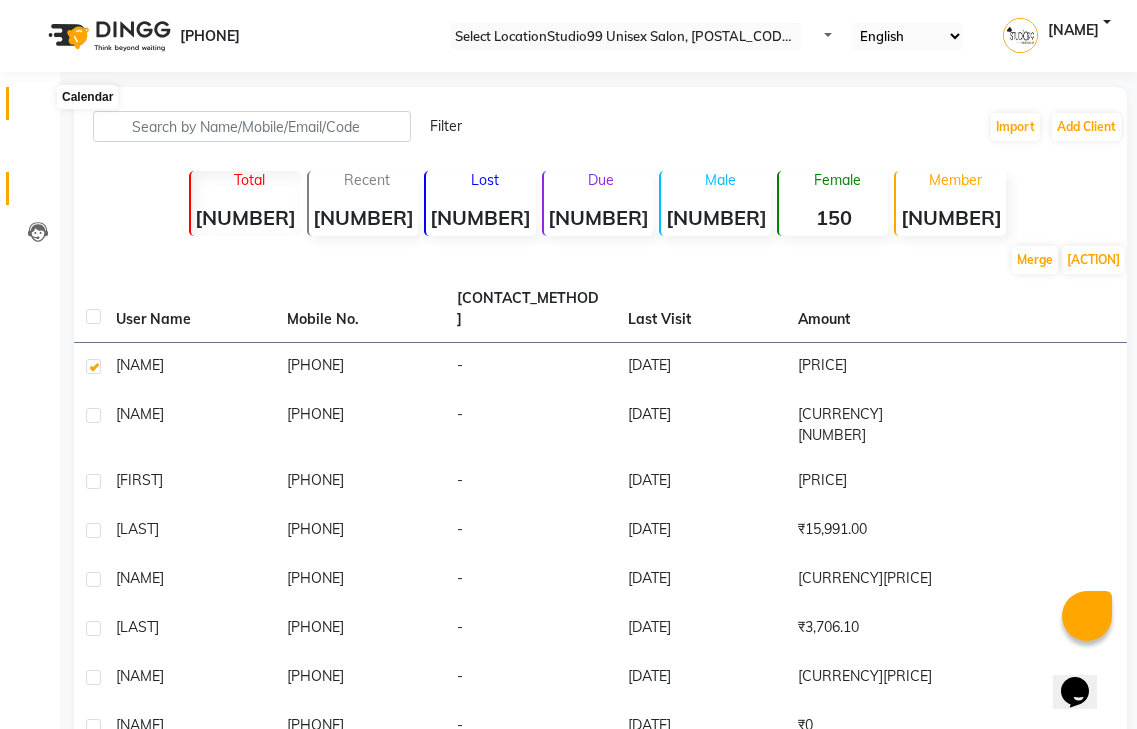 click at bounding box center [38, 108] 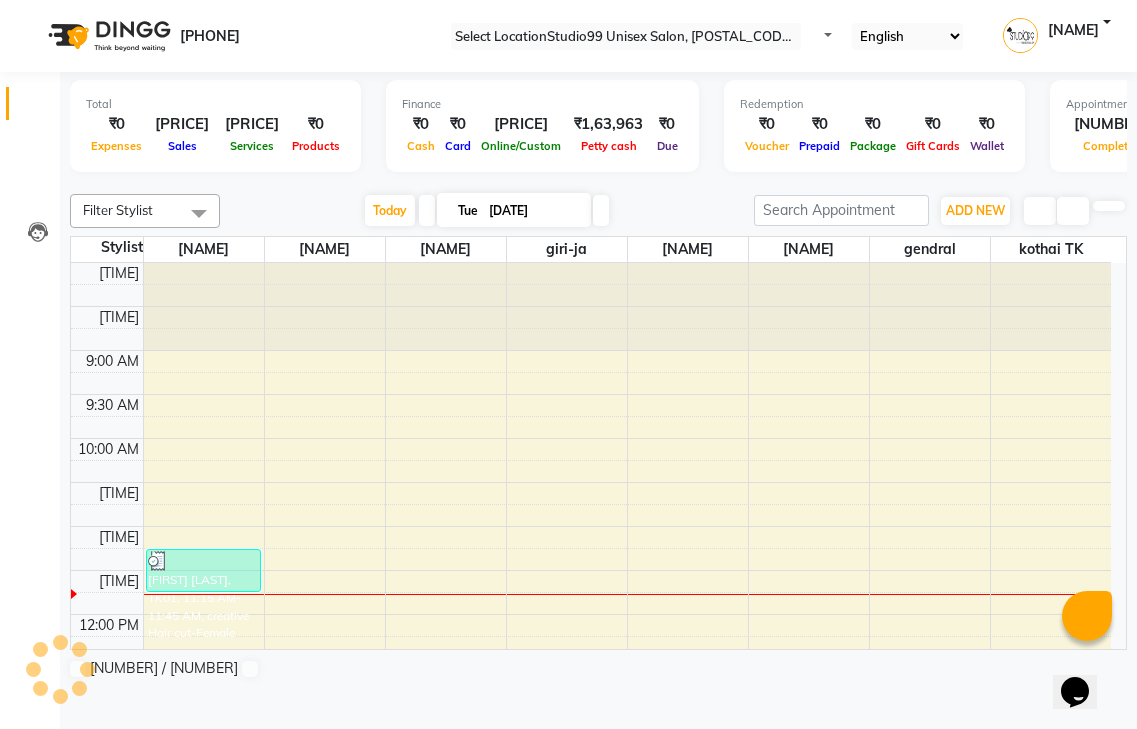 scroll, scrollTop: 0, scrollLeft: 0, axis: both 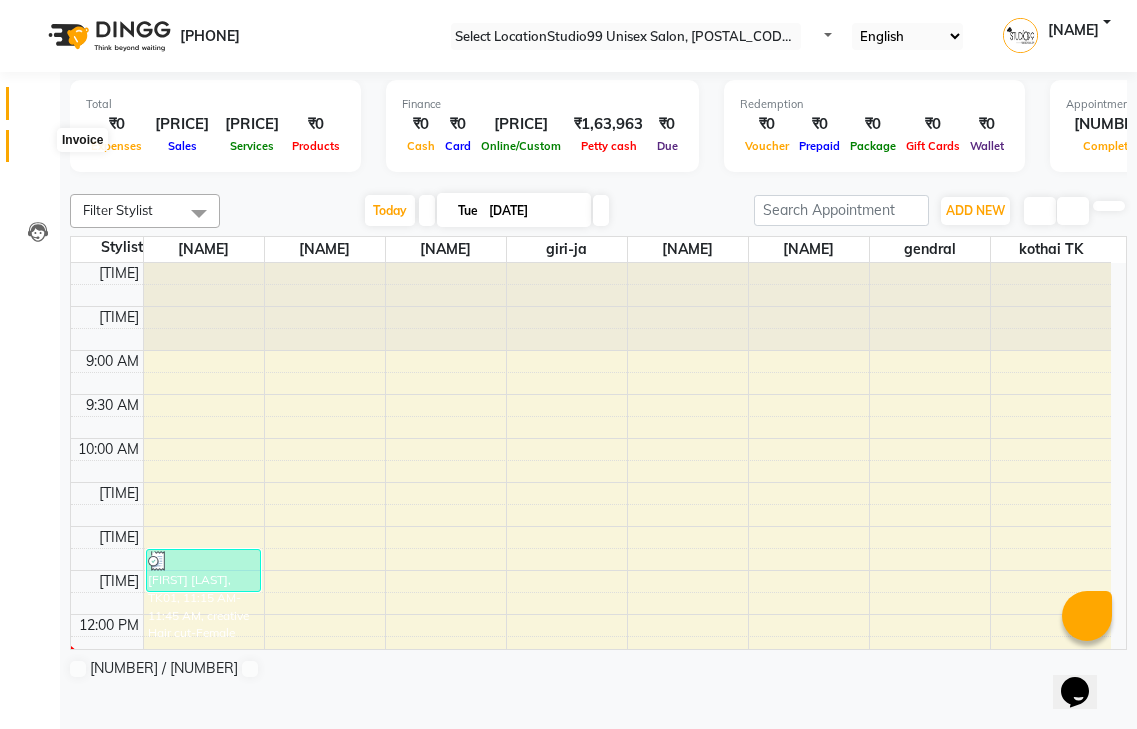 click at bounding box center (38, 151) 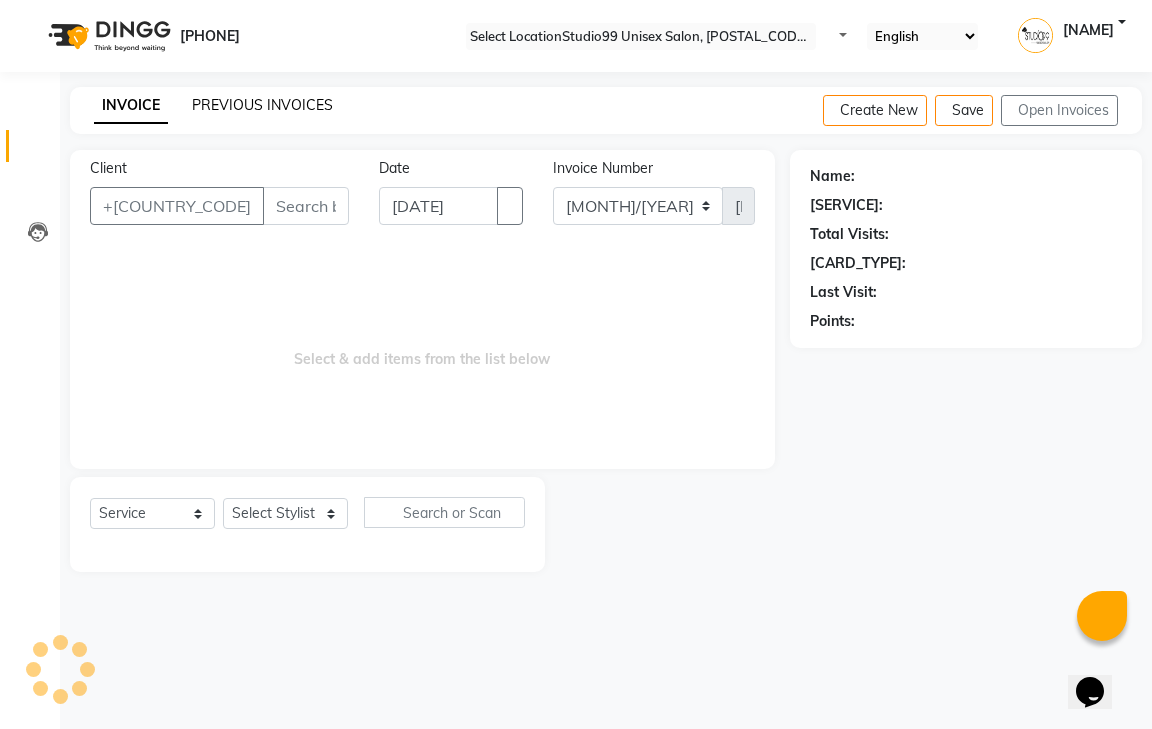 click on "PREVIOUS INVOICES" at bounding box center [262, 105] 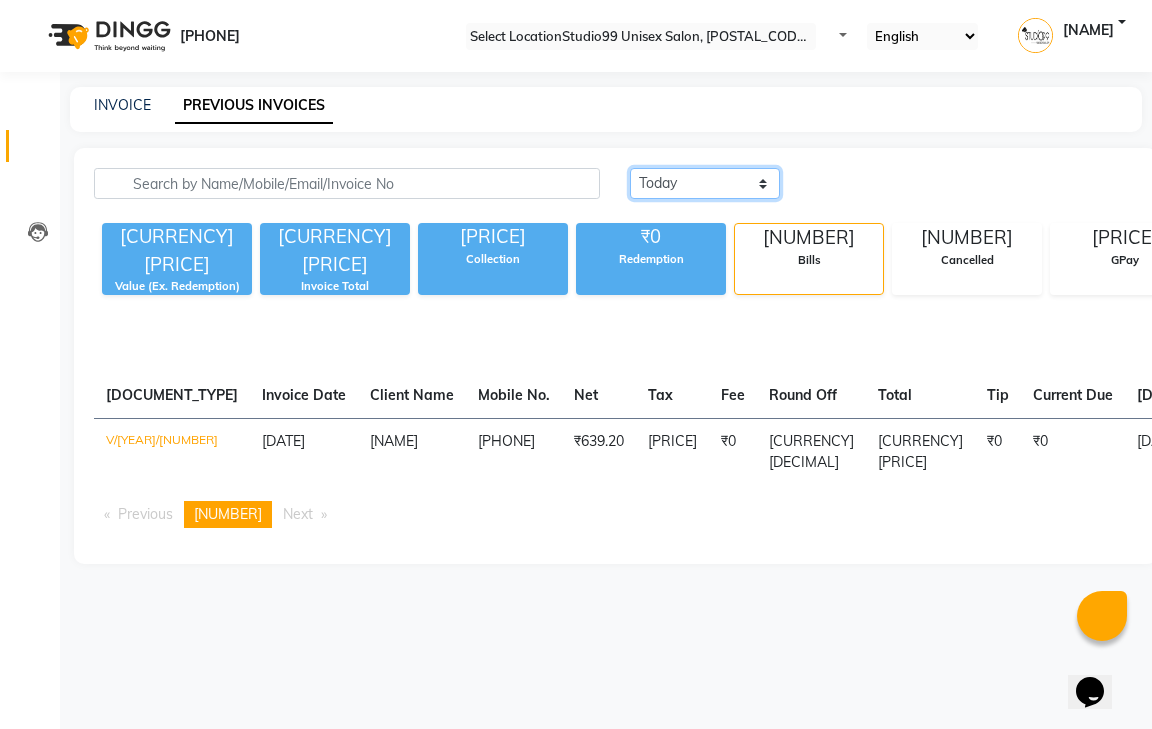 click on "Today Yesterday Custom Range" at bounding box center [705, 183] 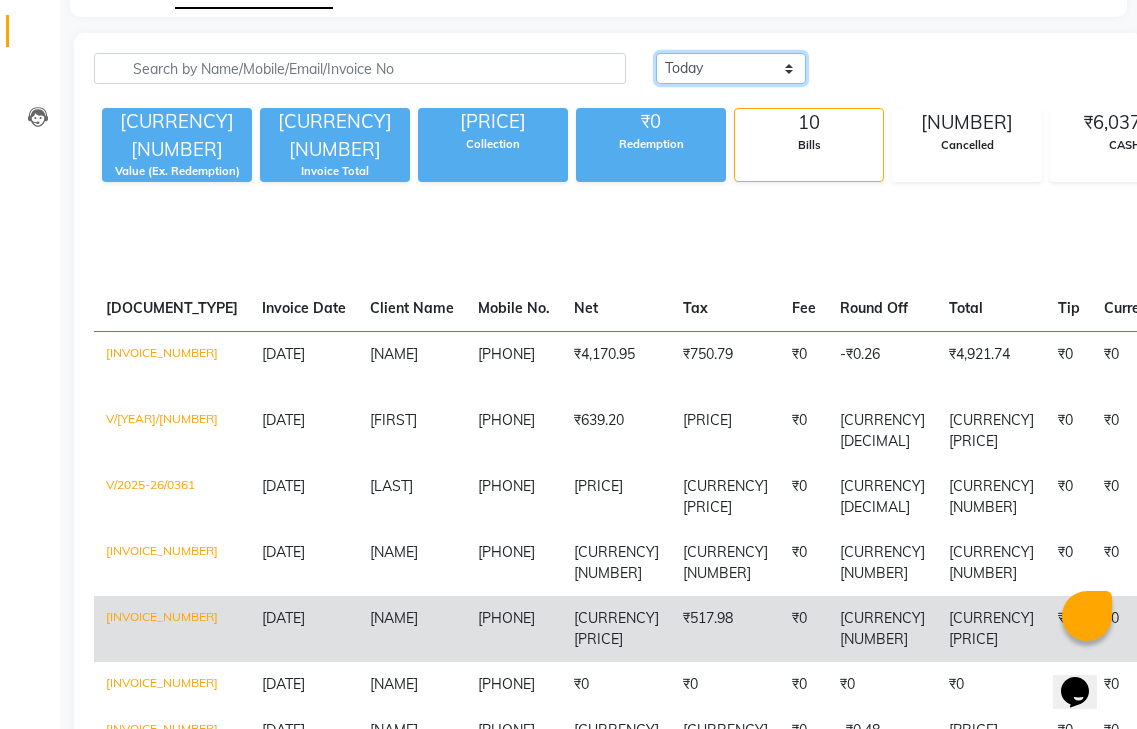 scroll, scrollTop: 69, scrollLeft: 0, axis: vertical 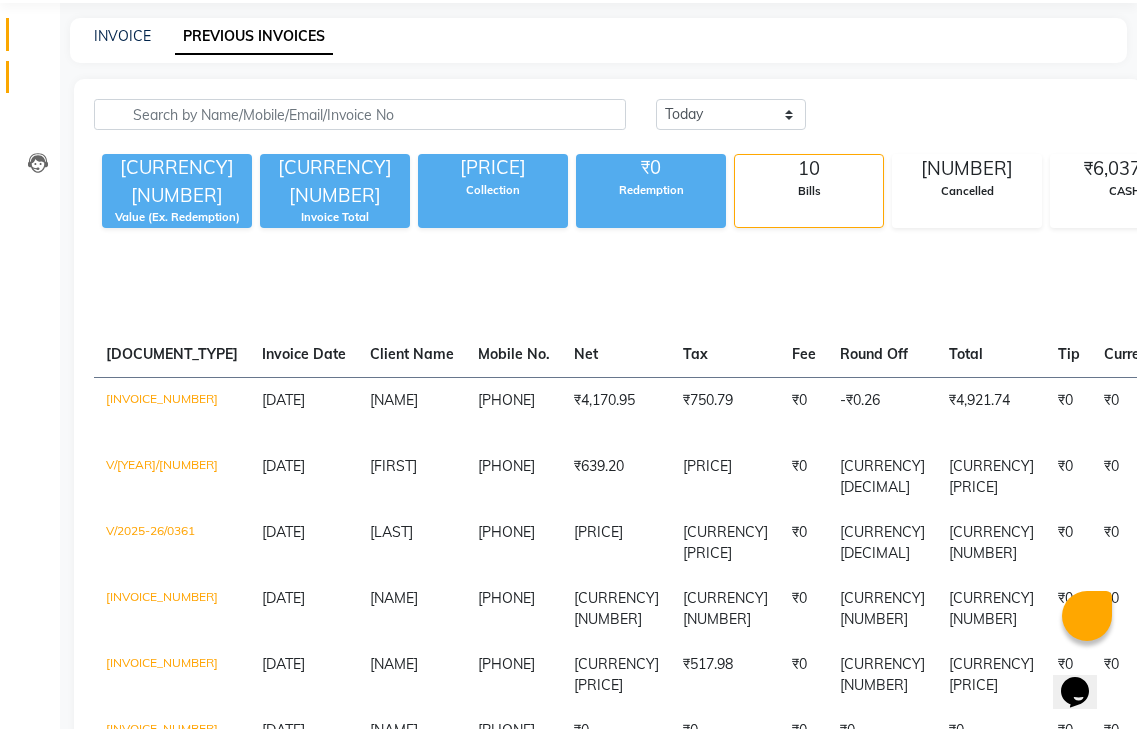 click at bounding box center [38, 39] 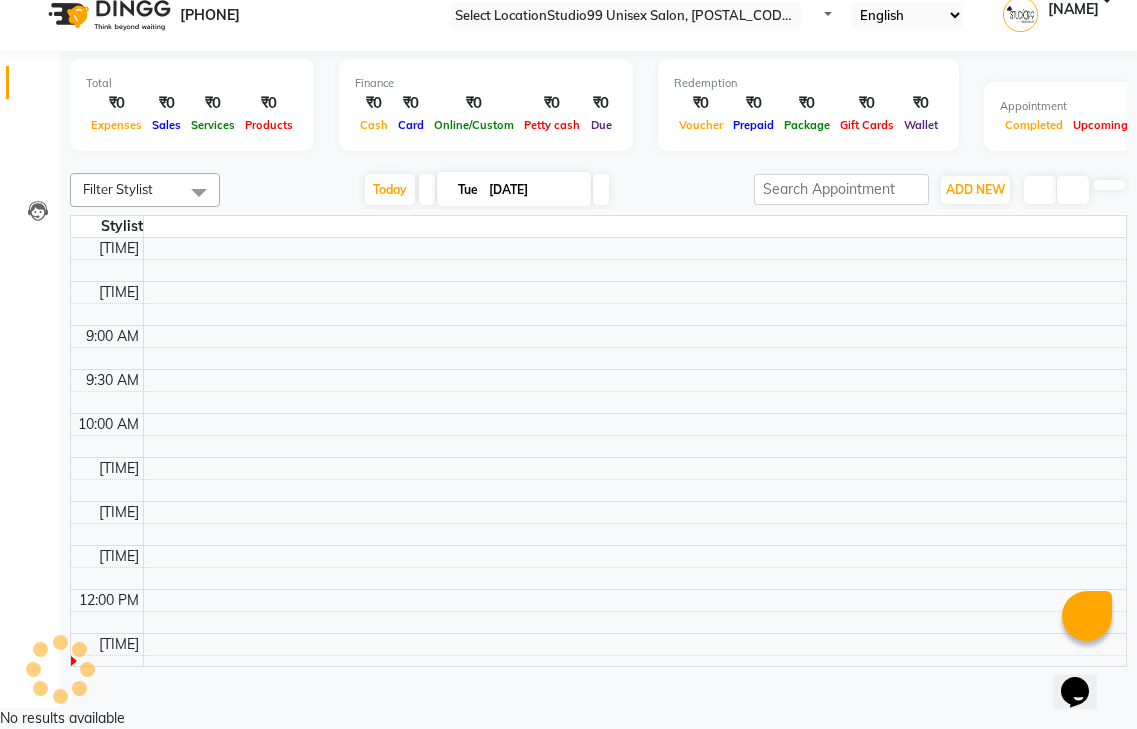 scroll, scrollTop: 0, scrollLeft: 0, axis: both 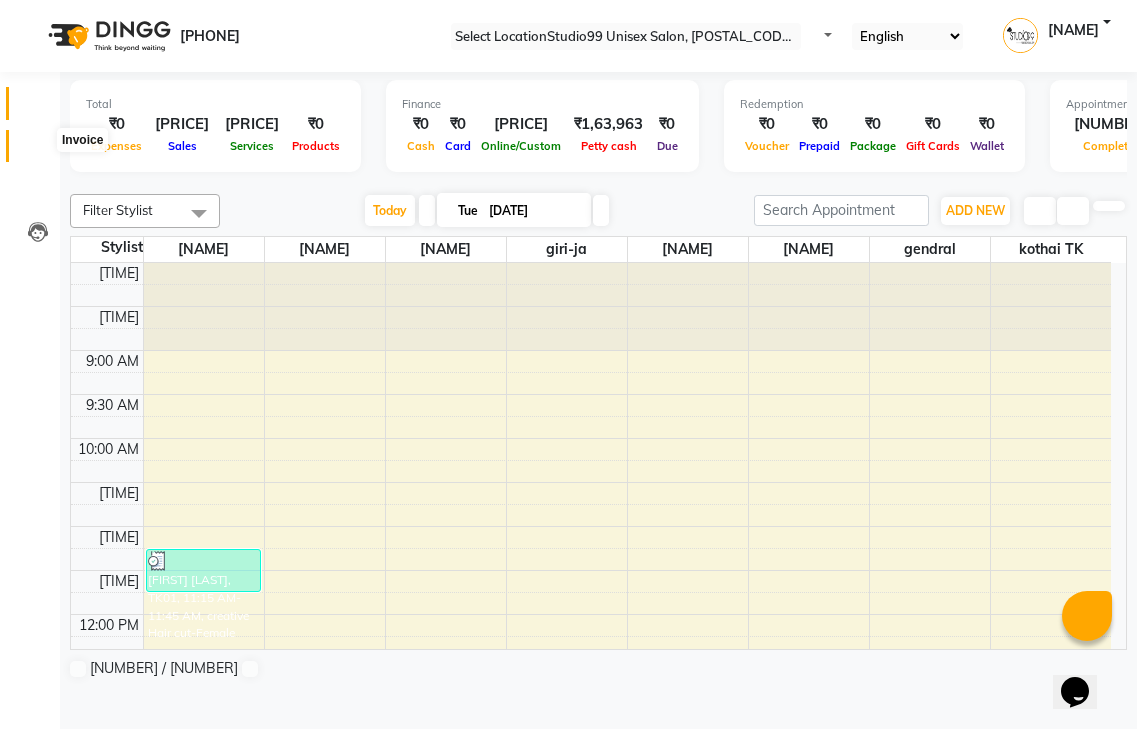 click at bounding box center (38, 151) 